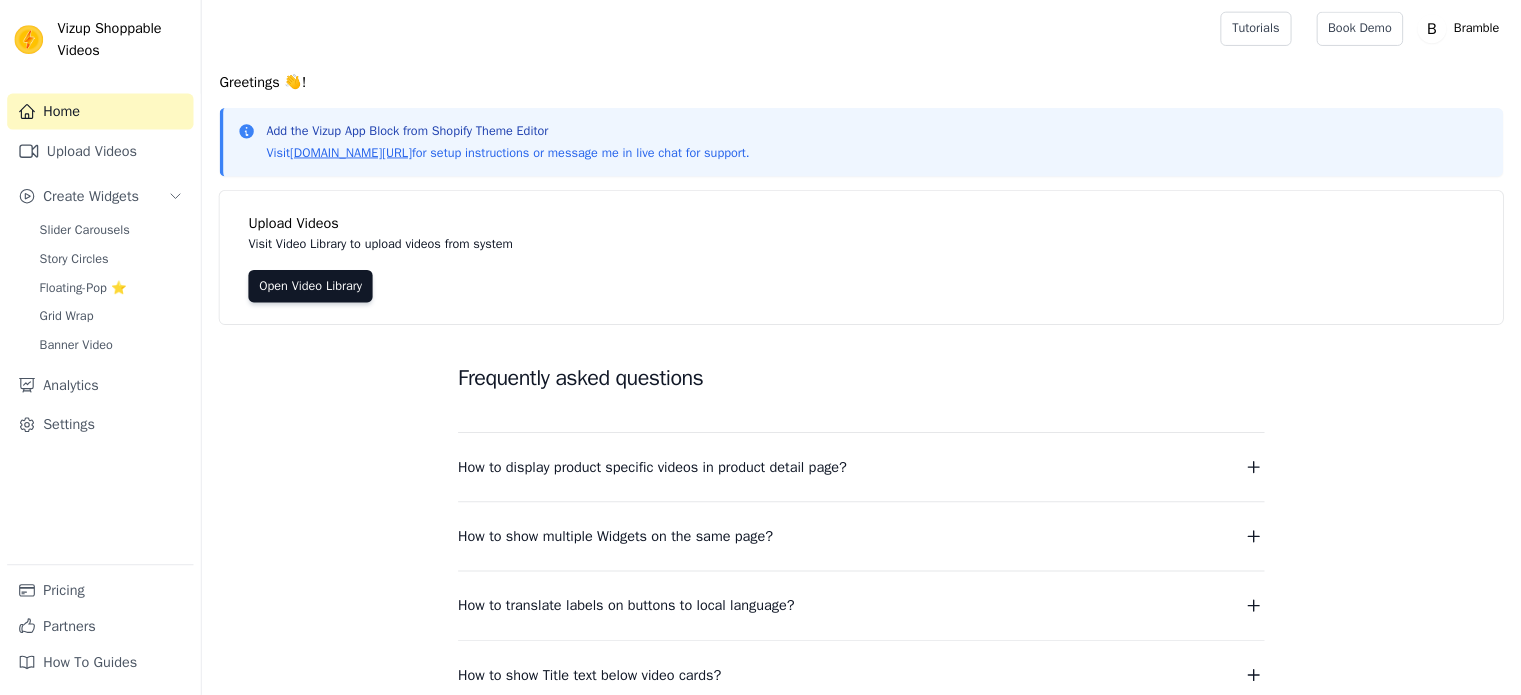 scroll, scrollTop: 0, scrollLeft: 0, axis: both 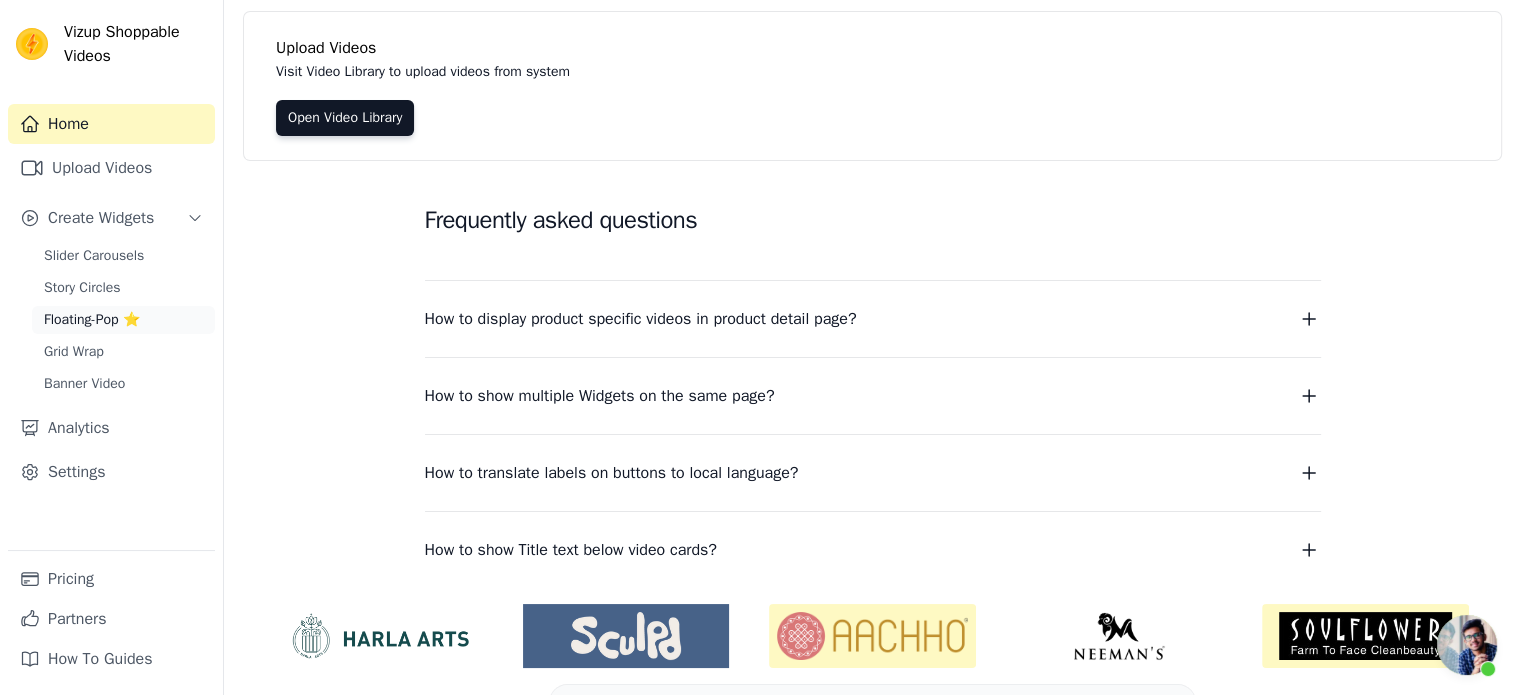 click on "Floating-Pop ⭐" at bounding box center [92, 320] 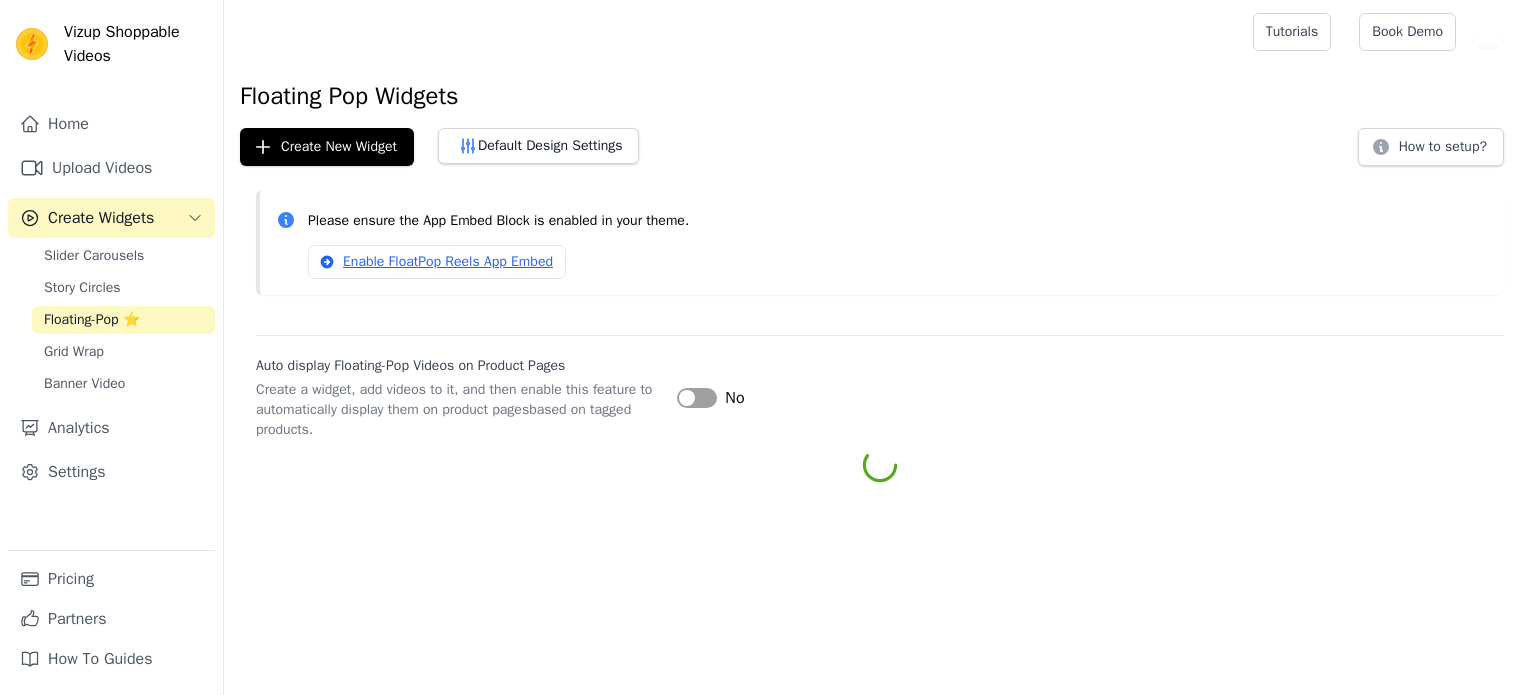 scroll, scrollTop: 0, scrollLeft: 0, axis: both 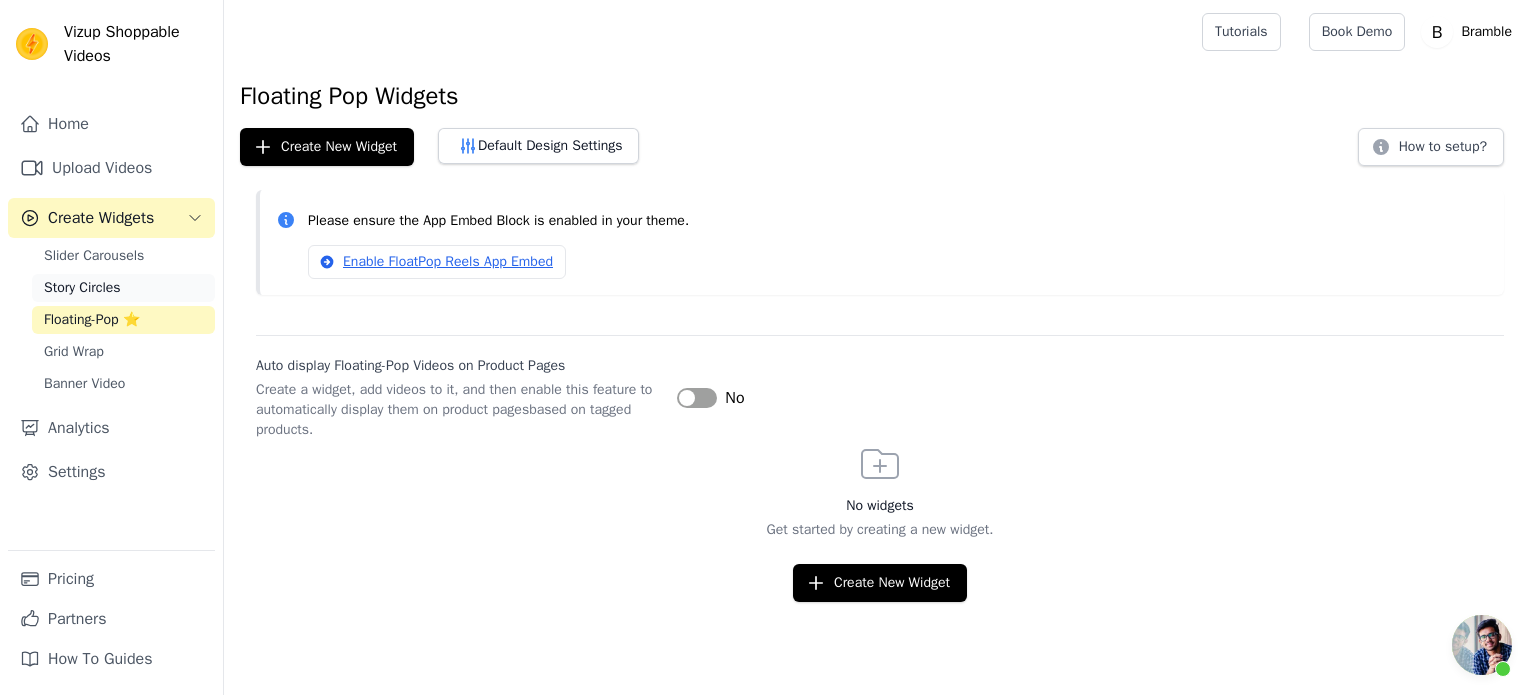 click on "Story Circles" at bounding box center (82, 288) 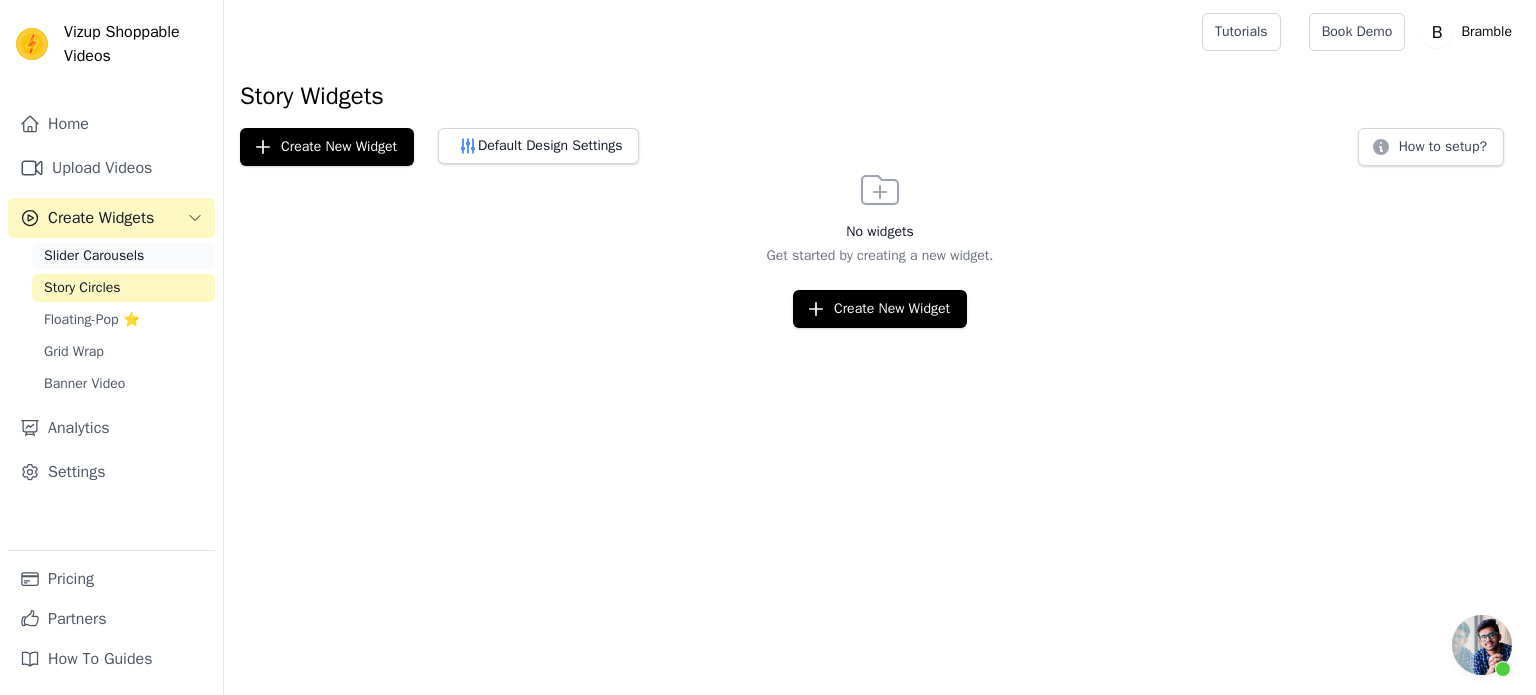 click on "Slider Carousels" at bounding box center [94, 256] 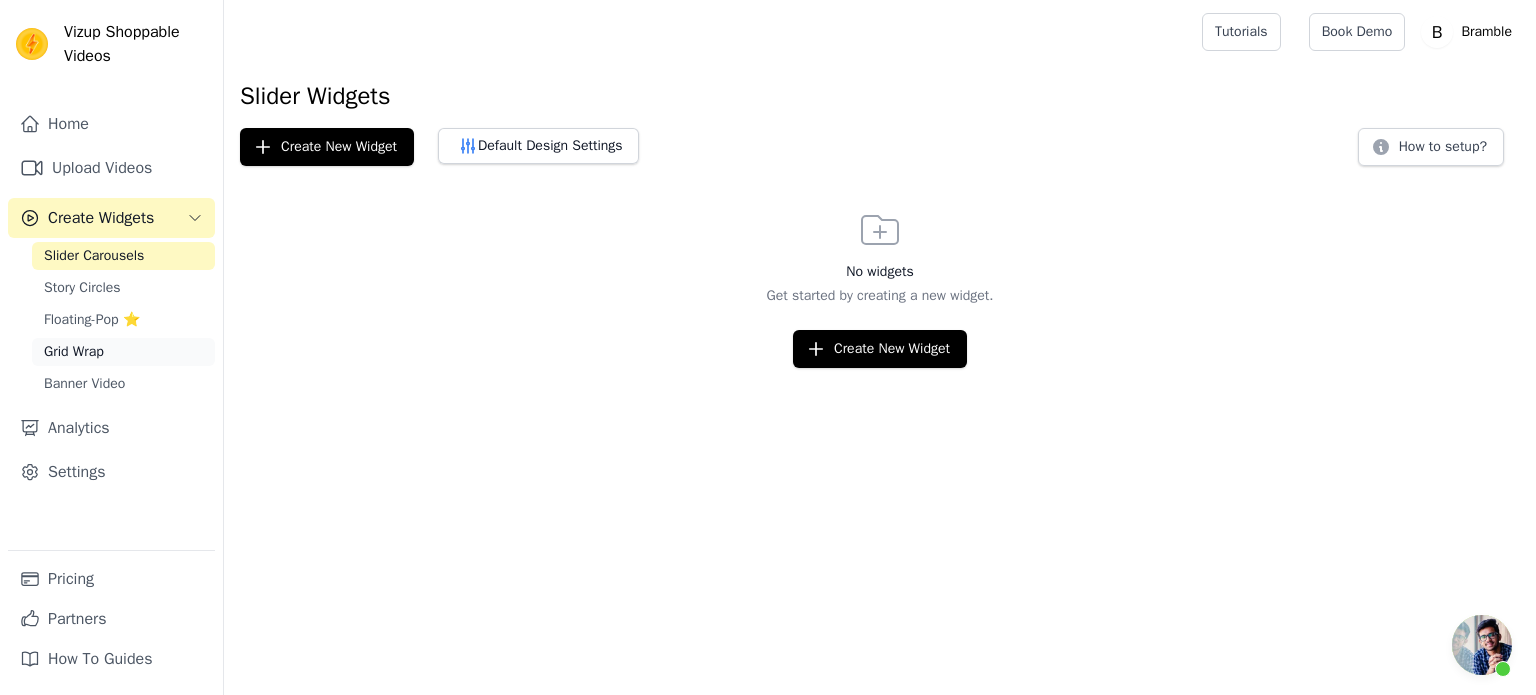 click on "Grid Wrap" at bounding box center (74, 352) 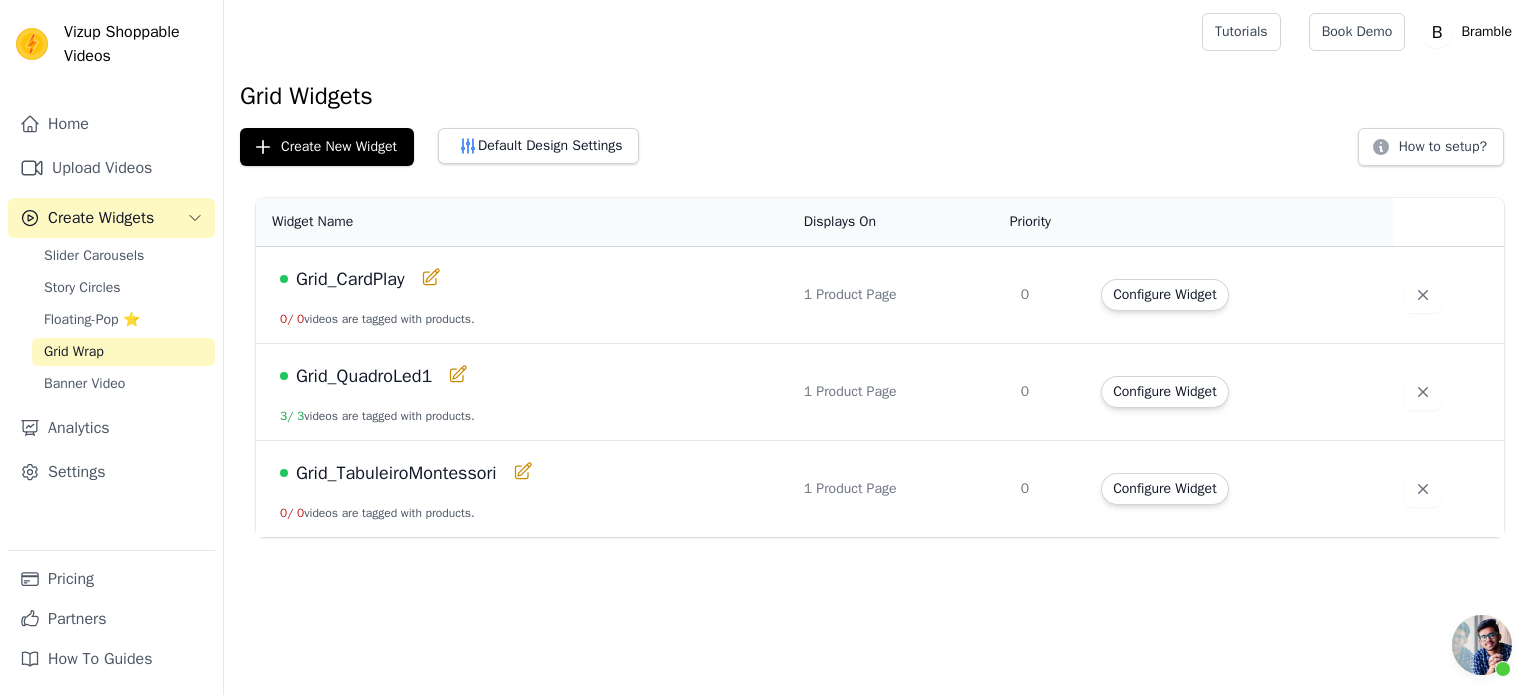 click on "Grid_QuadroLed1" at bounding box center (364, 376) 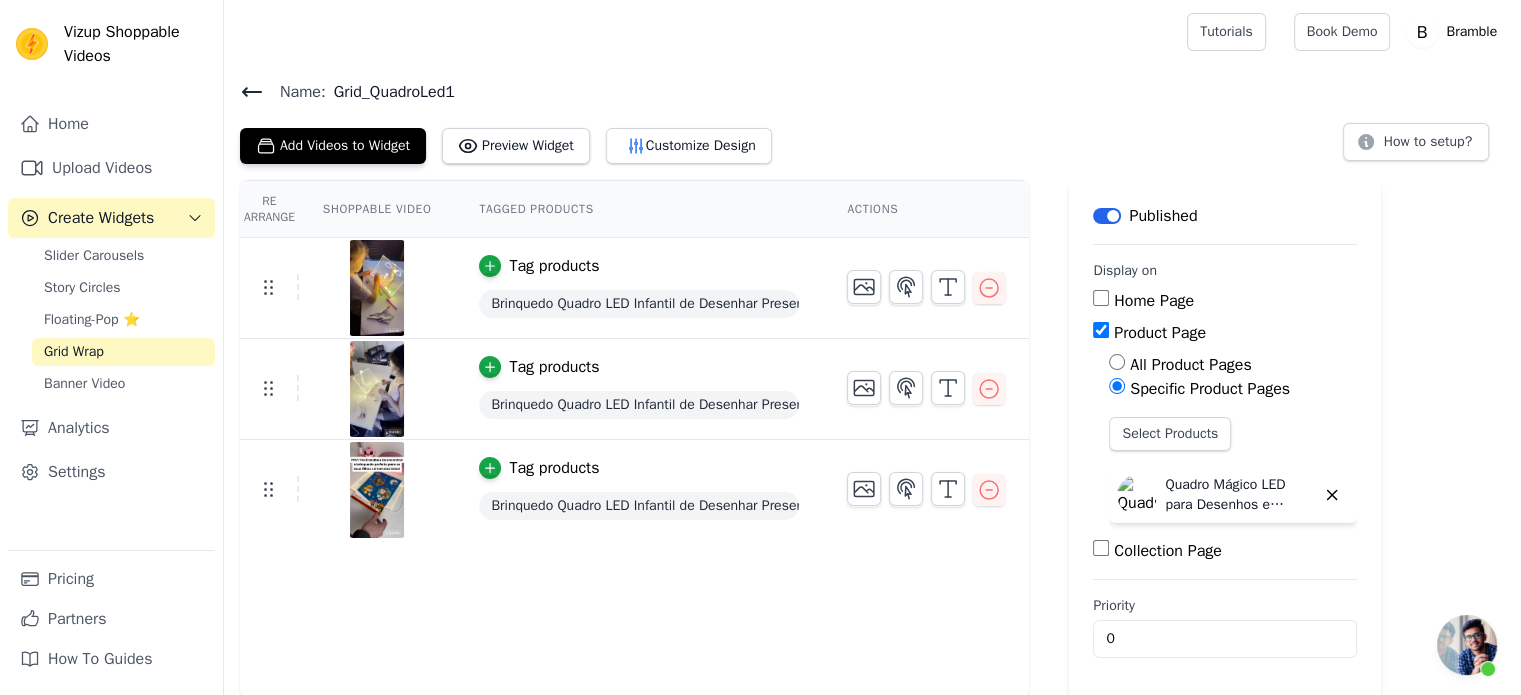 click on "Label" at bounding box center [1107, 216] 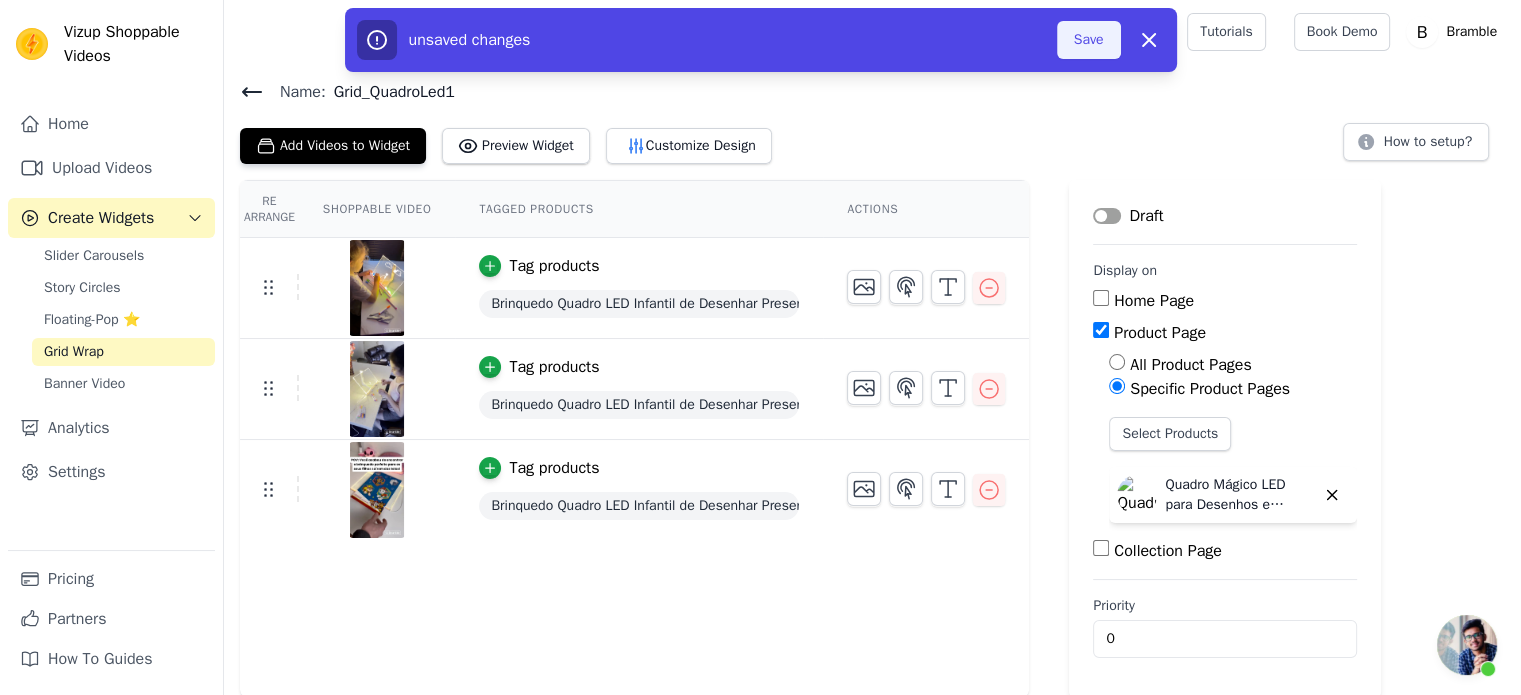 click on "Save" at bounding box center [1089, 40] 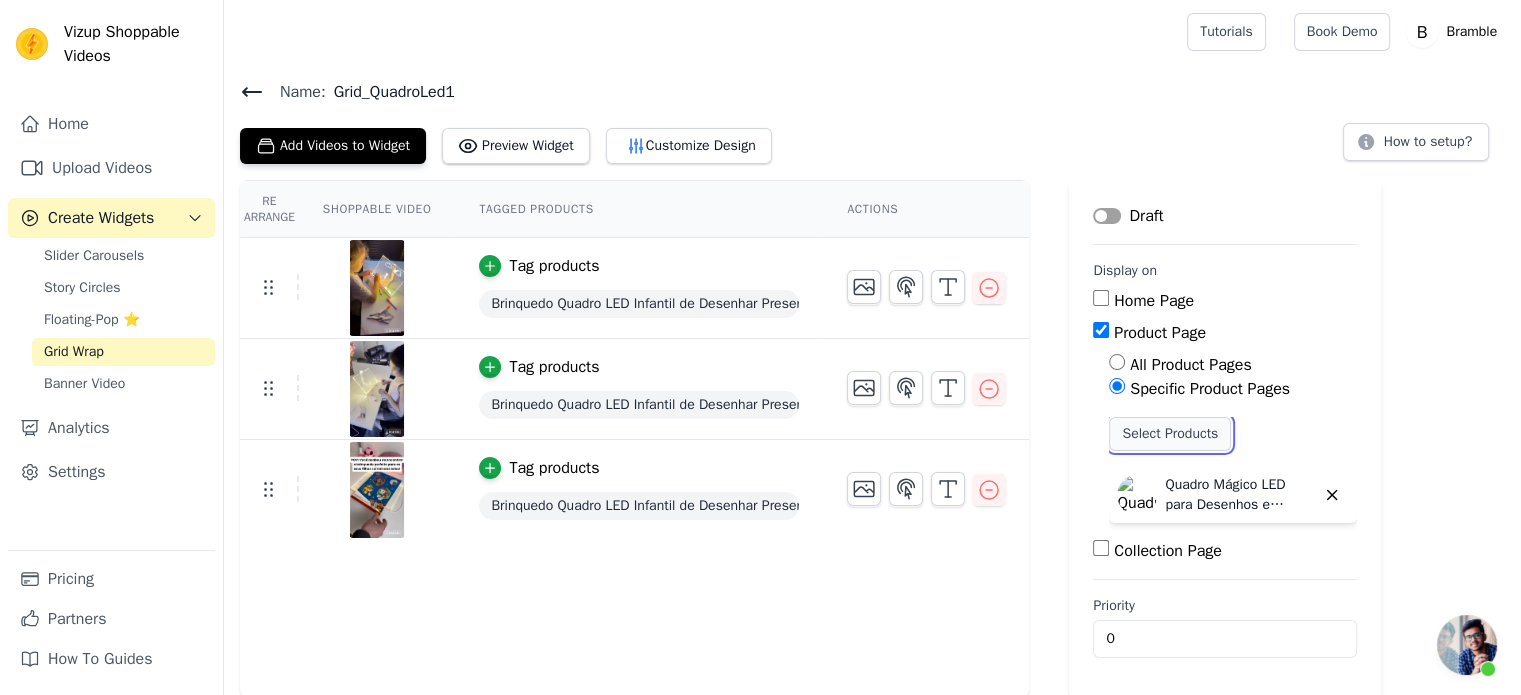 click on "Select Products" at bounding box center [1170, 434] 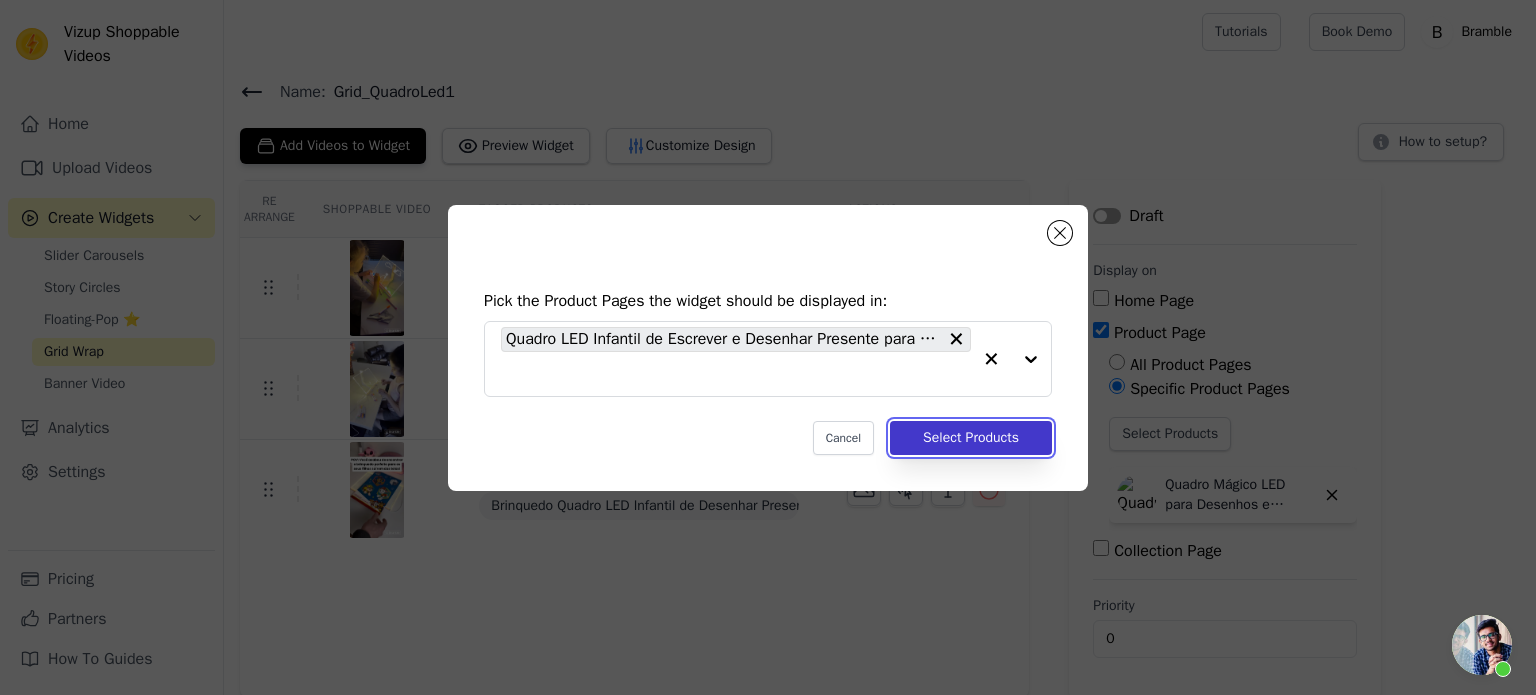 click on "Select Products" at bounding box center (971, 438) 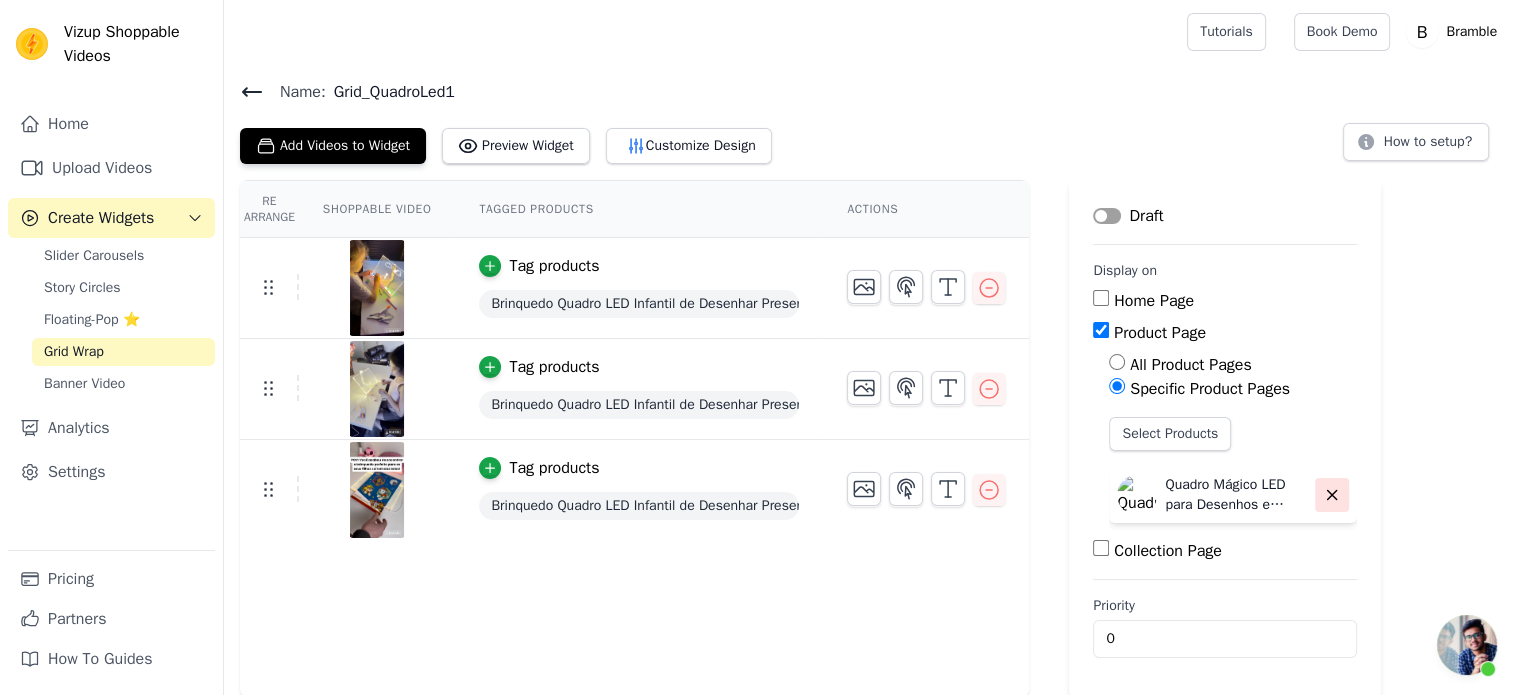 click 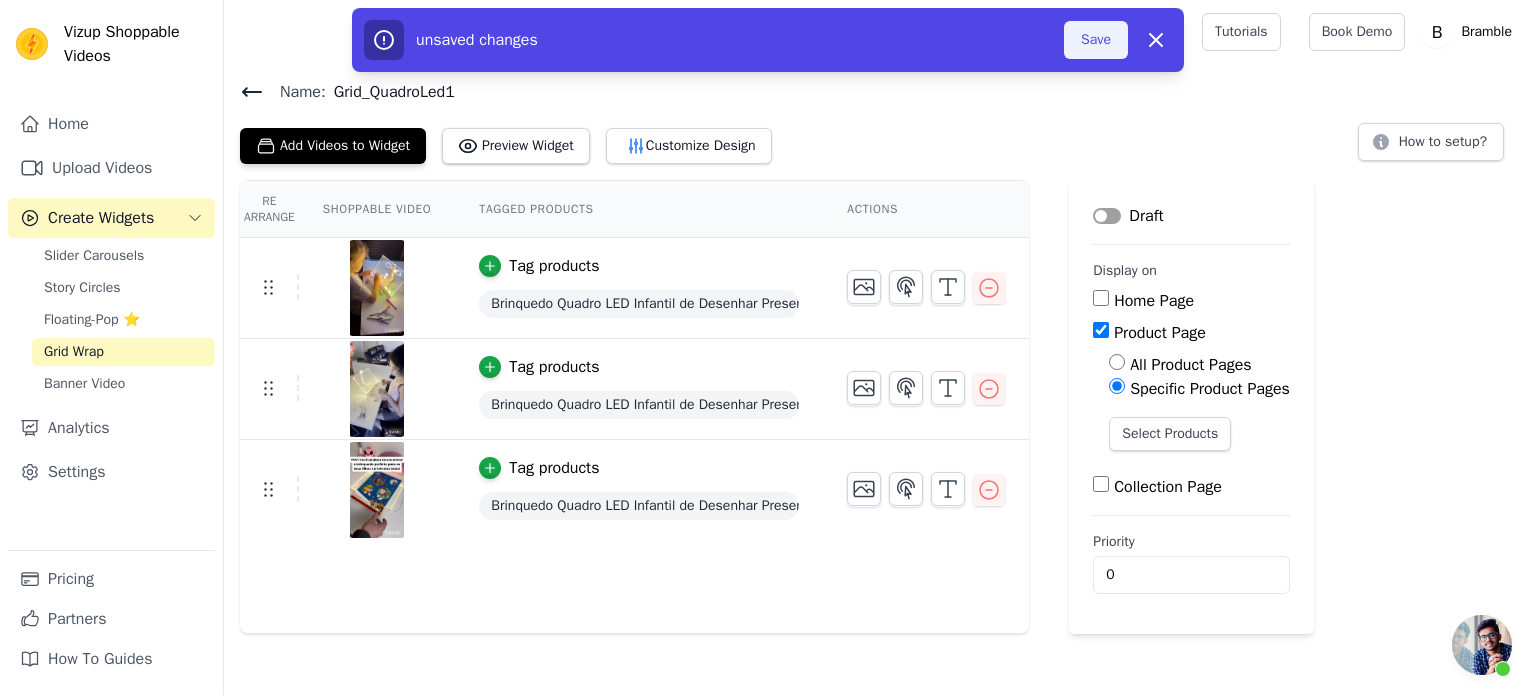 click on "Save" at bounding box center [1096, 40] 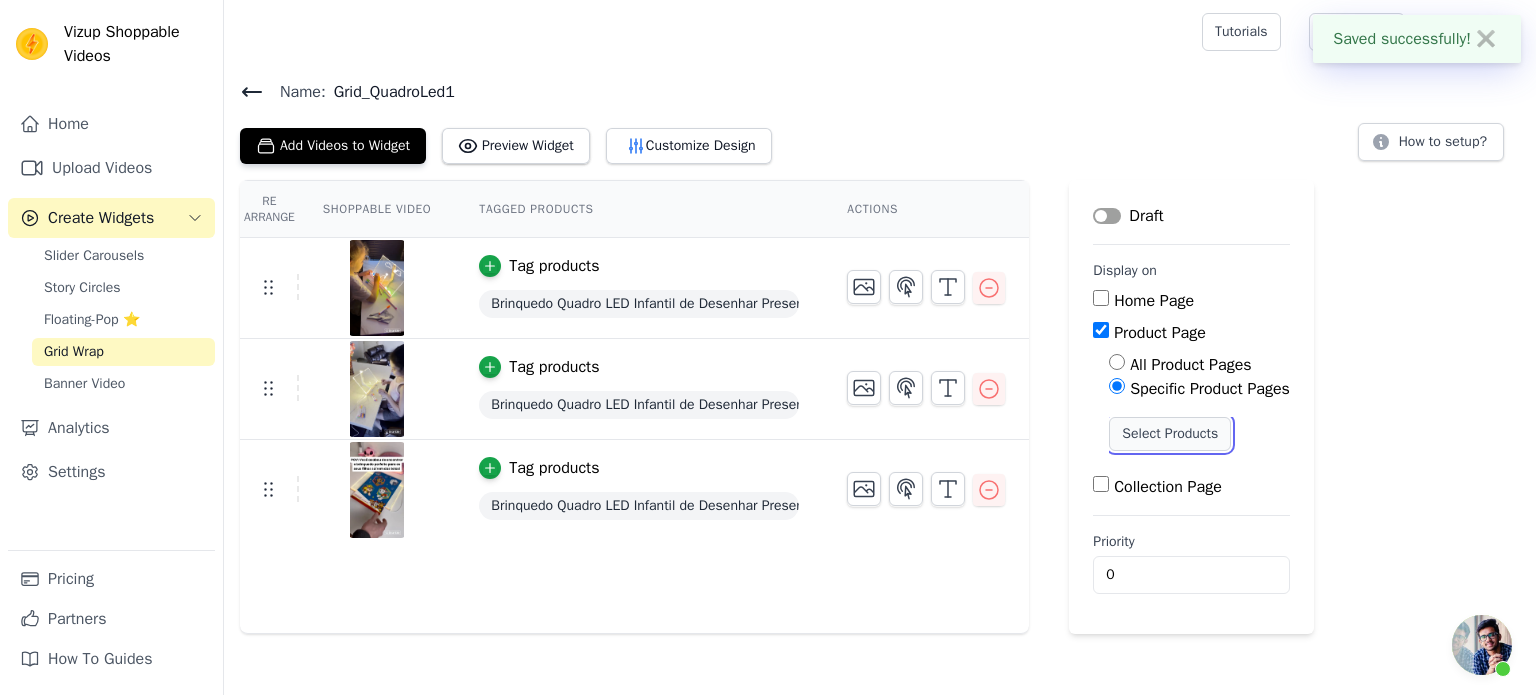 click on "Select Products" at bounding box center (1170, 434) 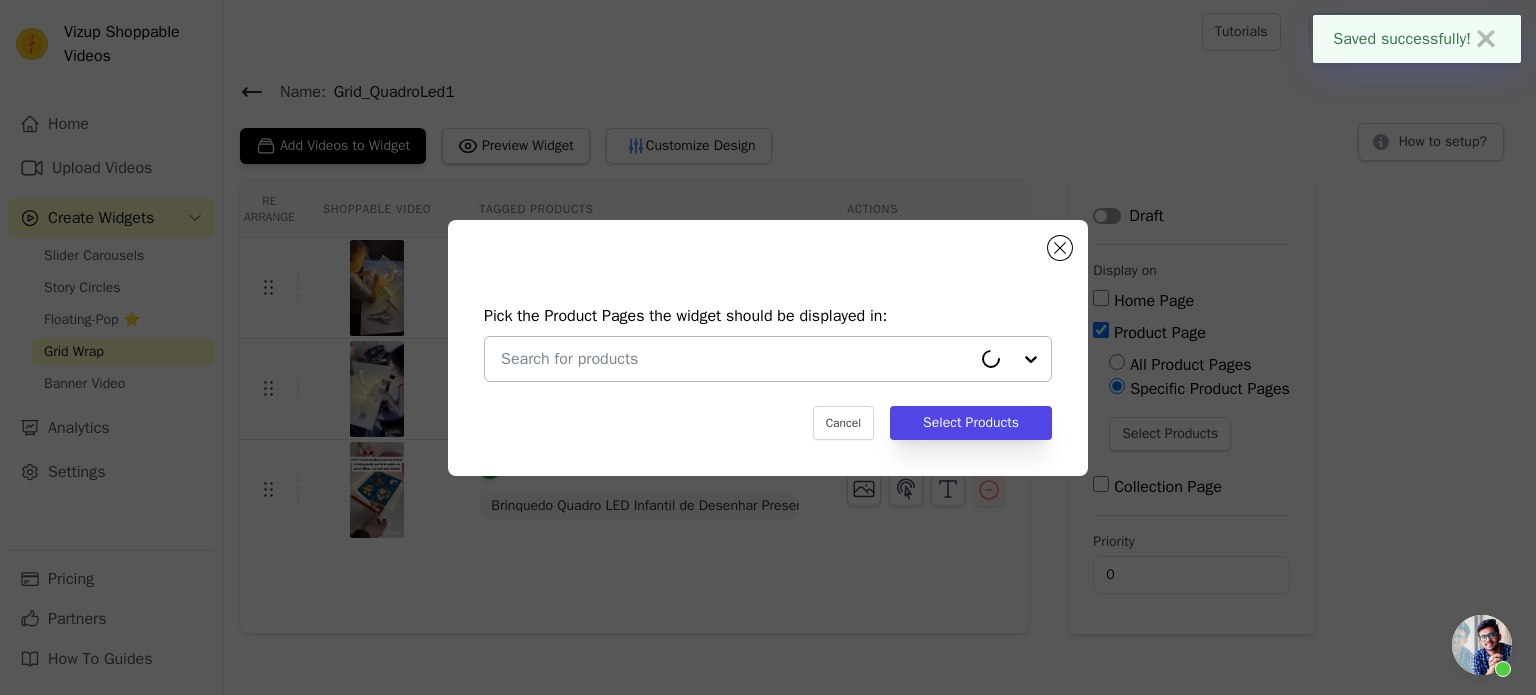 click at bounding box center (736, 359) 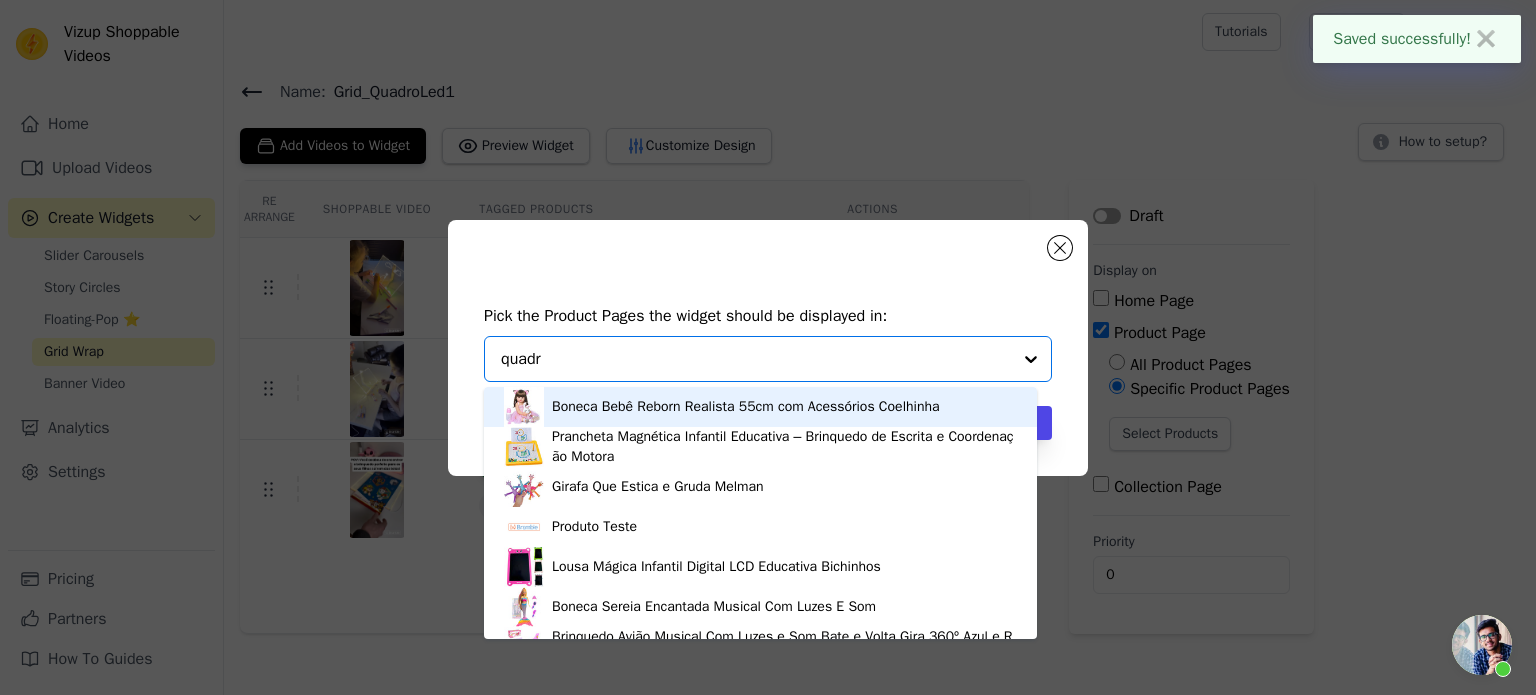 type on "quadro" 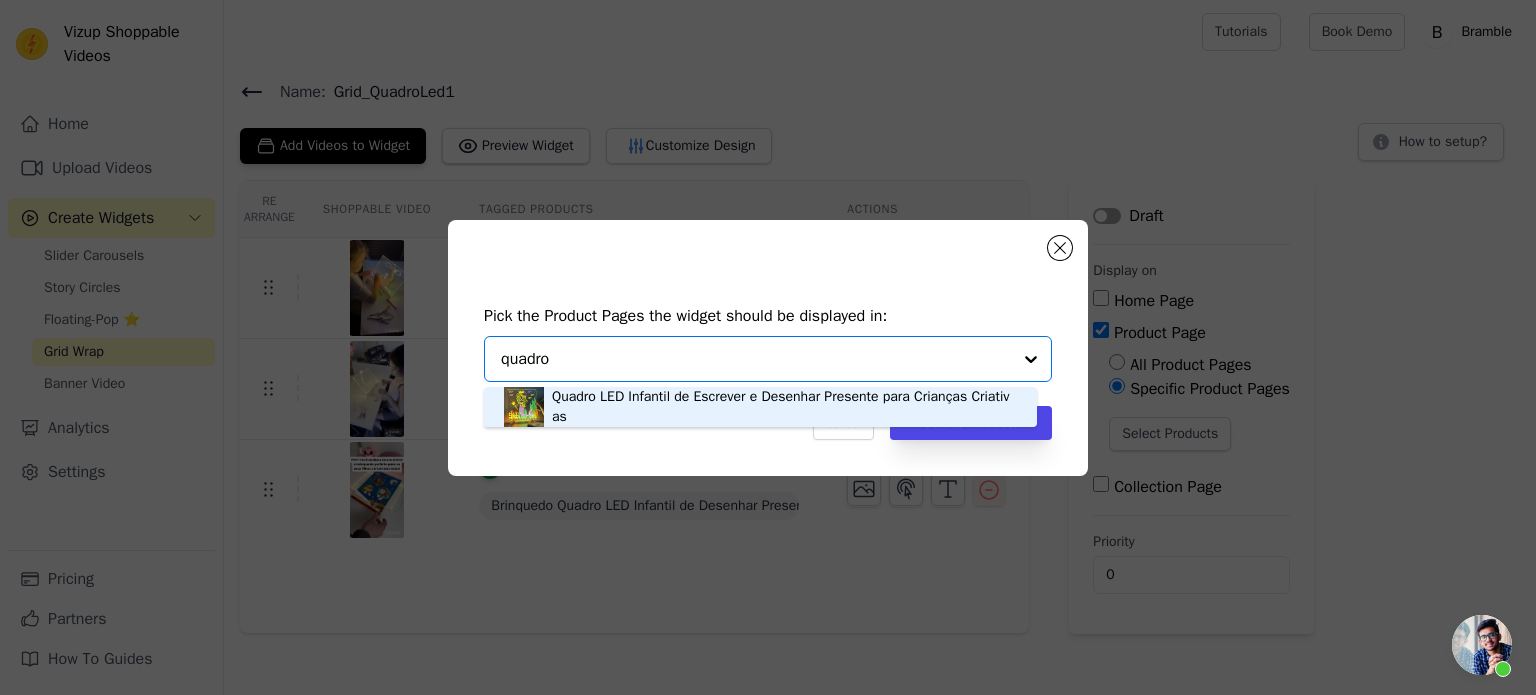 click on "Quadro LED Infantil de Escrever e Desenhar Presente para Crianças Criativas" at bounding box center [784, 407] 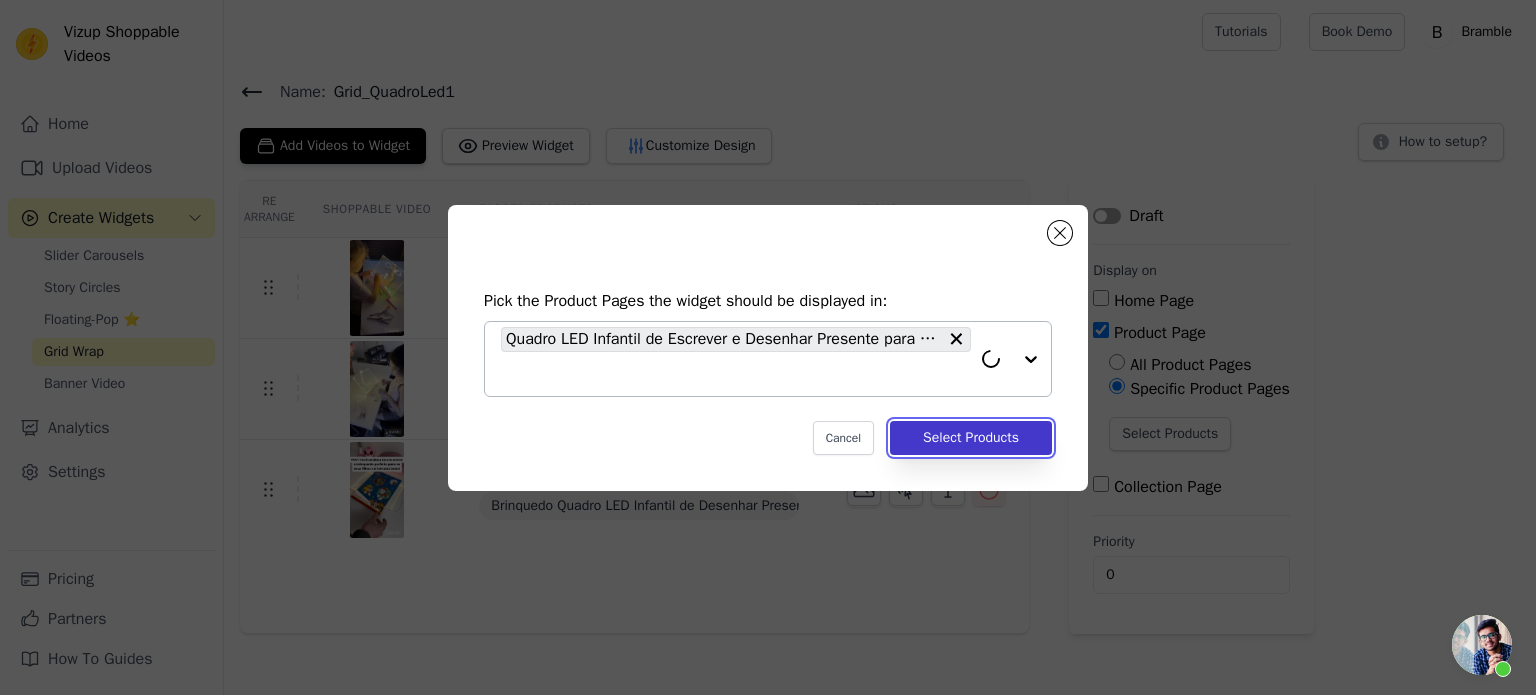 click on "Select Products" at bounding box center (971, 438) 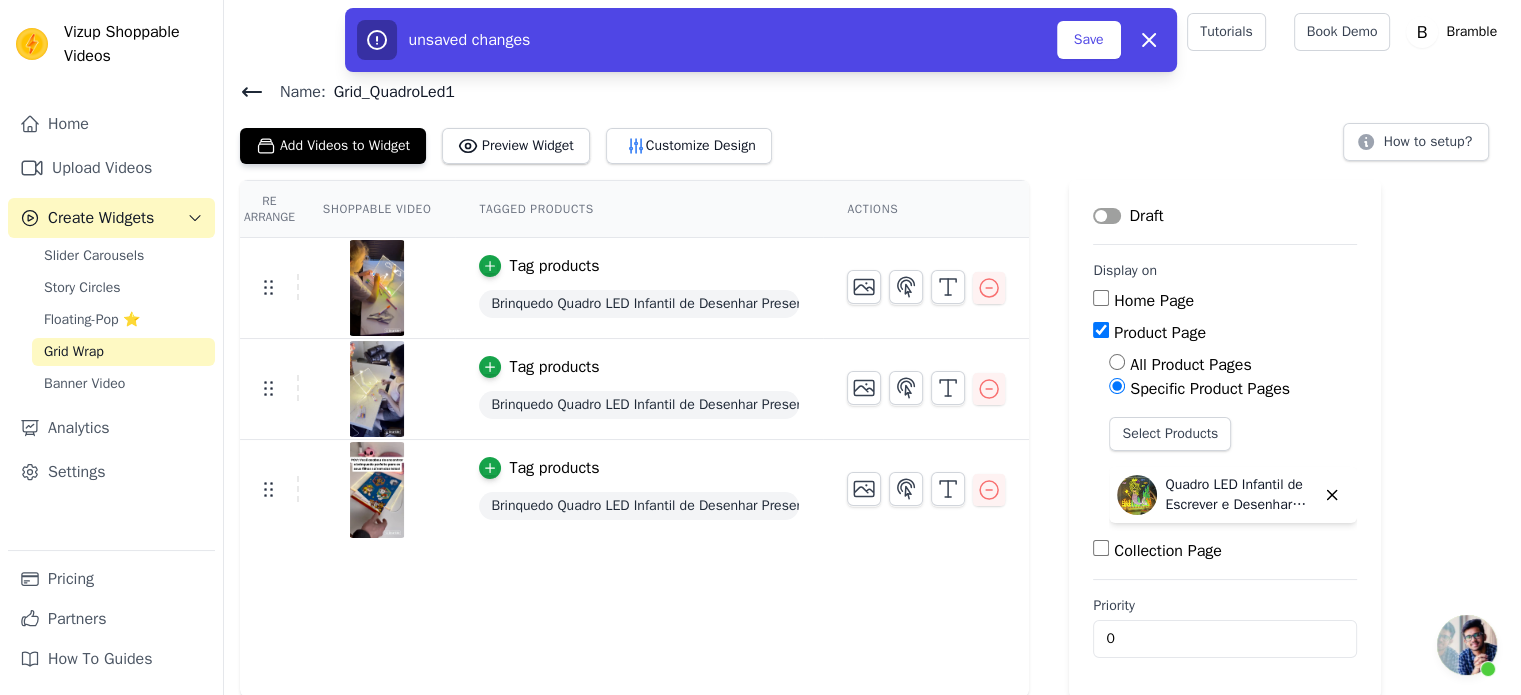 click on "Label" at bounding box center (1107, 216) 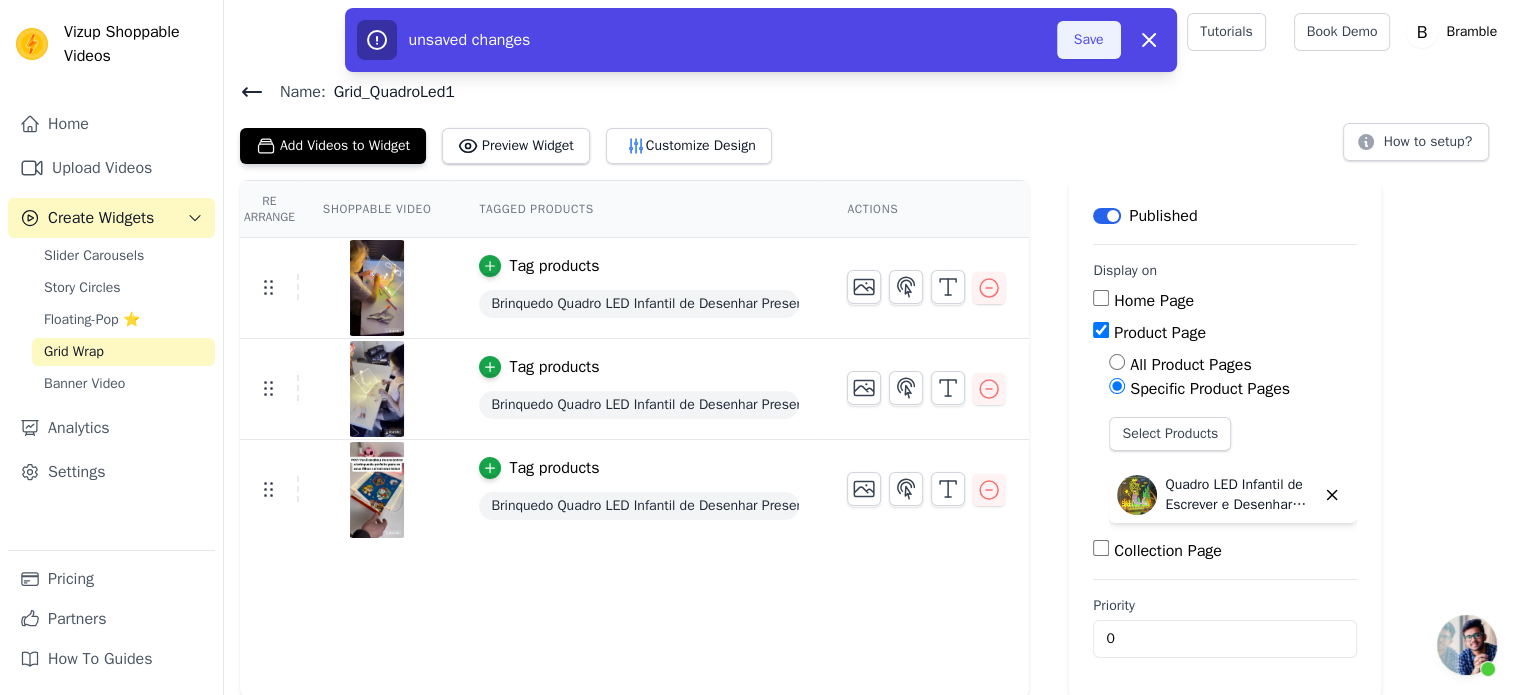 click on "Save" at bounding box center [1089, 40] 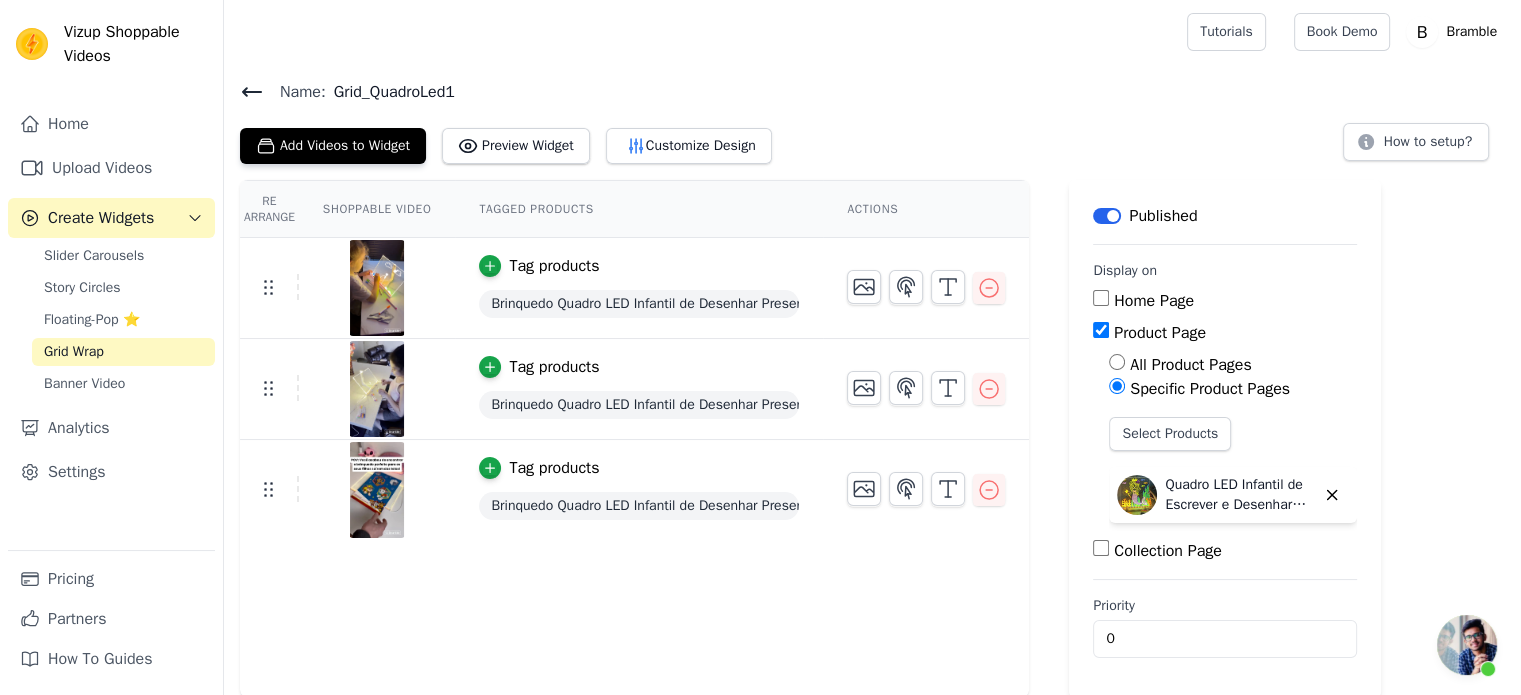 click on "Label" at bounding box center [1107, 216] 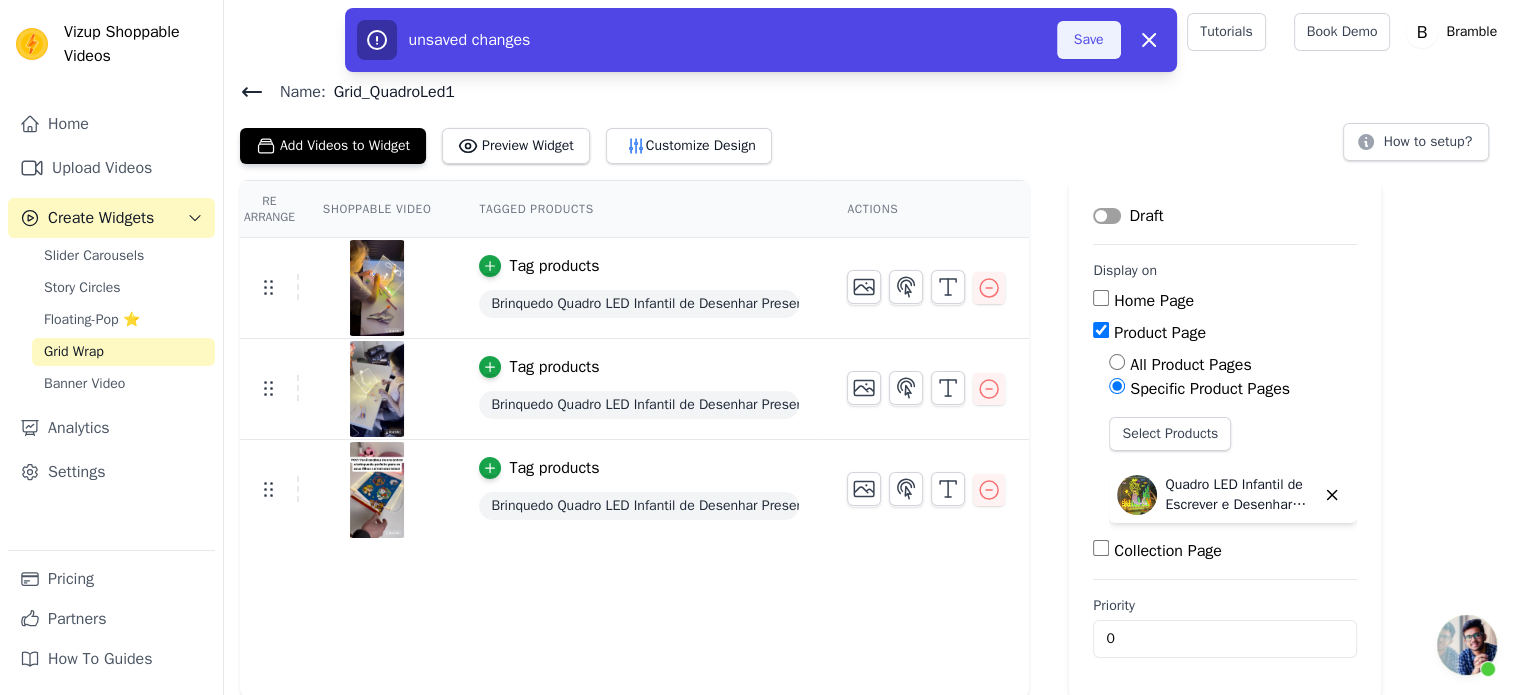 click on "Save" at bounding box center [1089, 40] 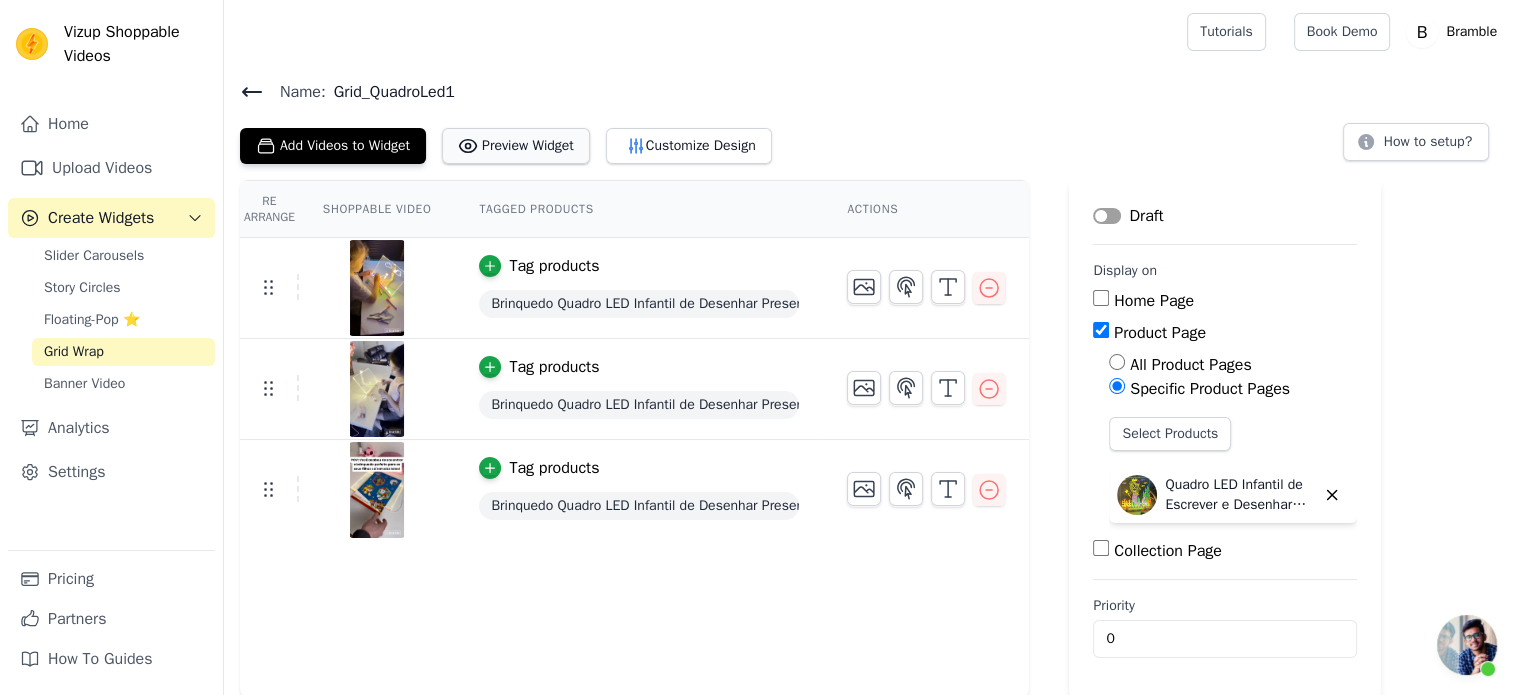 click on "Preview Widget" at bounding box center [516, 146] 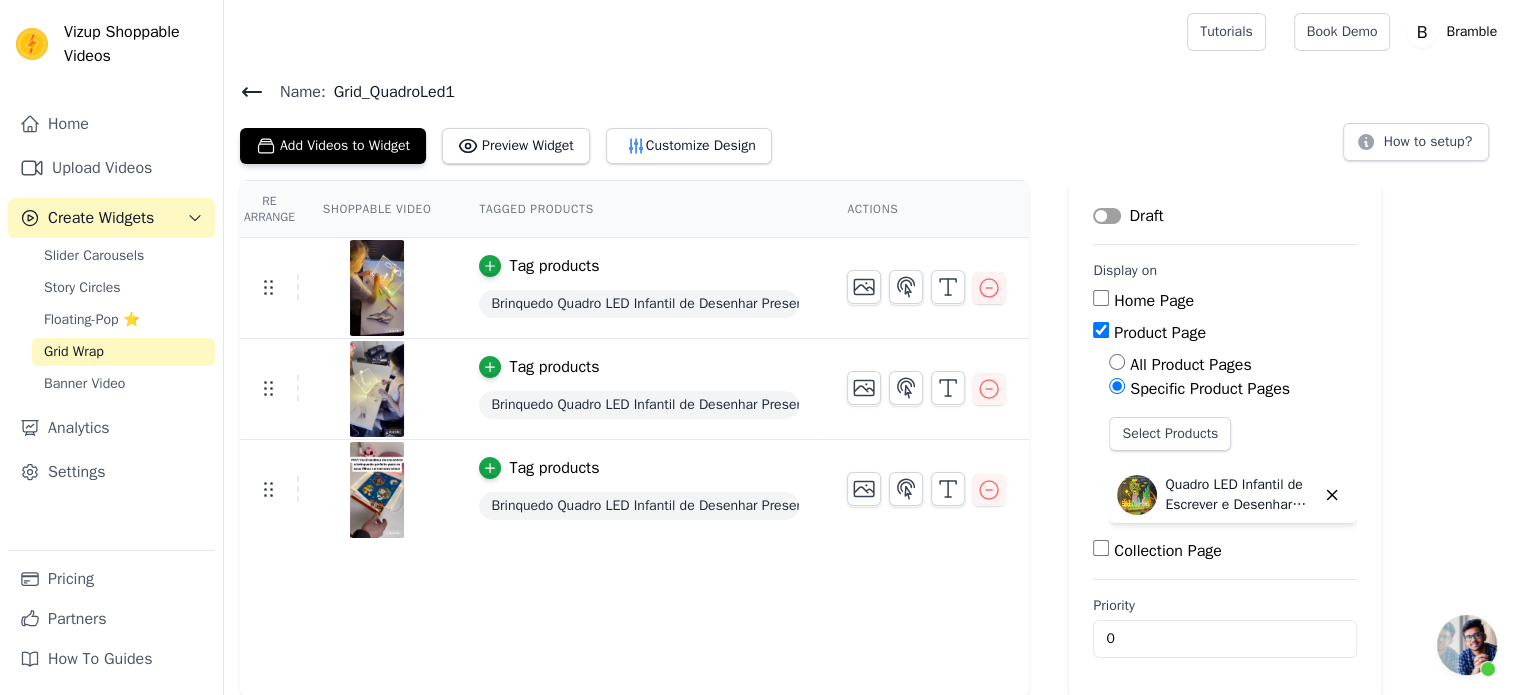 scroll, scrollTop: 1, scrollLeft: 0, axis: vertical 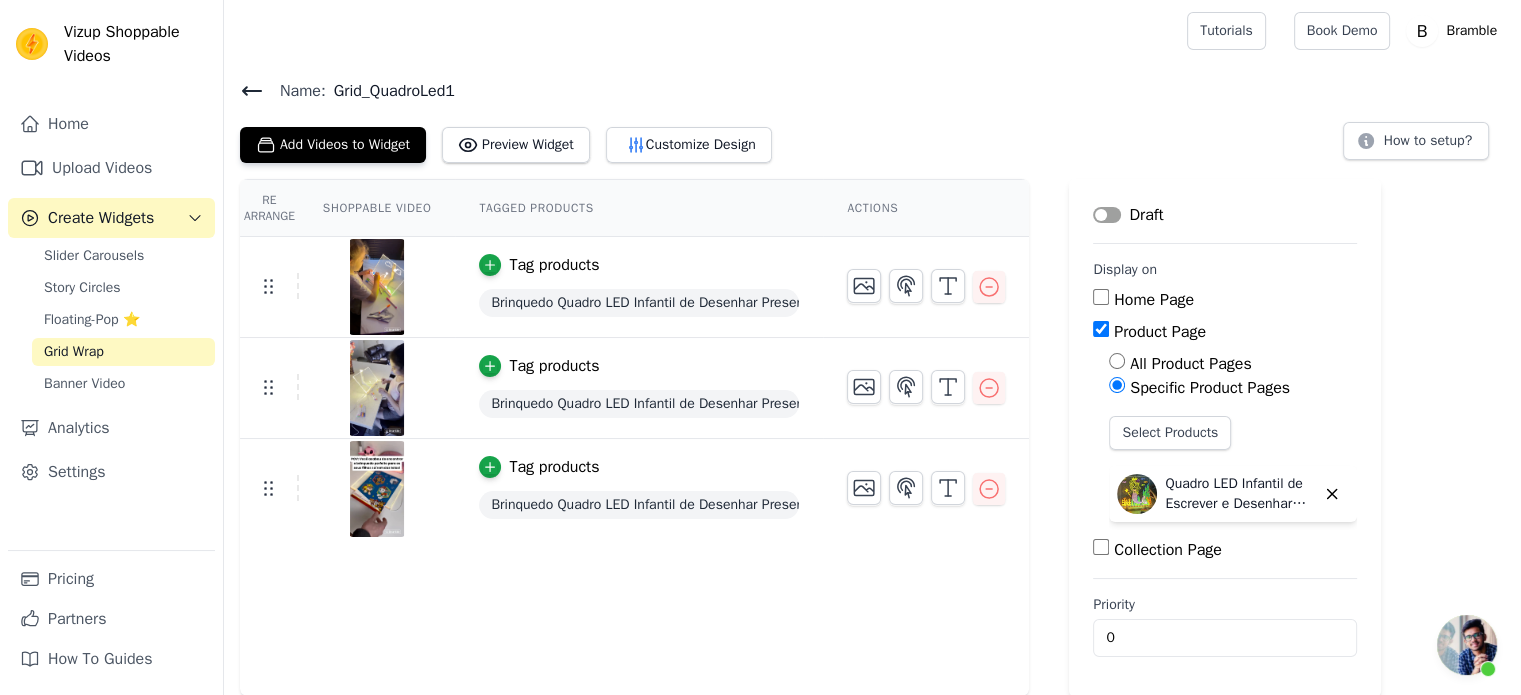 click on "Name:   Grid_QuadroLed1
Add Videos to Widget
Preview Widget       Customize Design
How to setup?         Re Arrange   Shoppable Video   Tagged Products   Actions             Tag products   Brinquedo Quadro LED Infantil de Desenhar Presente para Crianças Criativas                             Tag products   Brinquedo Quadro LED Infantil de Desenhar Presente para Crianças Criativas                             Tag products   Brinquedo Quadro LED Infantil de Desenhar Presente para Crianças Criativas                       Save Videos In This New Order   Save   Dismiss     Label     Draft     Display on     Home Page     Product Page     All Product Pages     Specific Product Pages     Select Products       Quadro LED Infantil de Escrever e Desenhar Presente para Crianças Criativas         Collection Page       Priority   0" at bounding box center (872, 388) 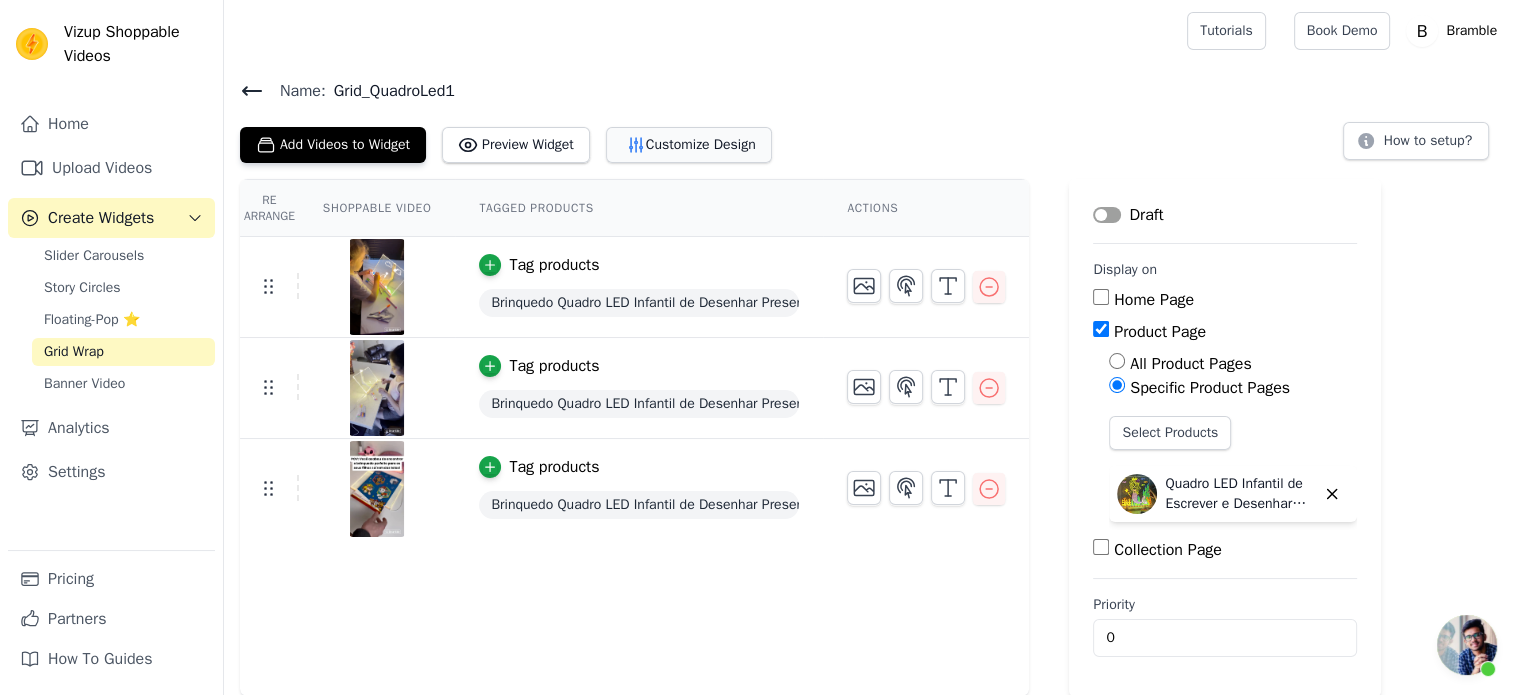 click on "Customize Design" at bounding box center [689, 145] 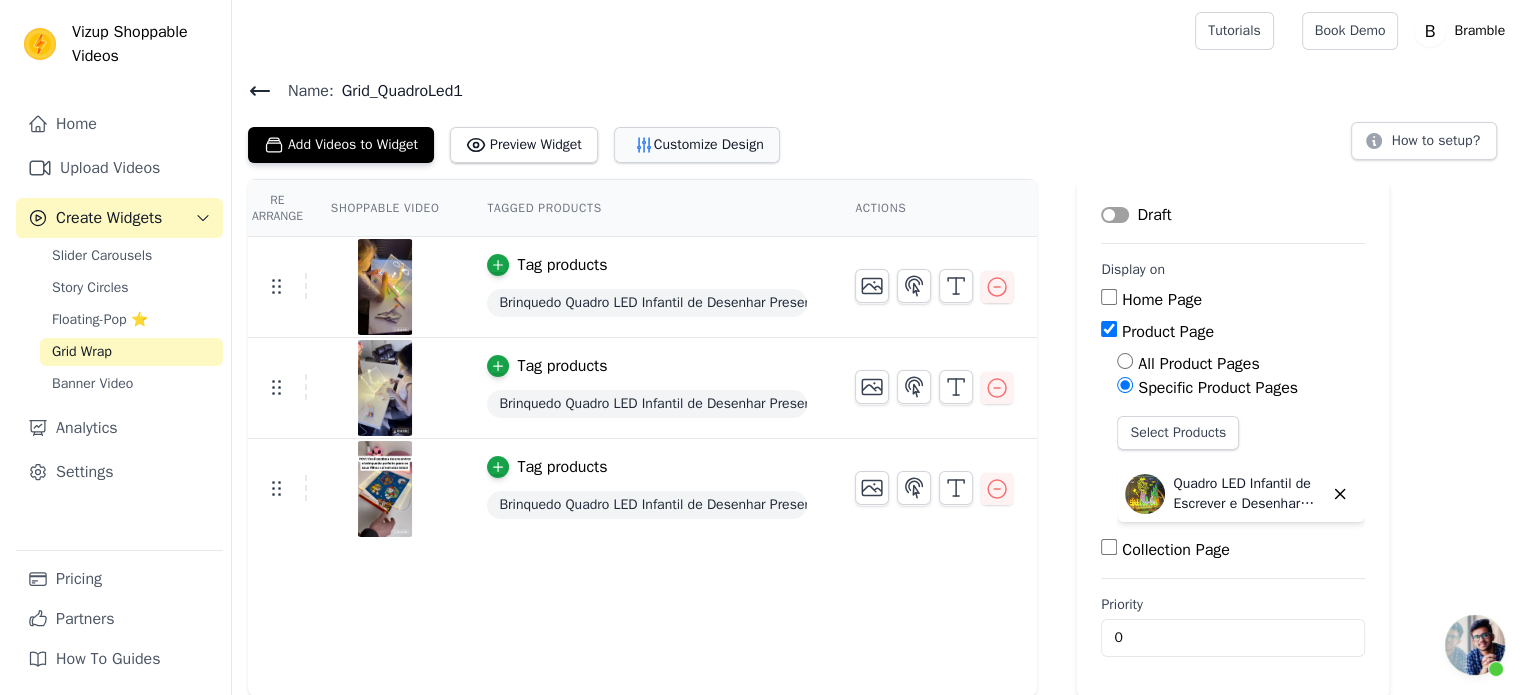 scroll, scrollTop: 0, scrollLeft: 0, axis: both 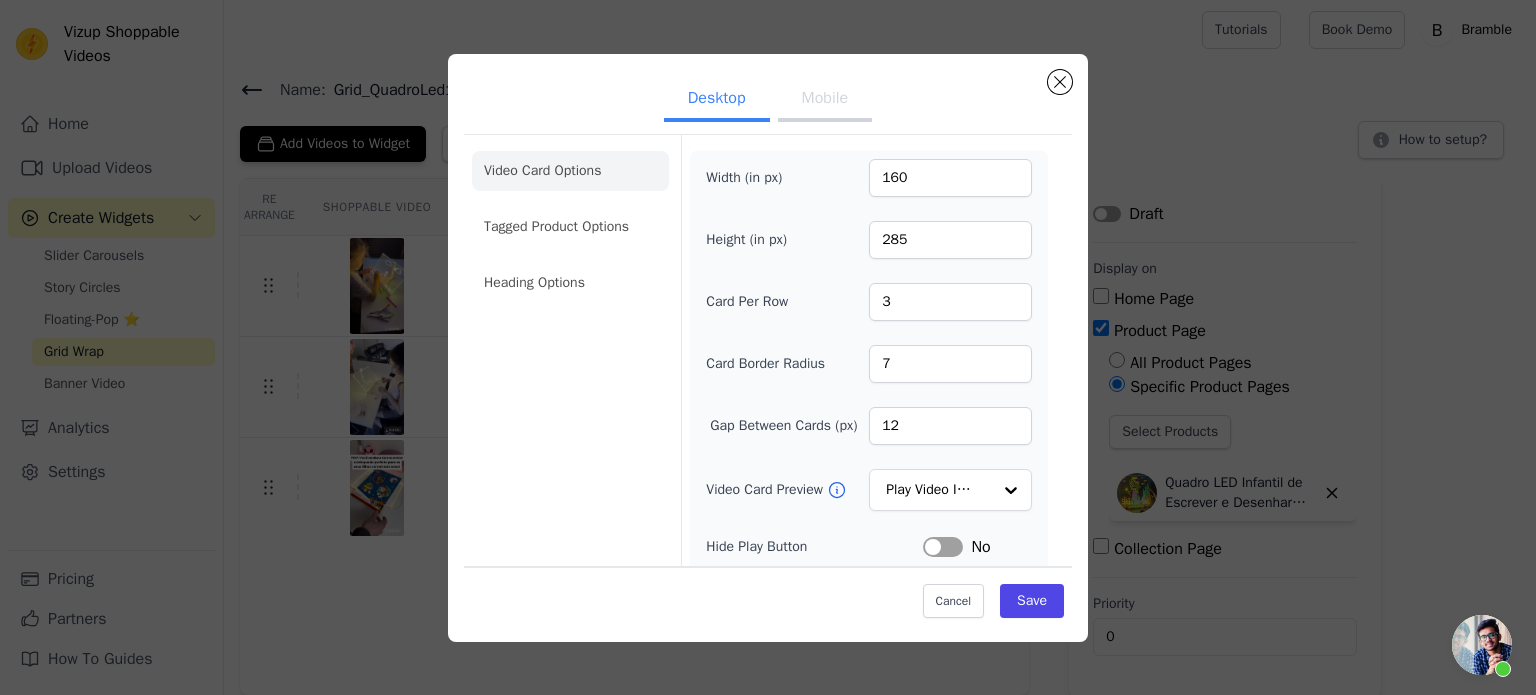 click on "Mobile" at bounding box center [825, 100] 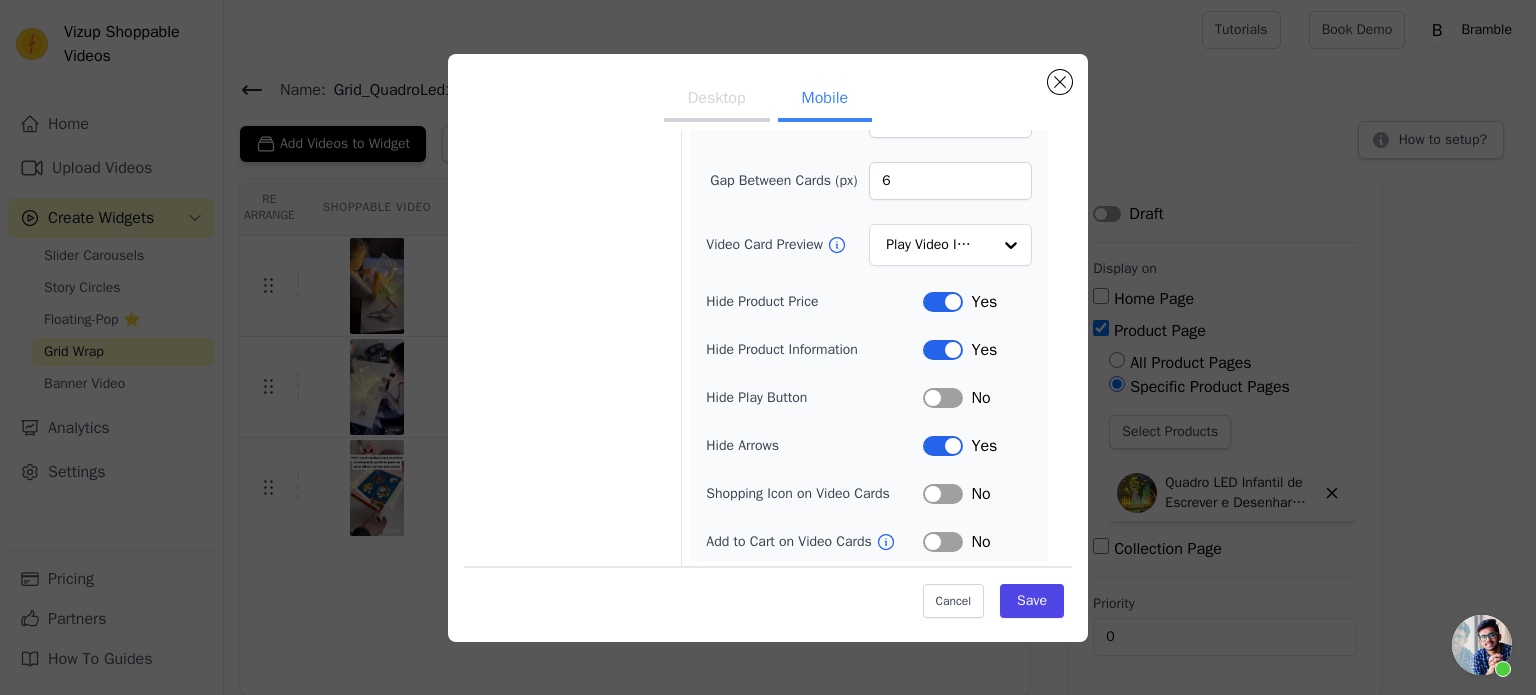 scroll, scrollTop: 0, scrollLeft: 0, axis: both 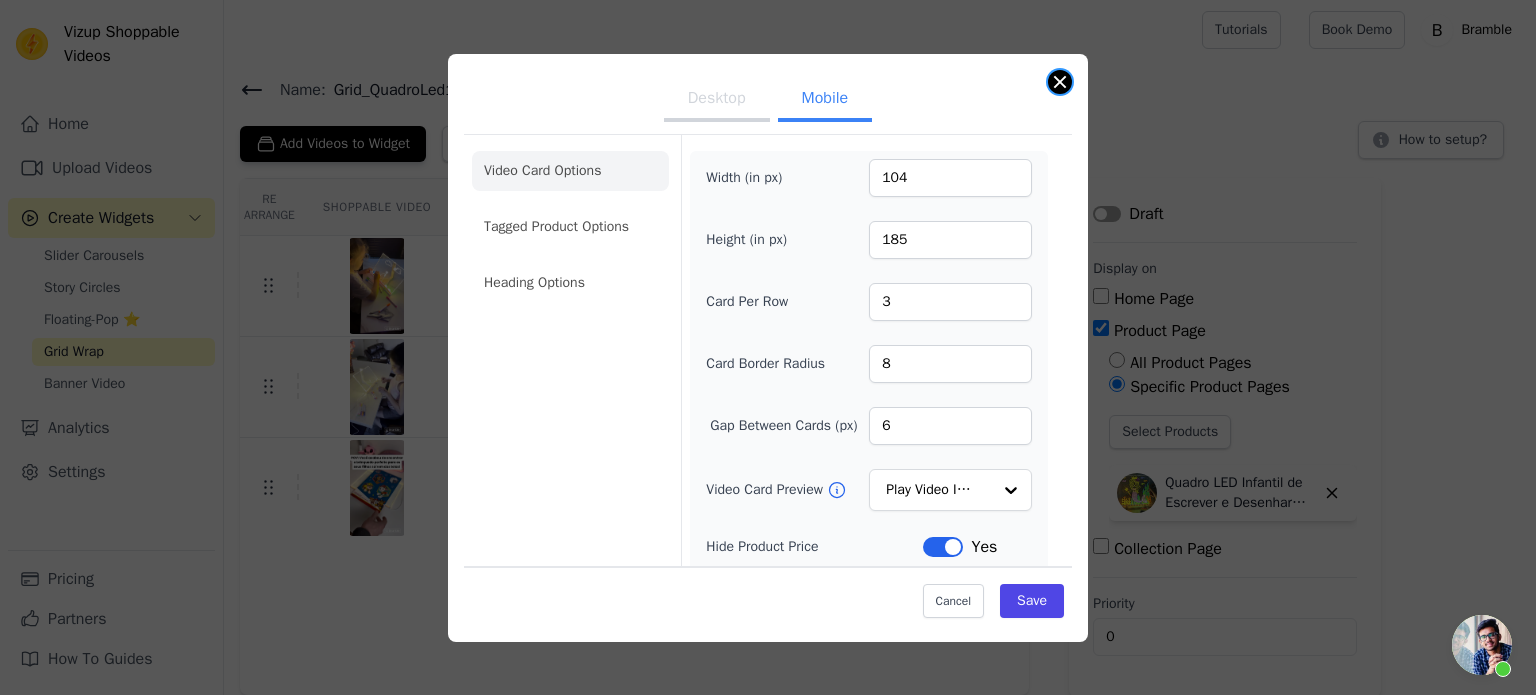 click at bounding box center (1060, 82) 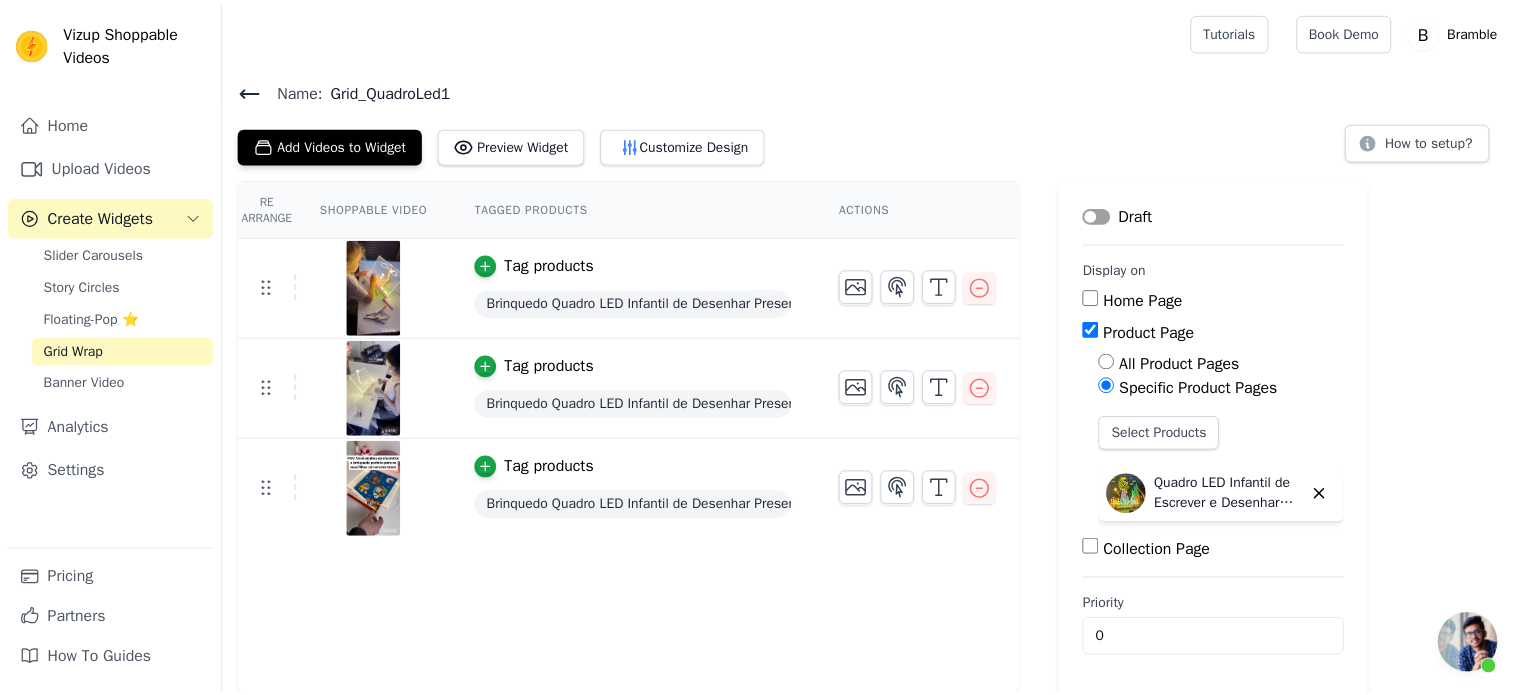 scroll, scrollTop: 1, scrollLeft: 0, axis: vertical 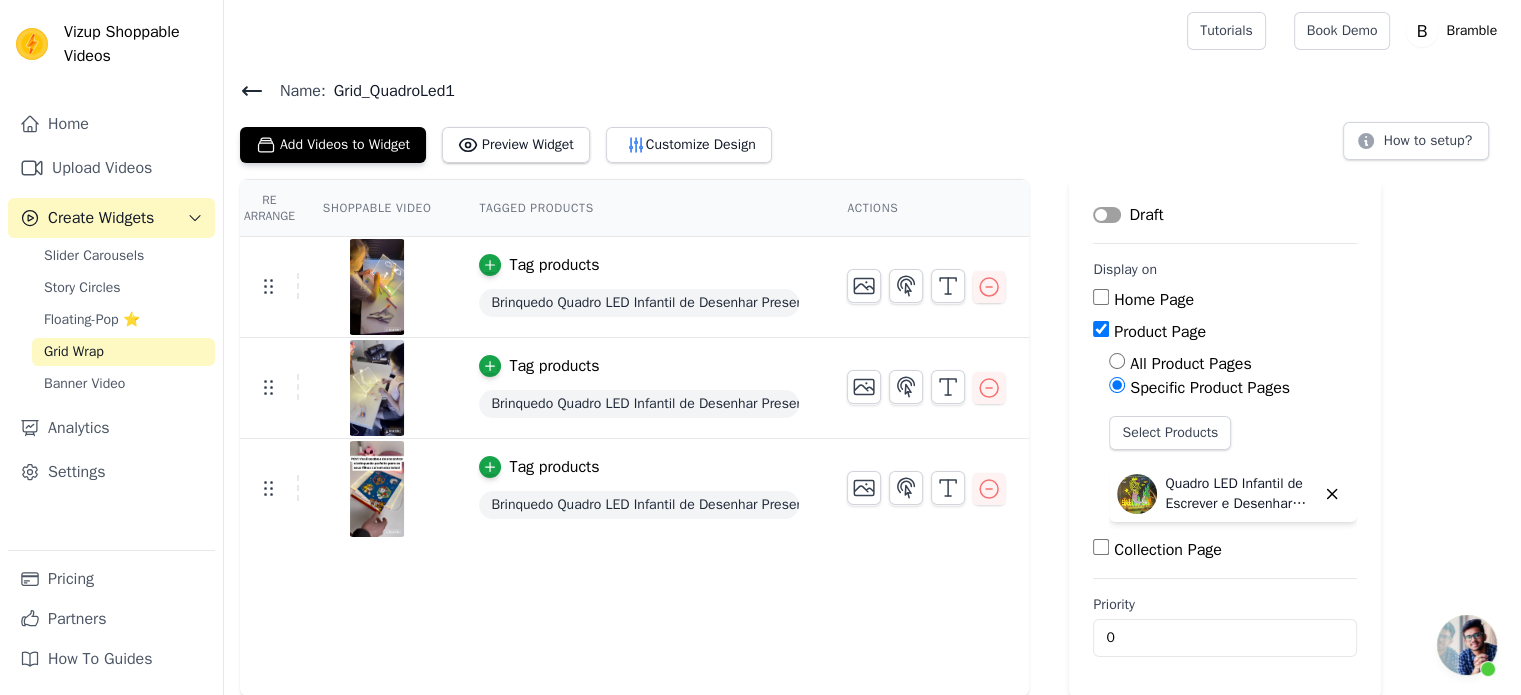 click at bounding box center [377, 287] 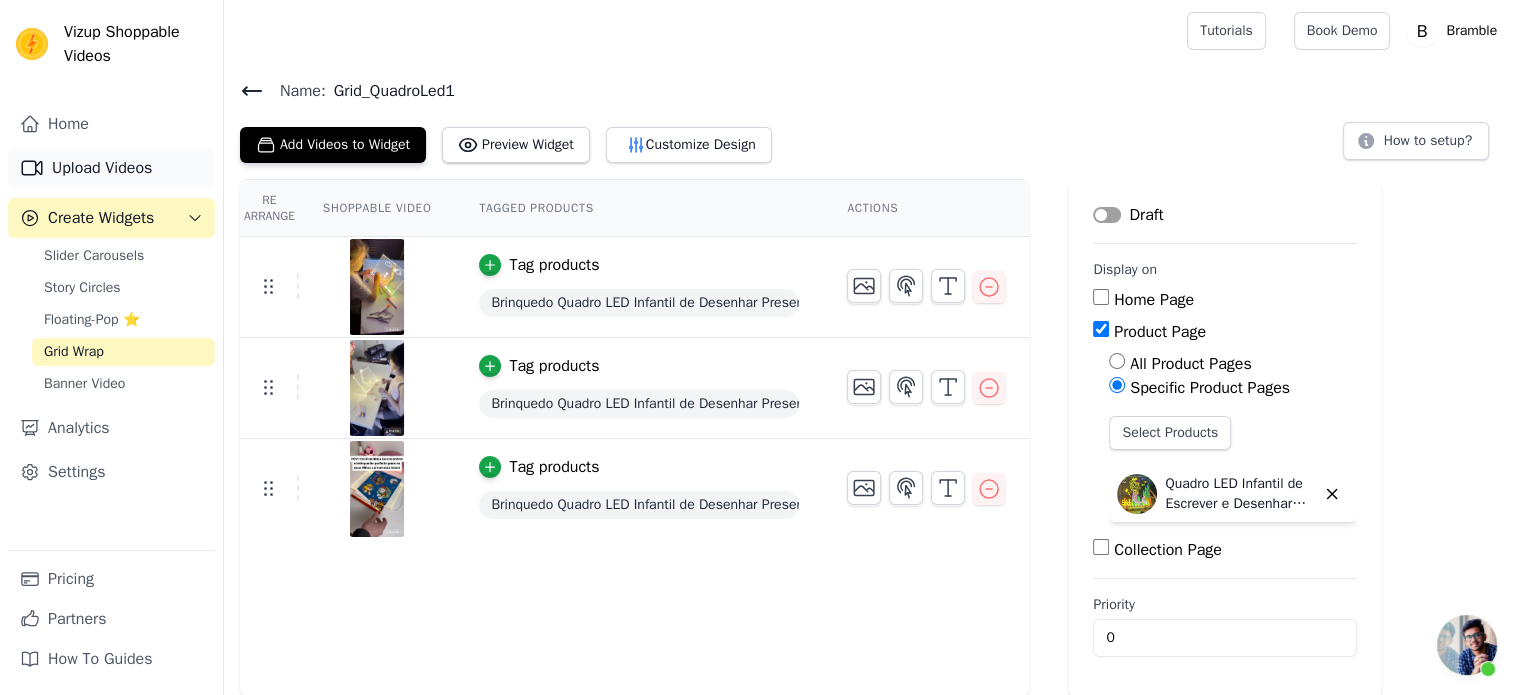 click on "Upload Videos" at bounding box center [111, 168] 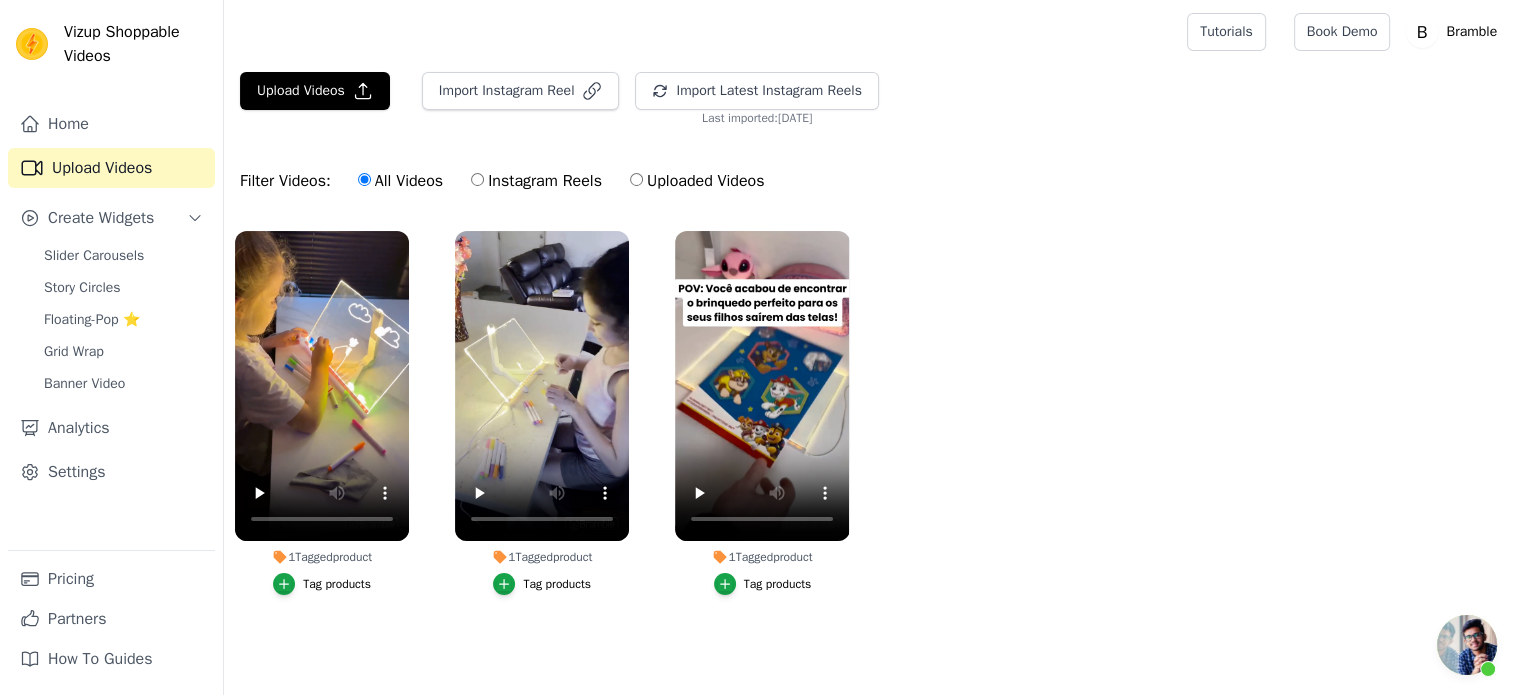 click on "Uploaded Videos" at bounding box center (636, 179) 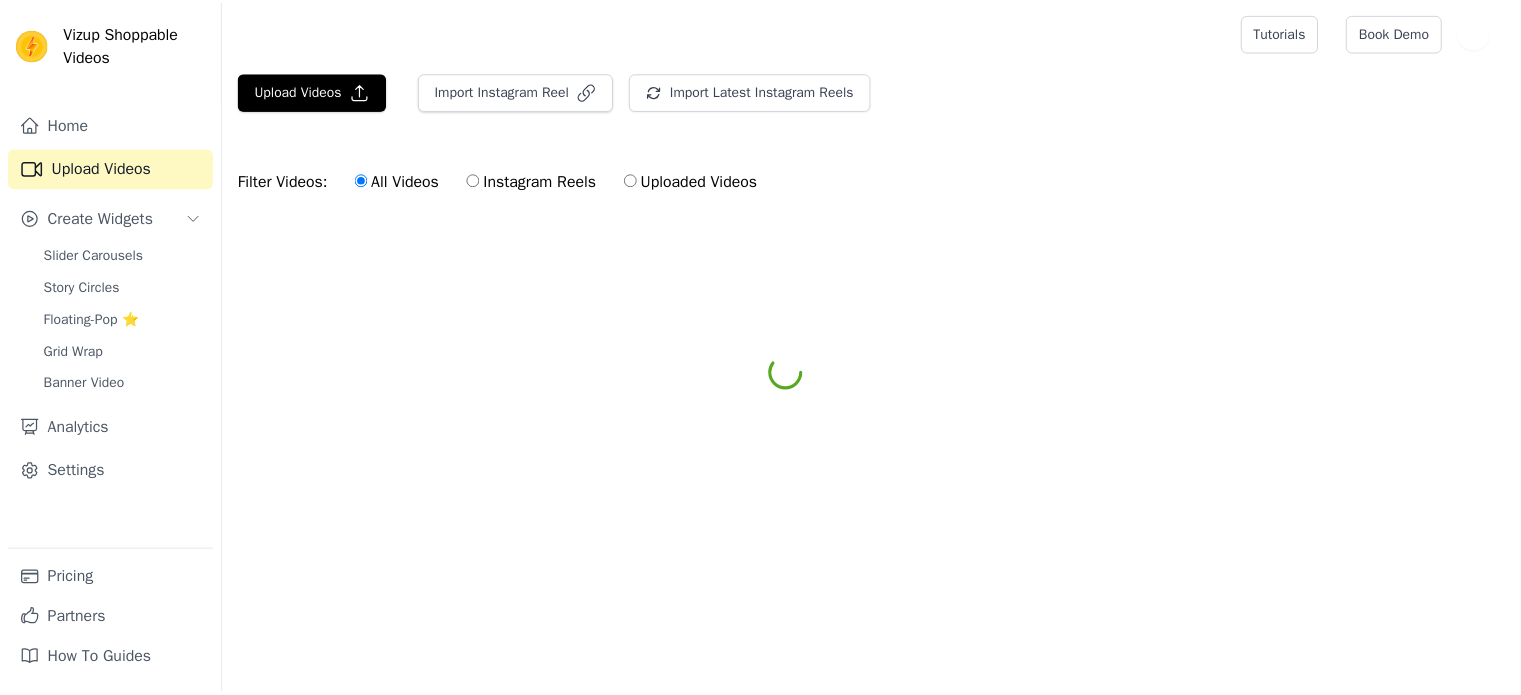 scroll, scrollTop: 0, scrollLeft: 0, axis: both 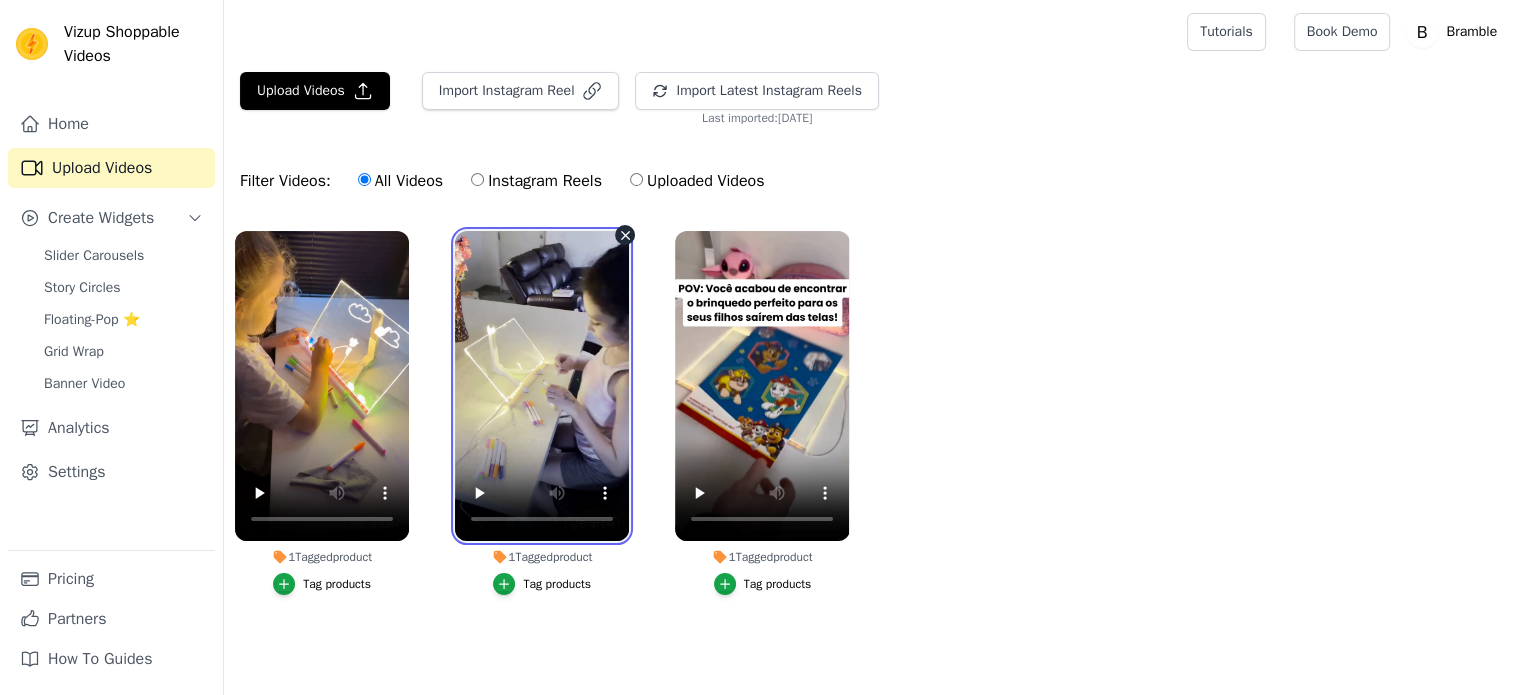 click at bounding box center (542, 386) 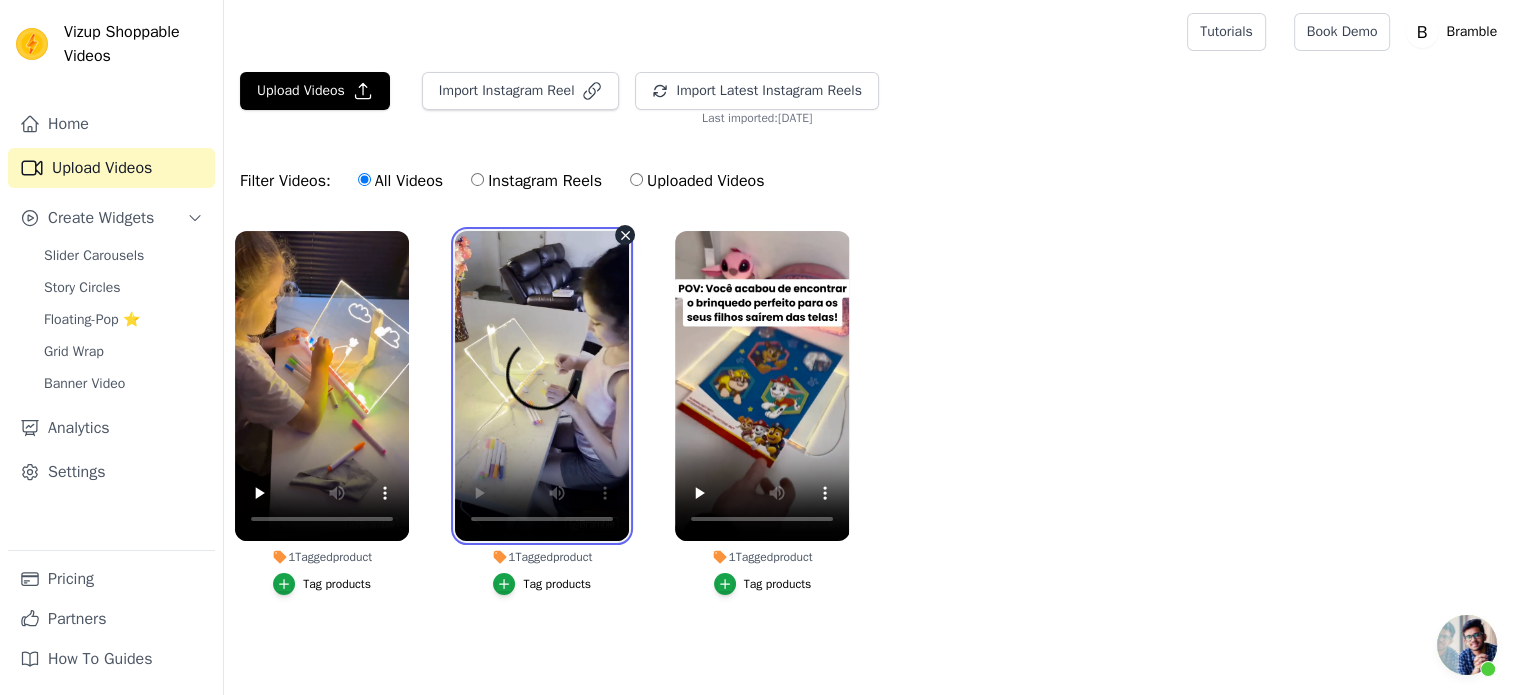 scroll, scrollTop: 2120, scrollLeft: 0, axis: vertical 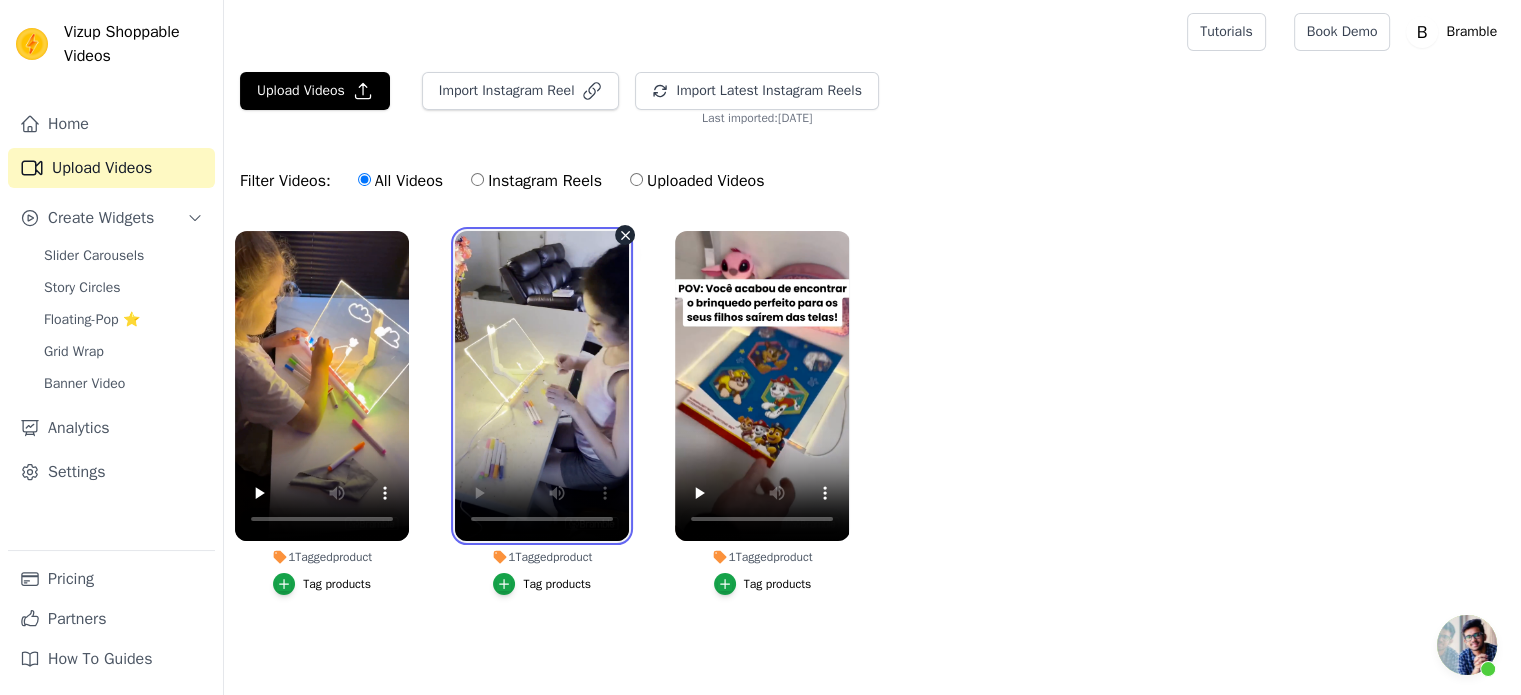 click at bounding box center (542, 386) 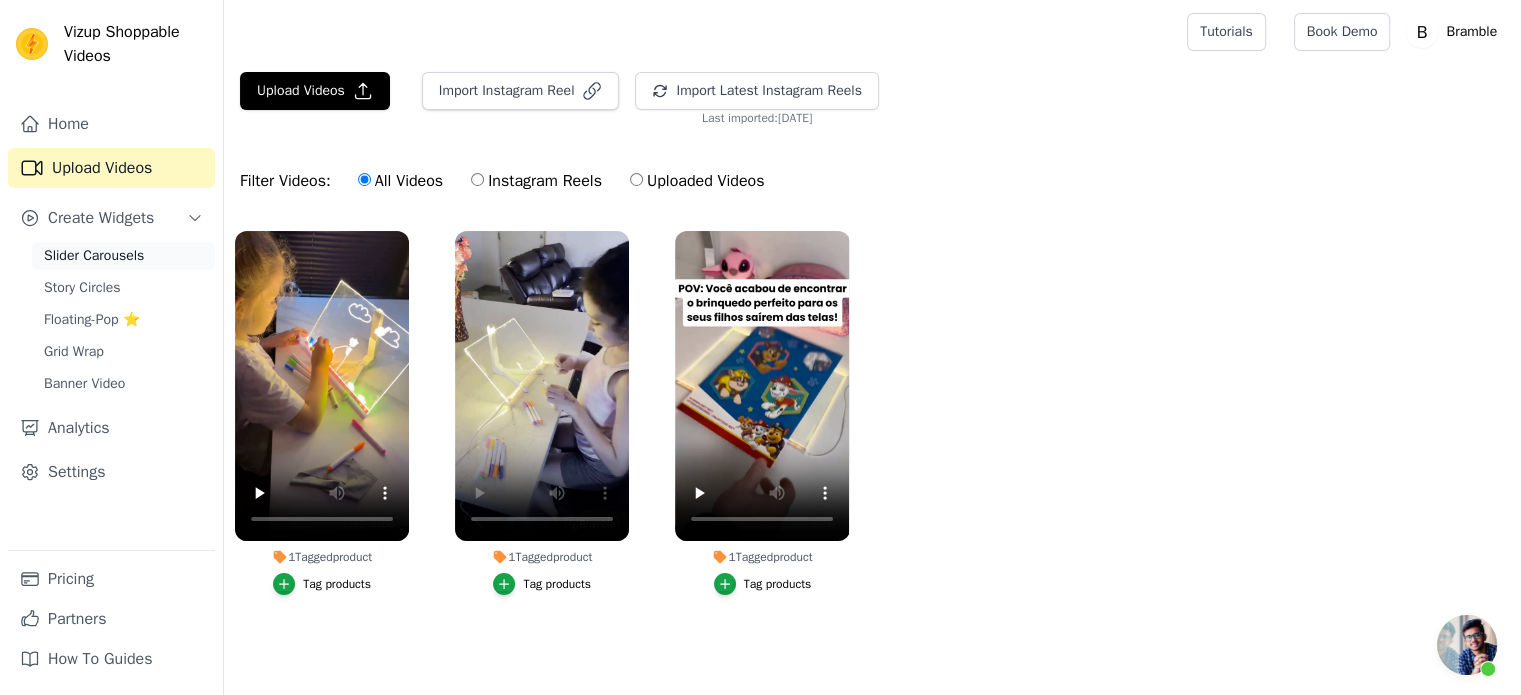 click on "Slider Carousels" at bounding box center [94, 256] 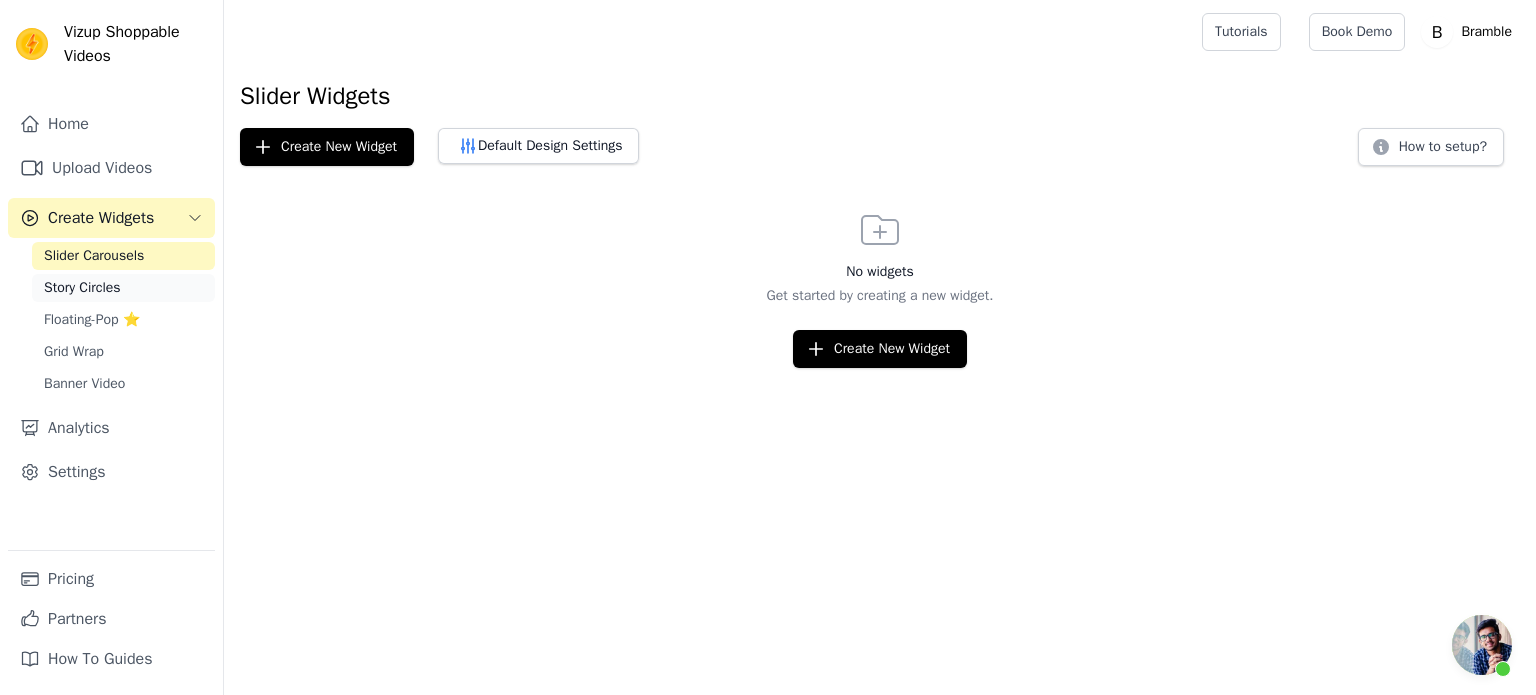 click on "Story Circles" at bounding box center (82, 288) 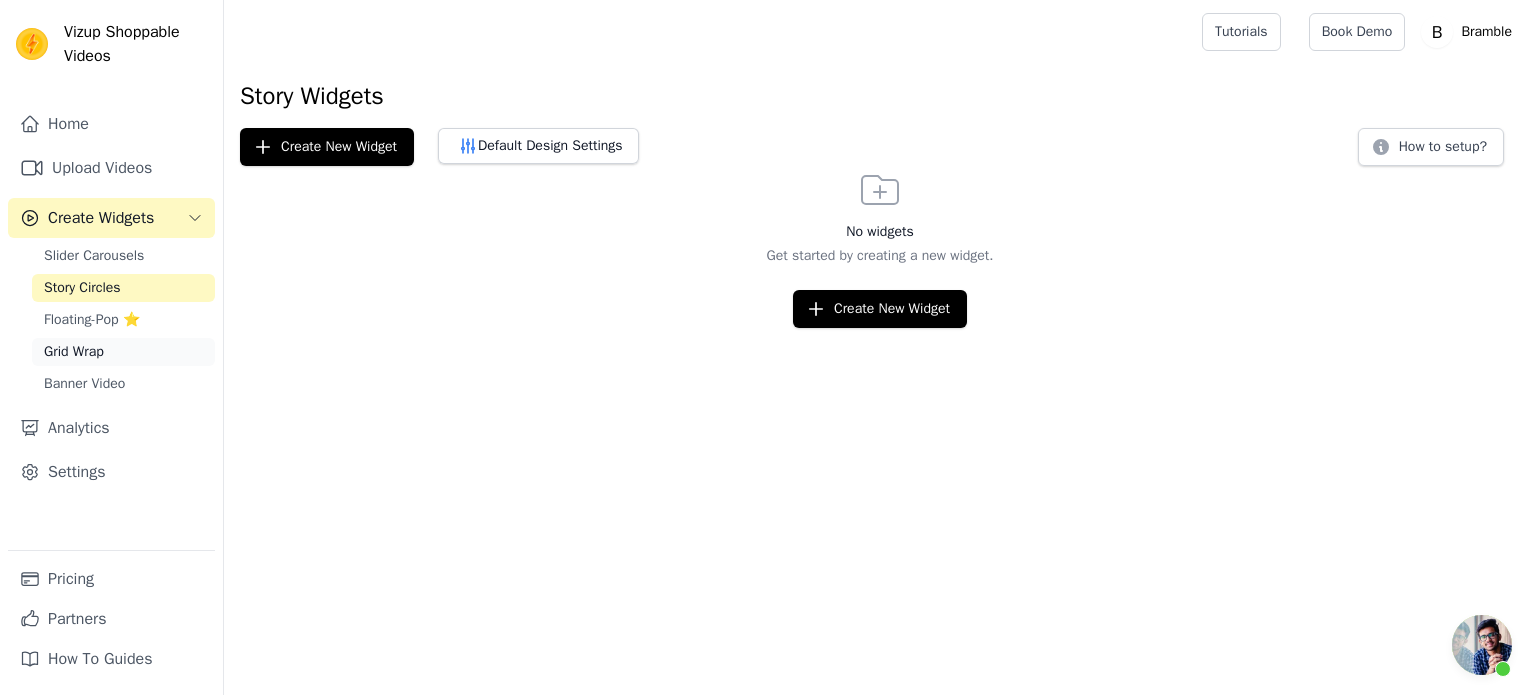 click on "Grid Wrap" at bounding box center [123, 352] 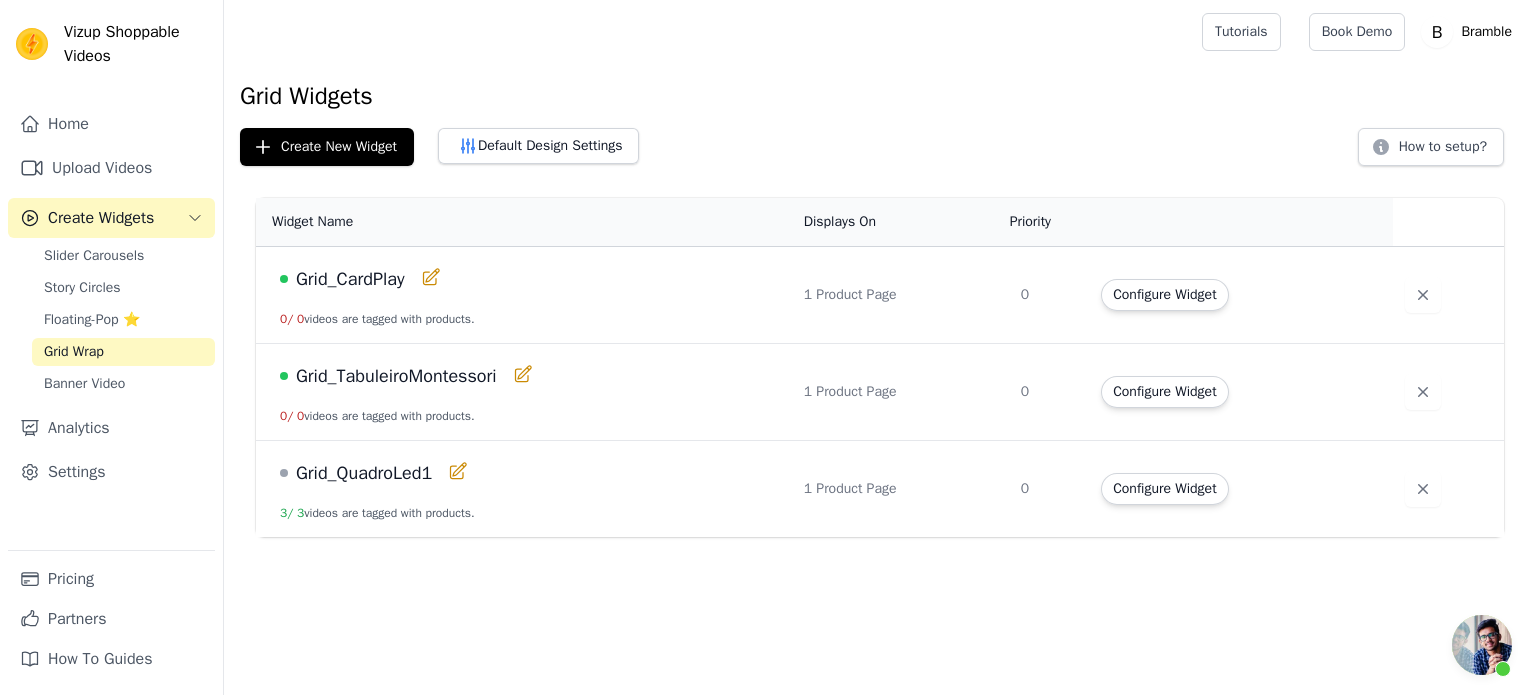 click on "Grid_QuadroLed1" at bounding box center [364, 473] 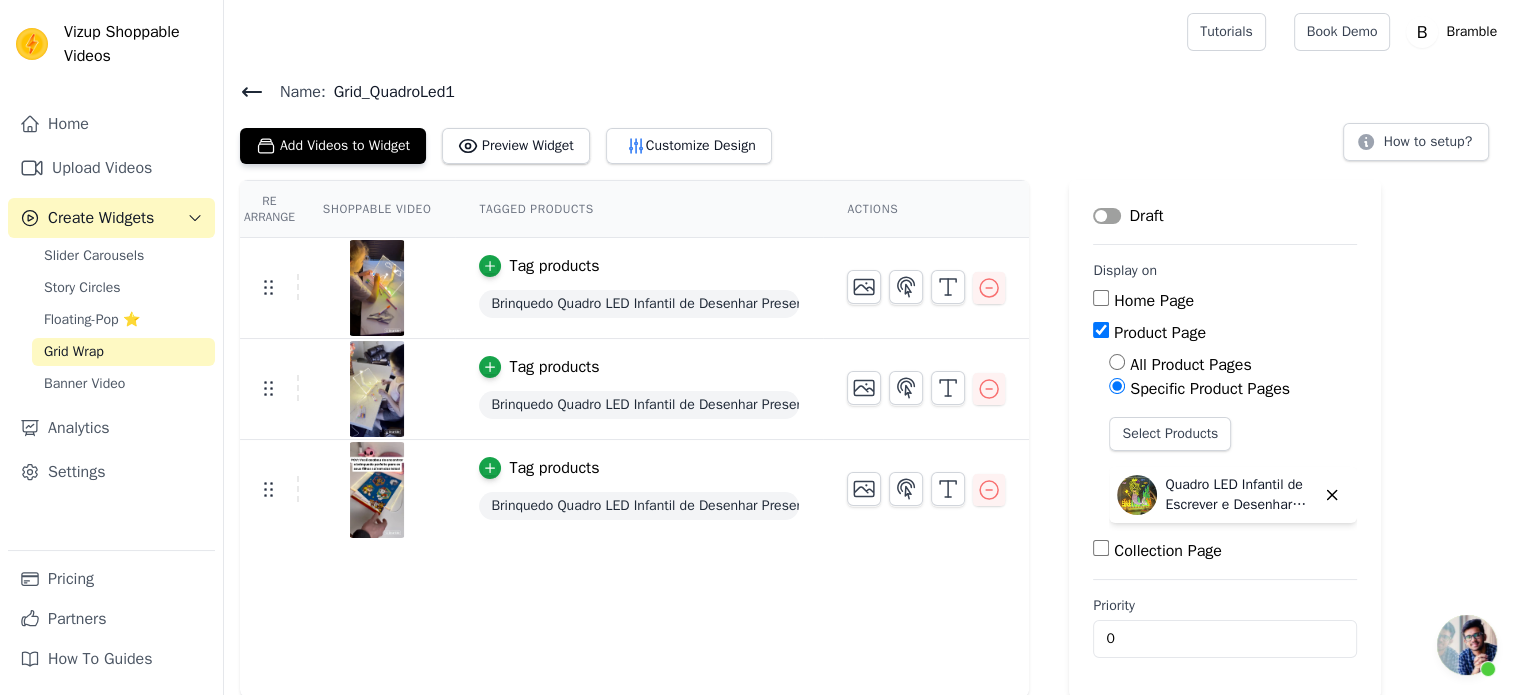 click at bounding box center (377, 288) 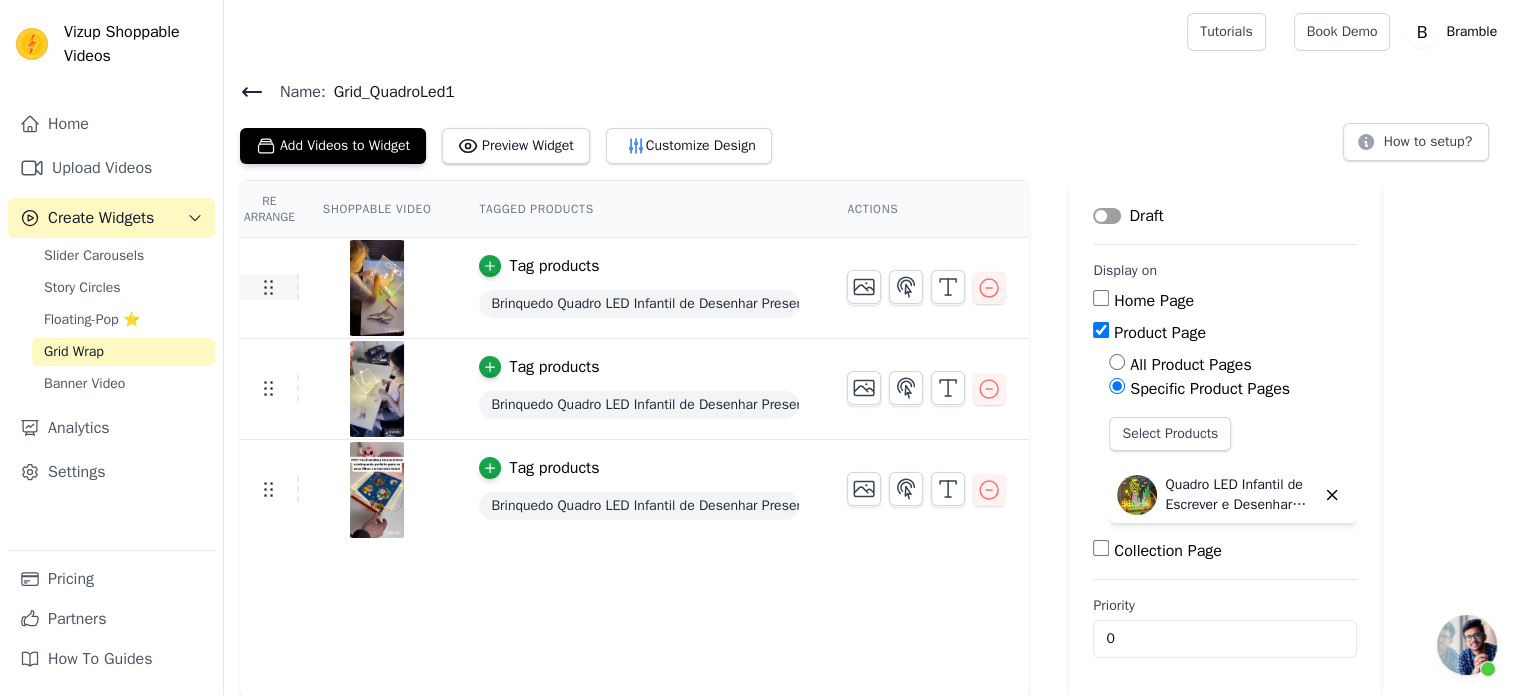 click at bounding box center [269, 287] 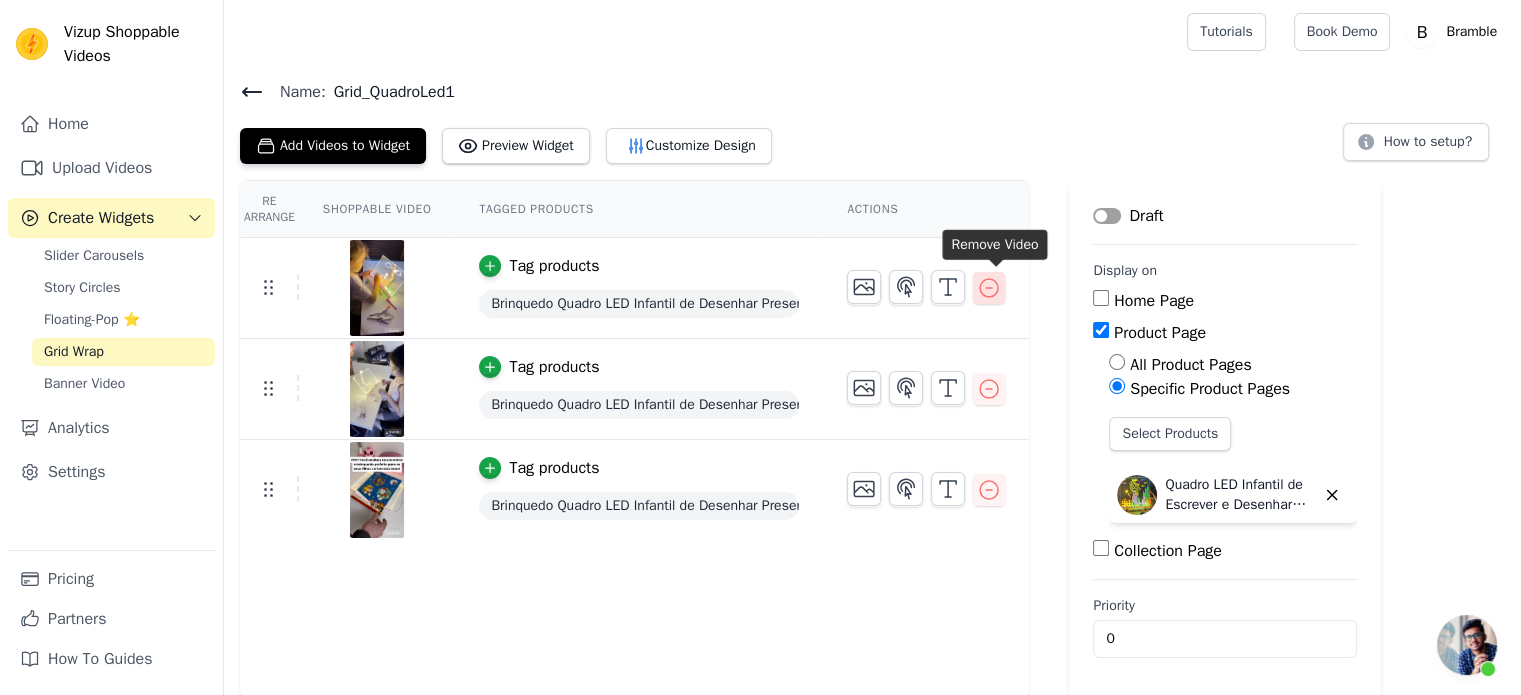 click at bounding box center [989, 288] 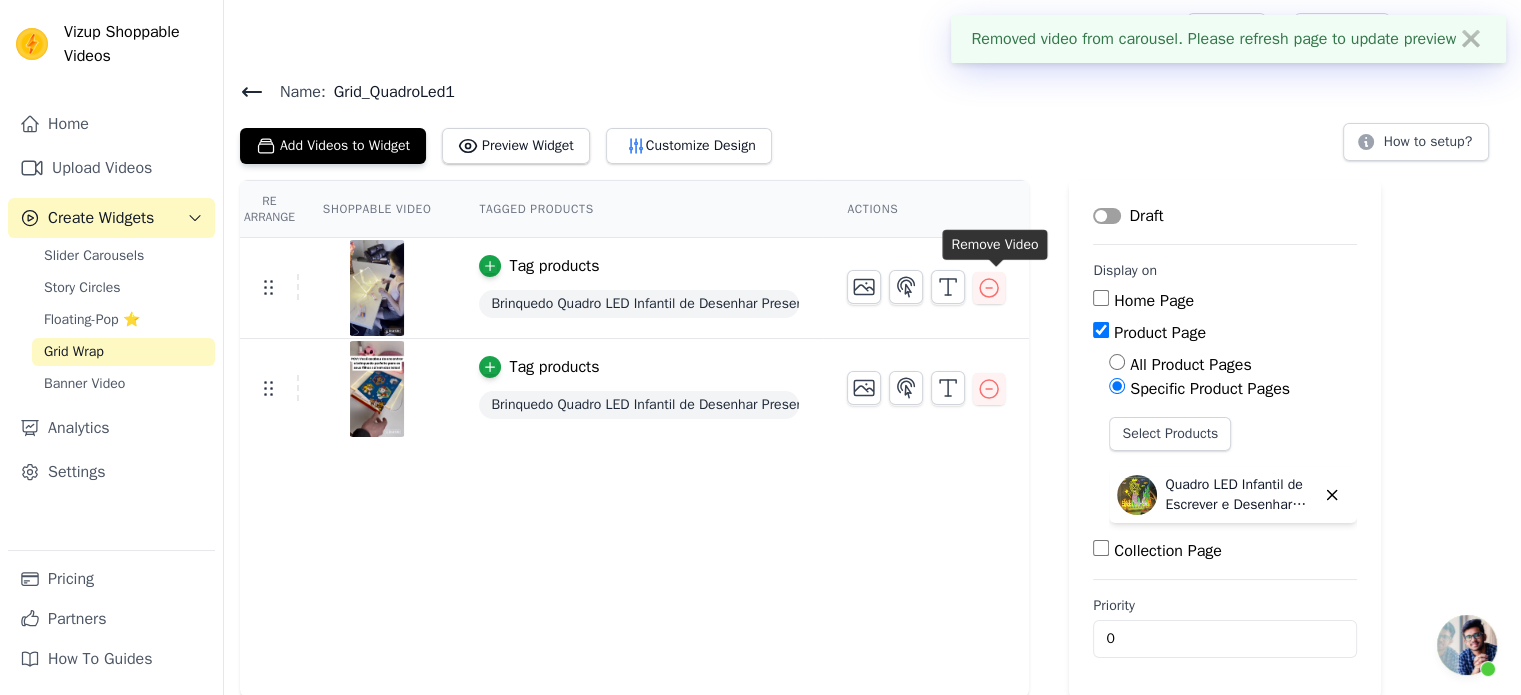 click 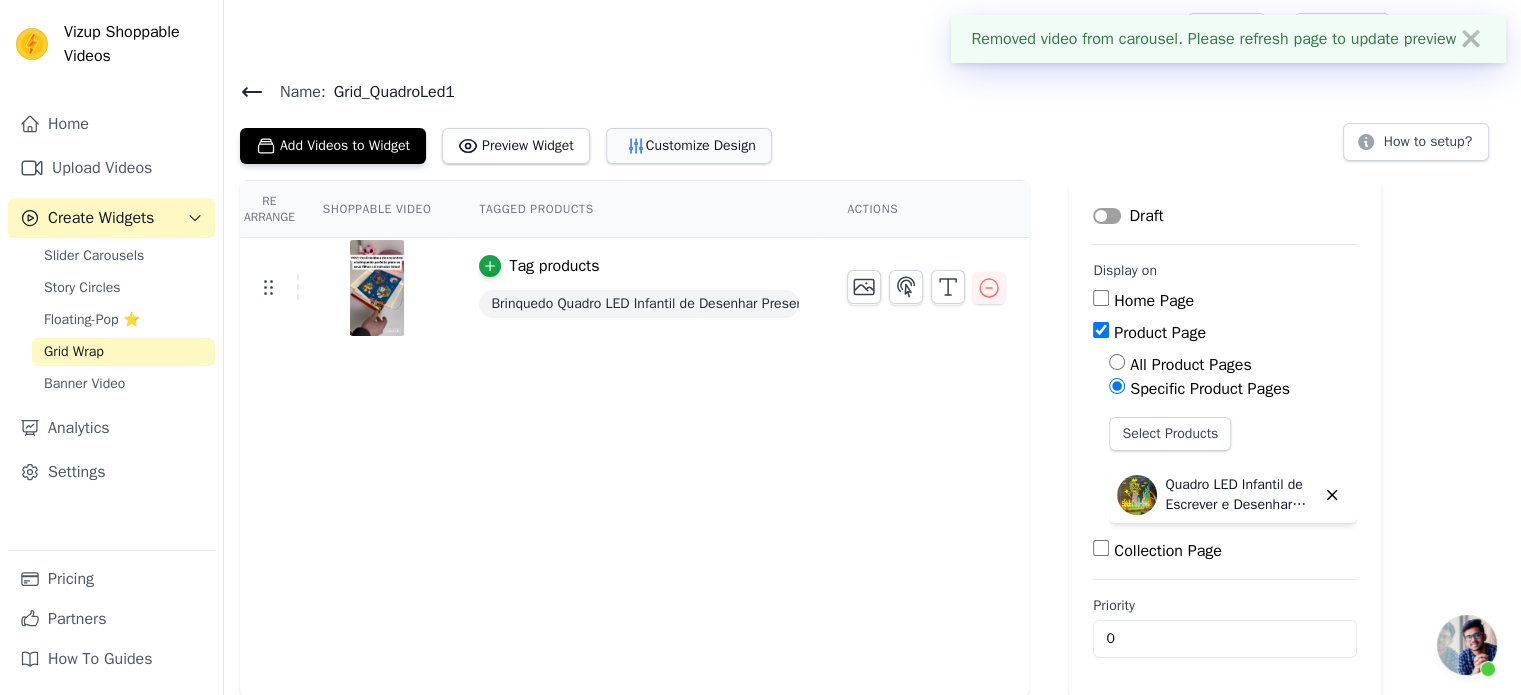 click on "Customize Design" at bounding box center (689, 146) 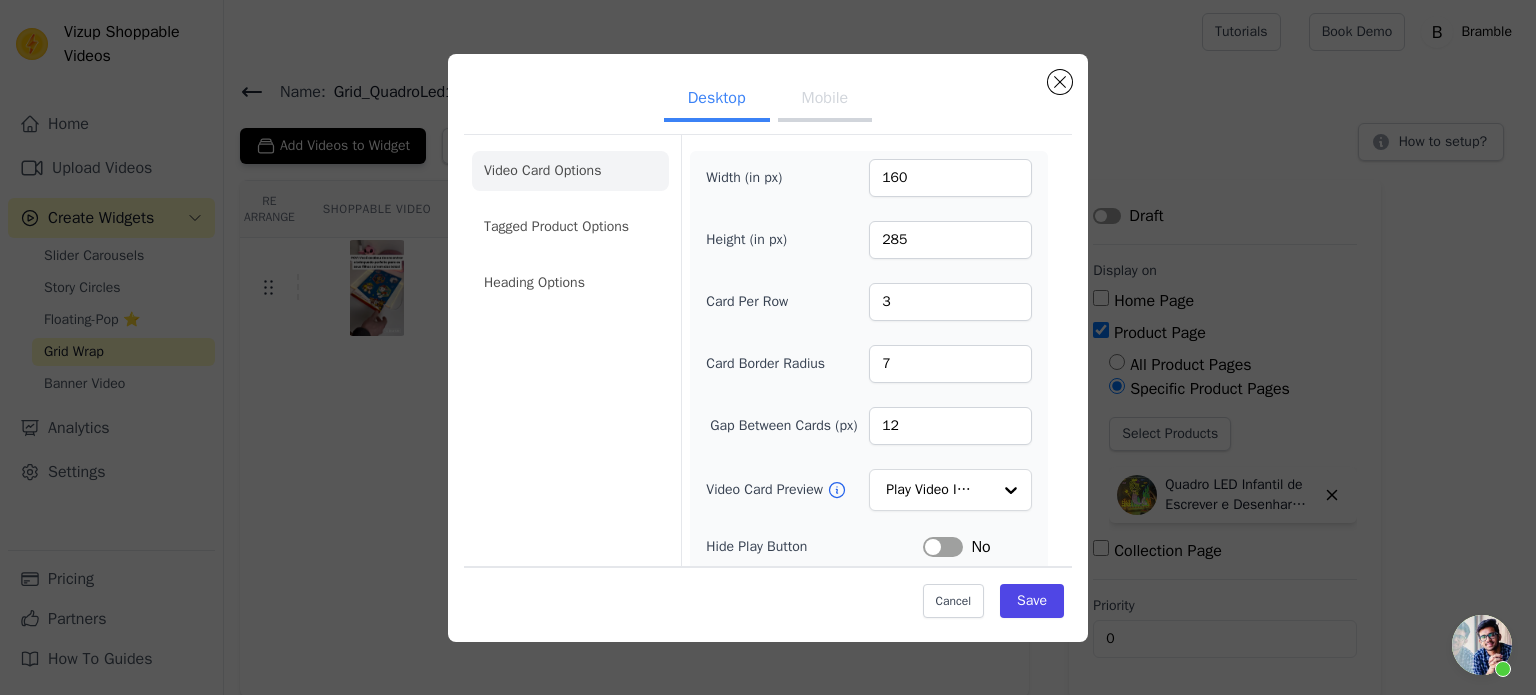 click on "Mobile" at bounding box center (825, 100) 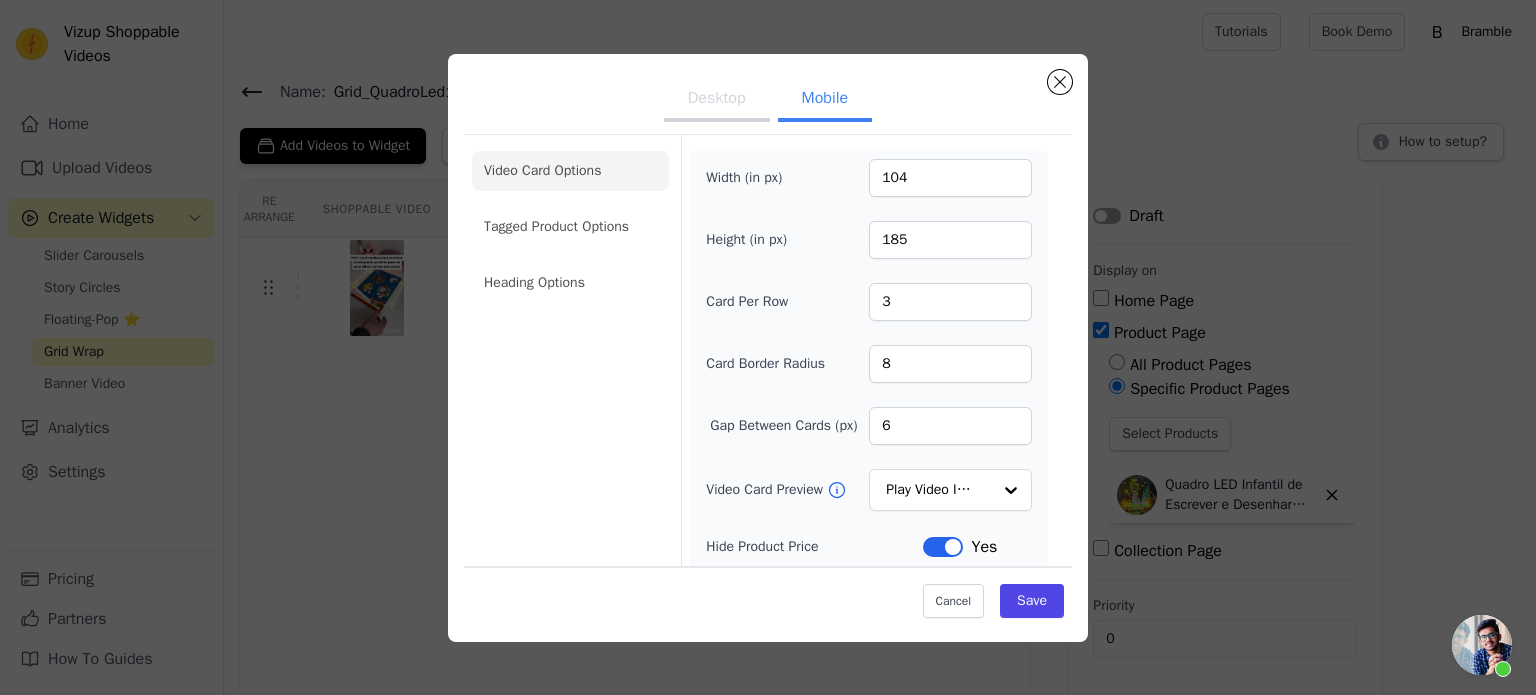 click on "Desktop" at bounding box center [717, 100] 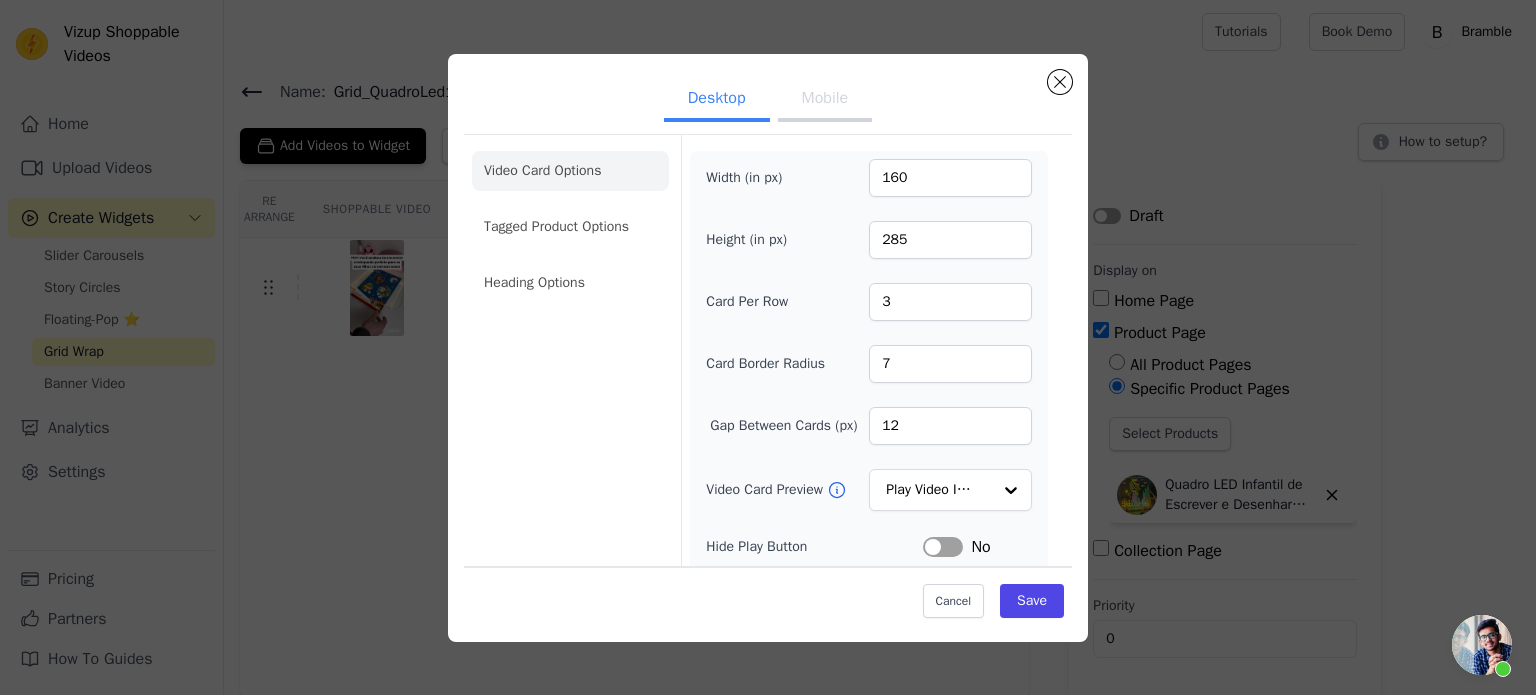 click on "Desktop" at bounding box center [717, 100] 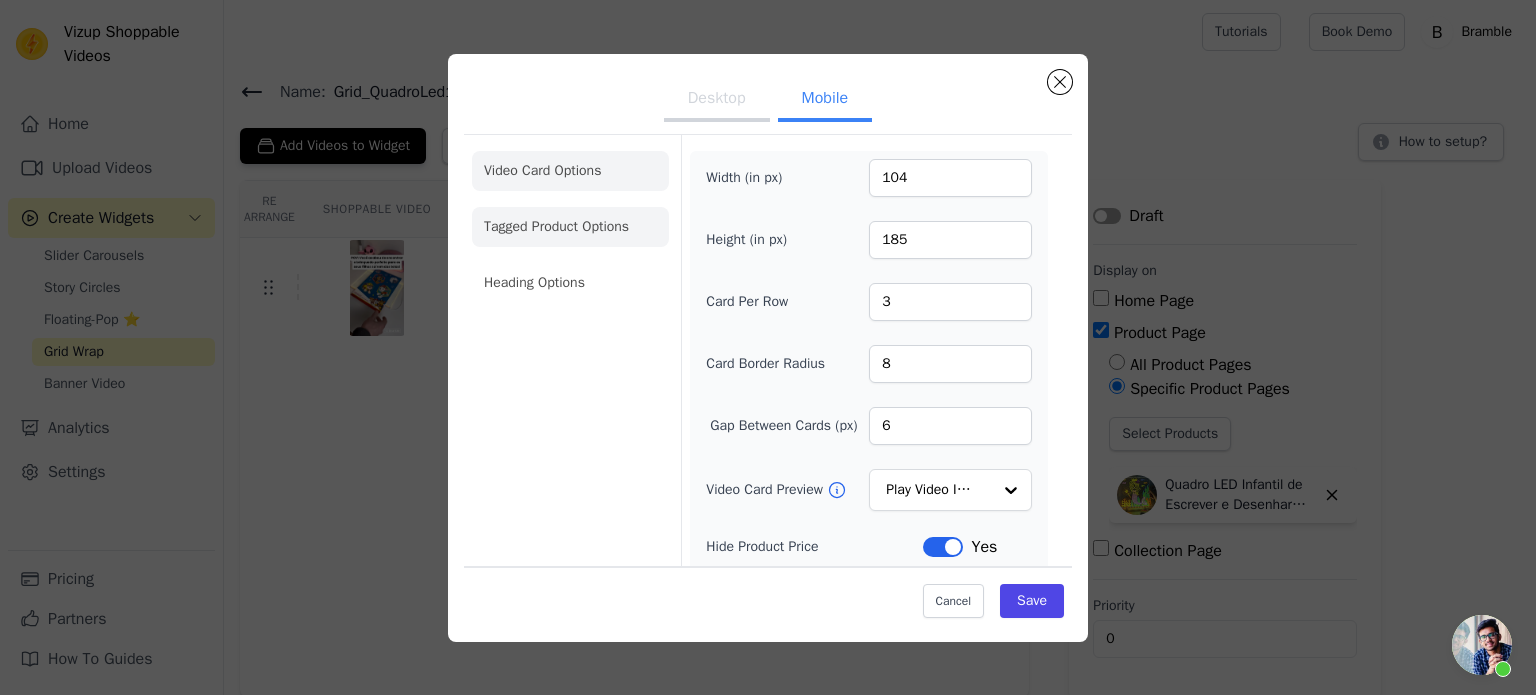 click on "Tagged Product Options" 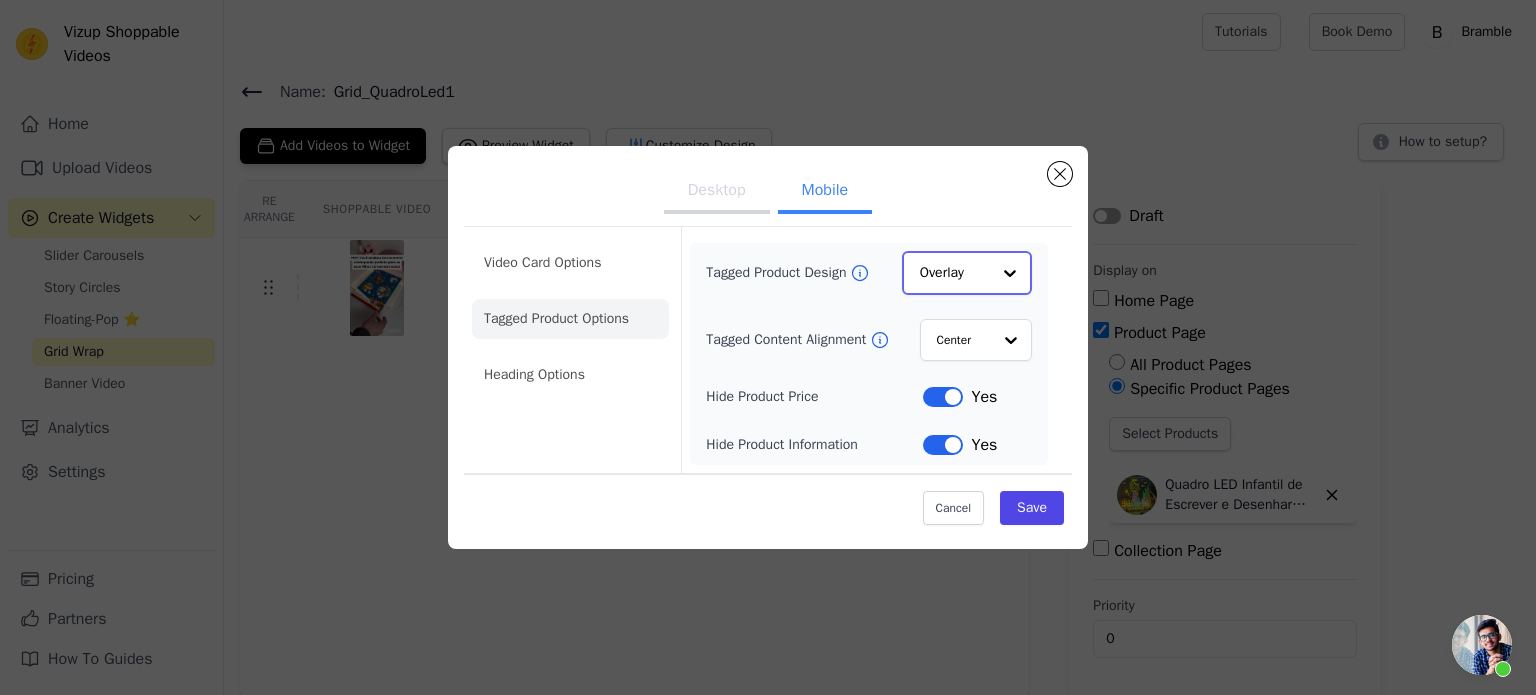 click at bounding box center (1010, 273) 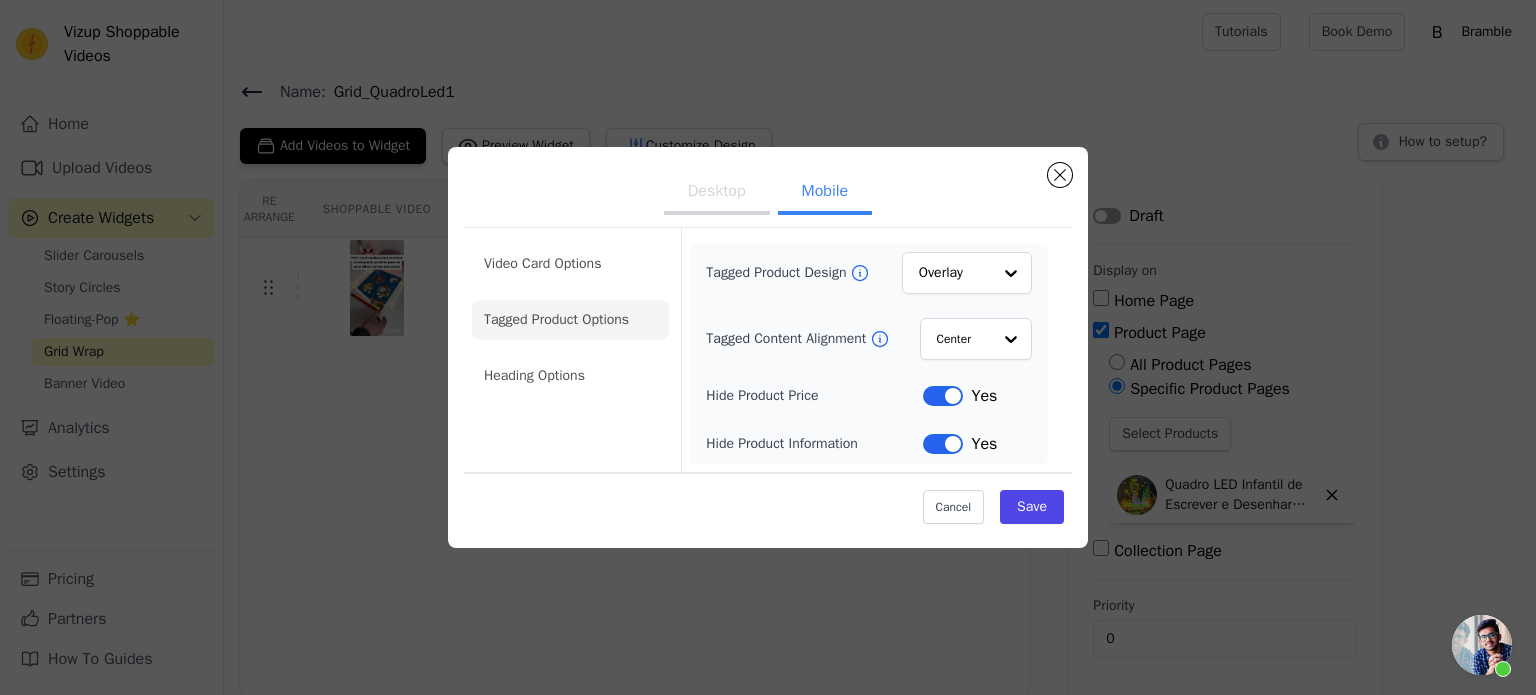 click on "Desktop Mobile" at bounding box center [768, 193] 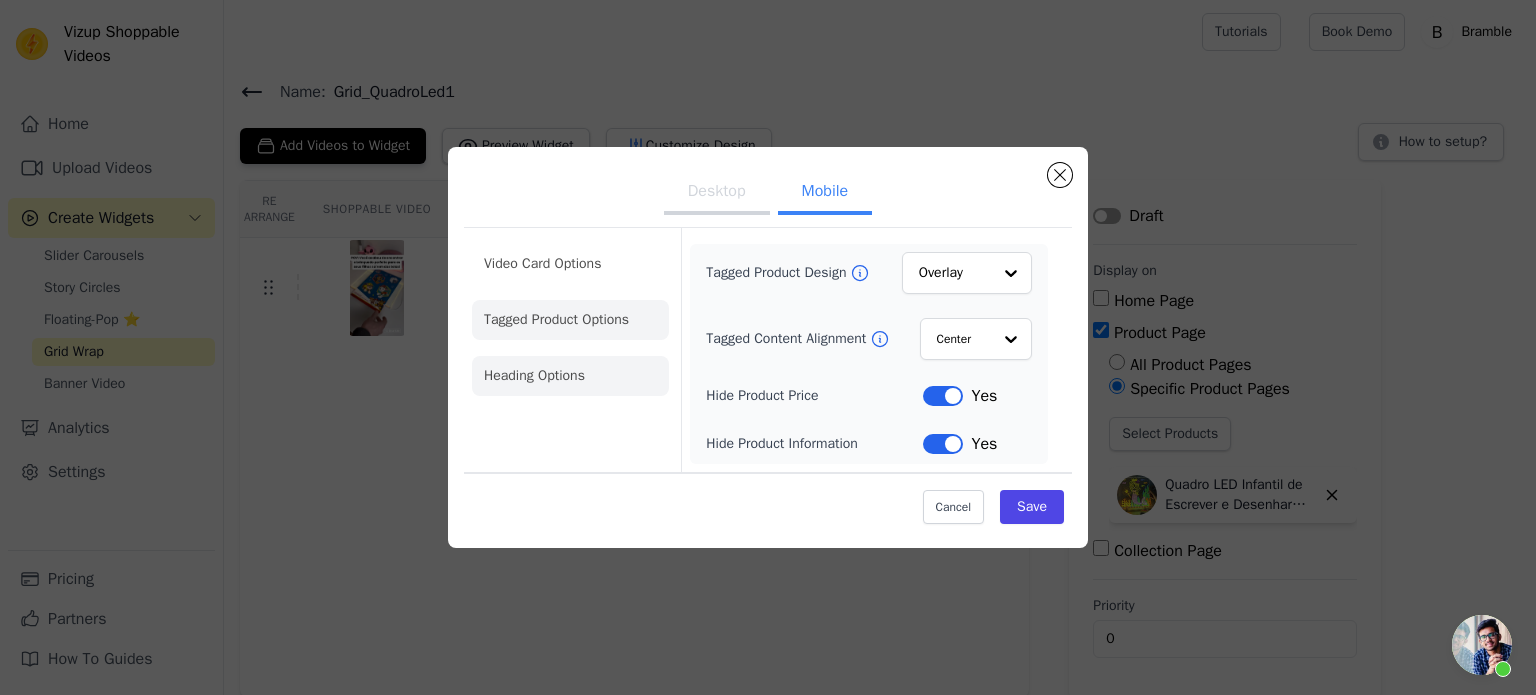 click on "Heading Options" 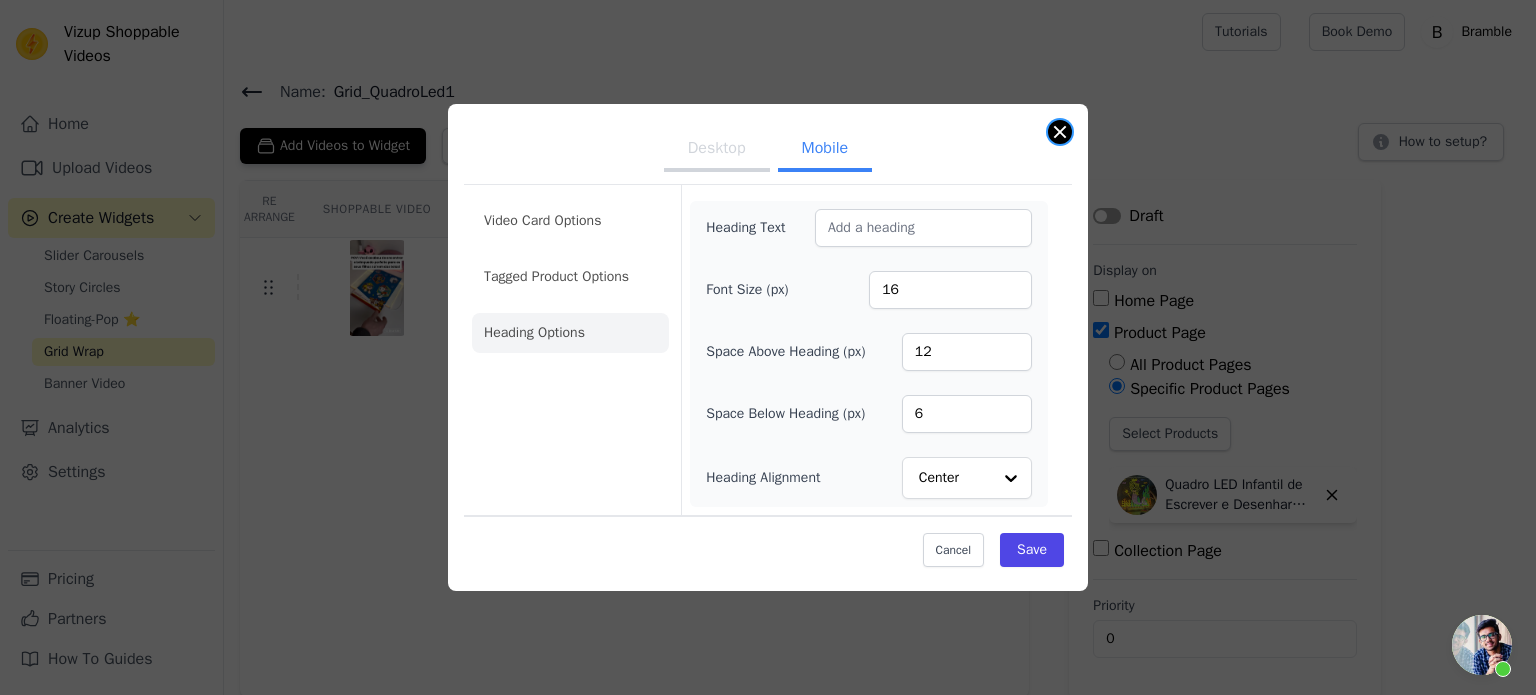 click at bounding box center (1060, 132) 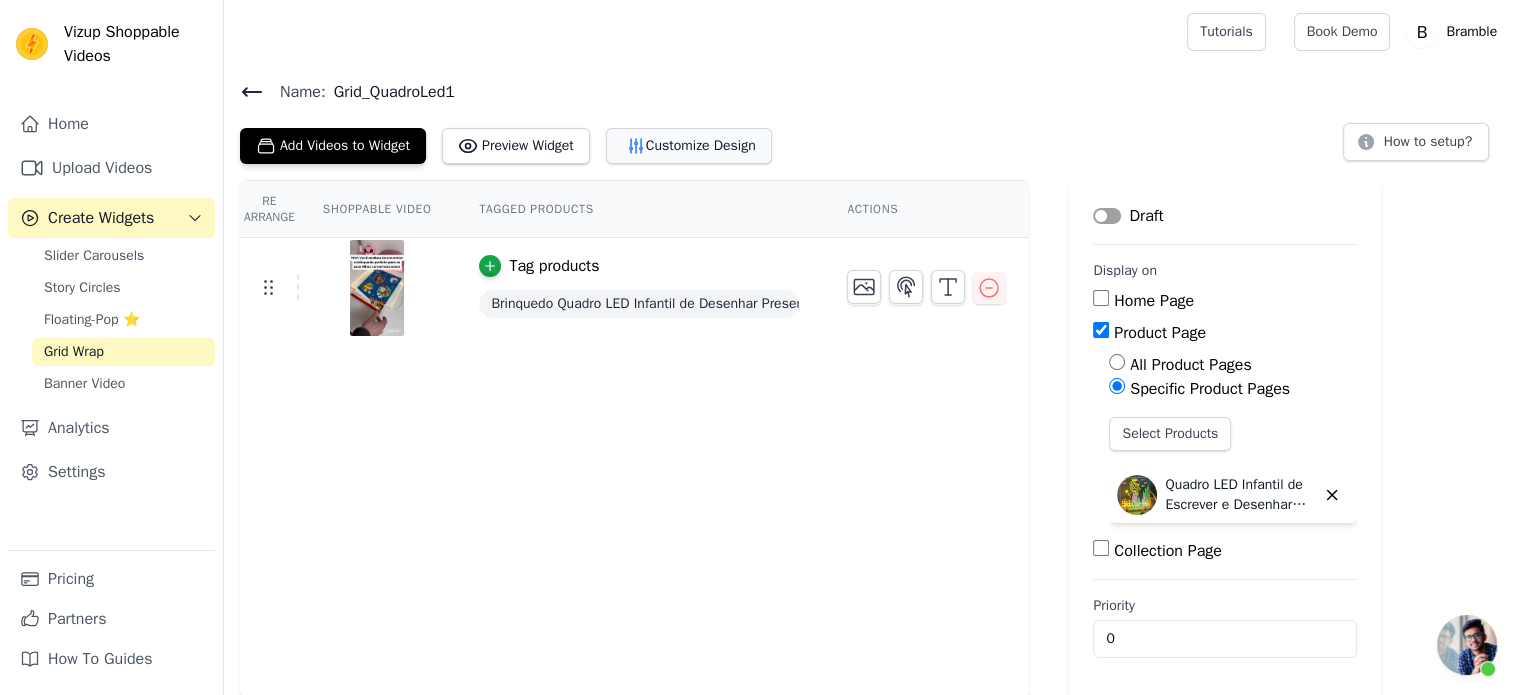 click on "Customize Design" at bounding box center (689, 146) 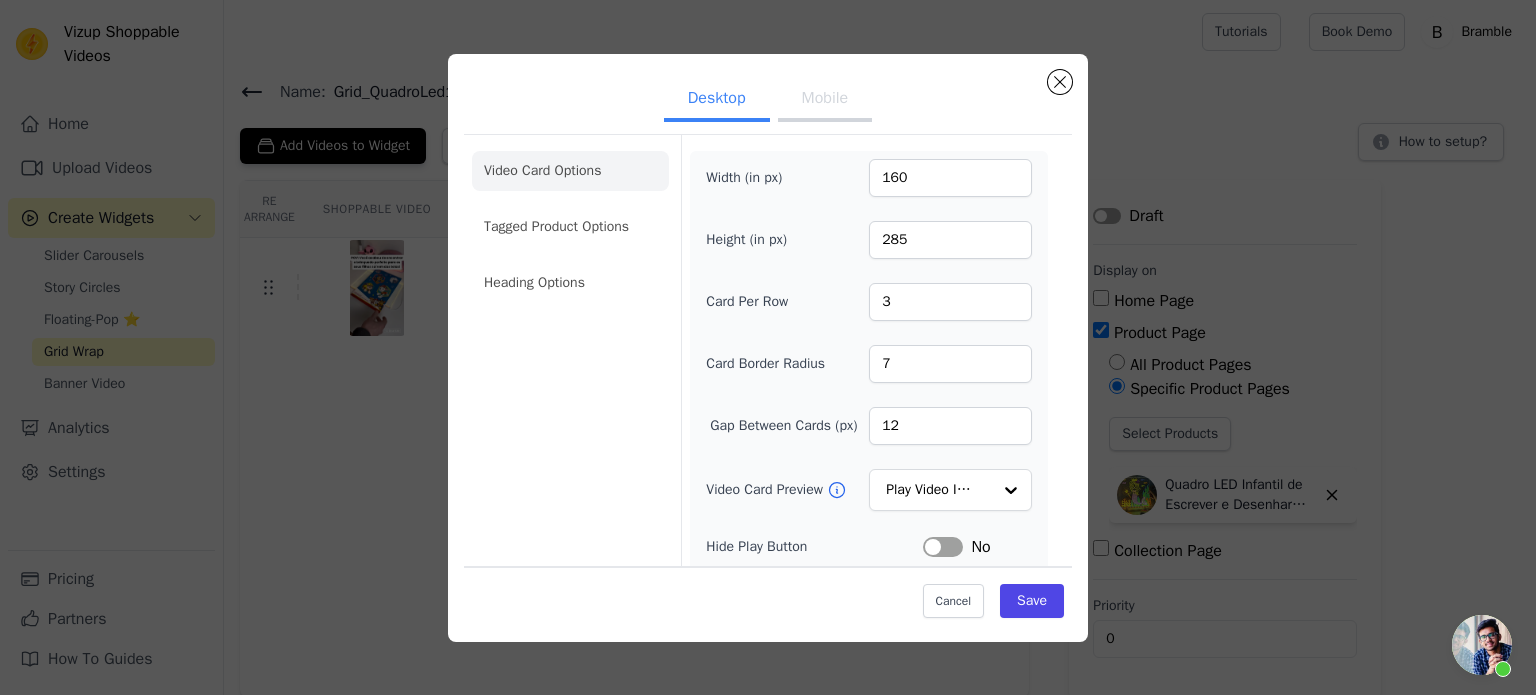 click on "Mobile" at bounding box center (825, 100) 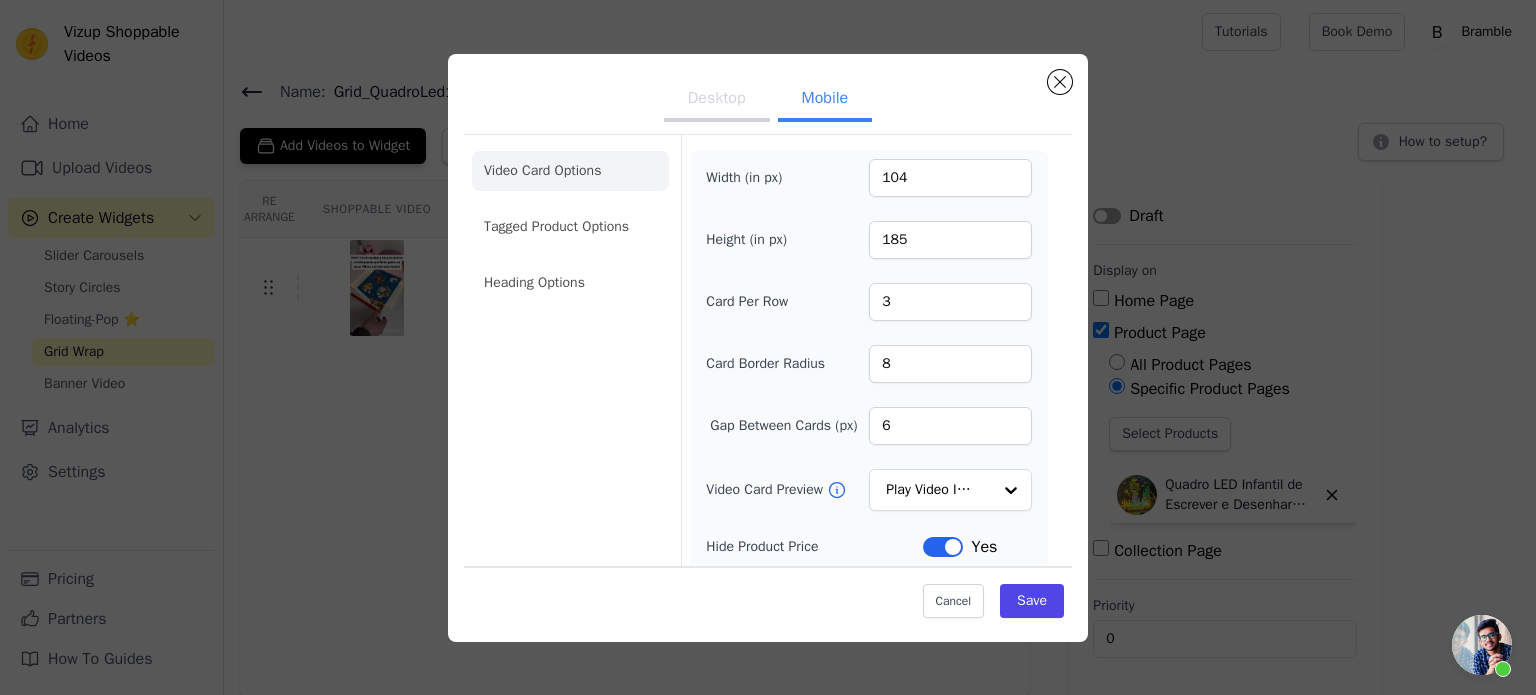 click on "Desktop Mobile" at bounding box center (768, 100) 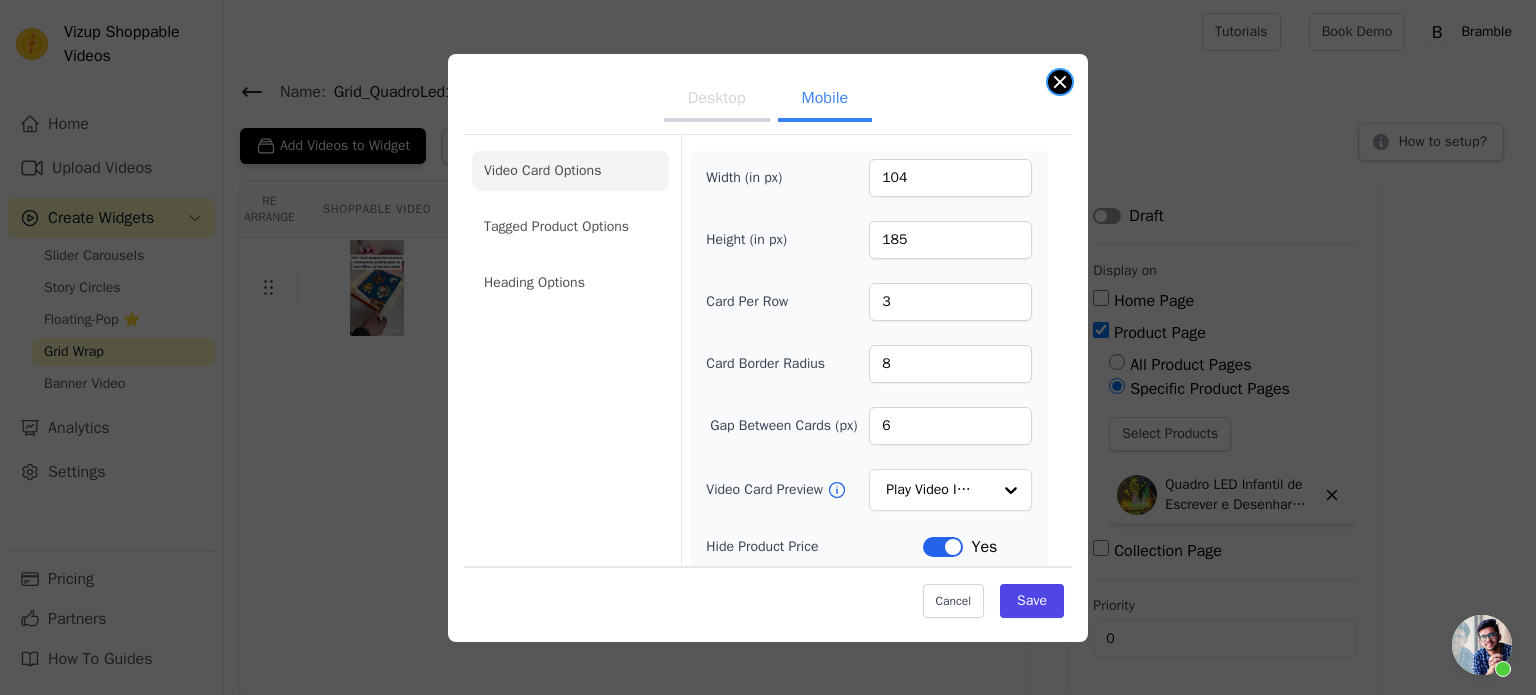 click at bounding box center (1060, 82) 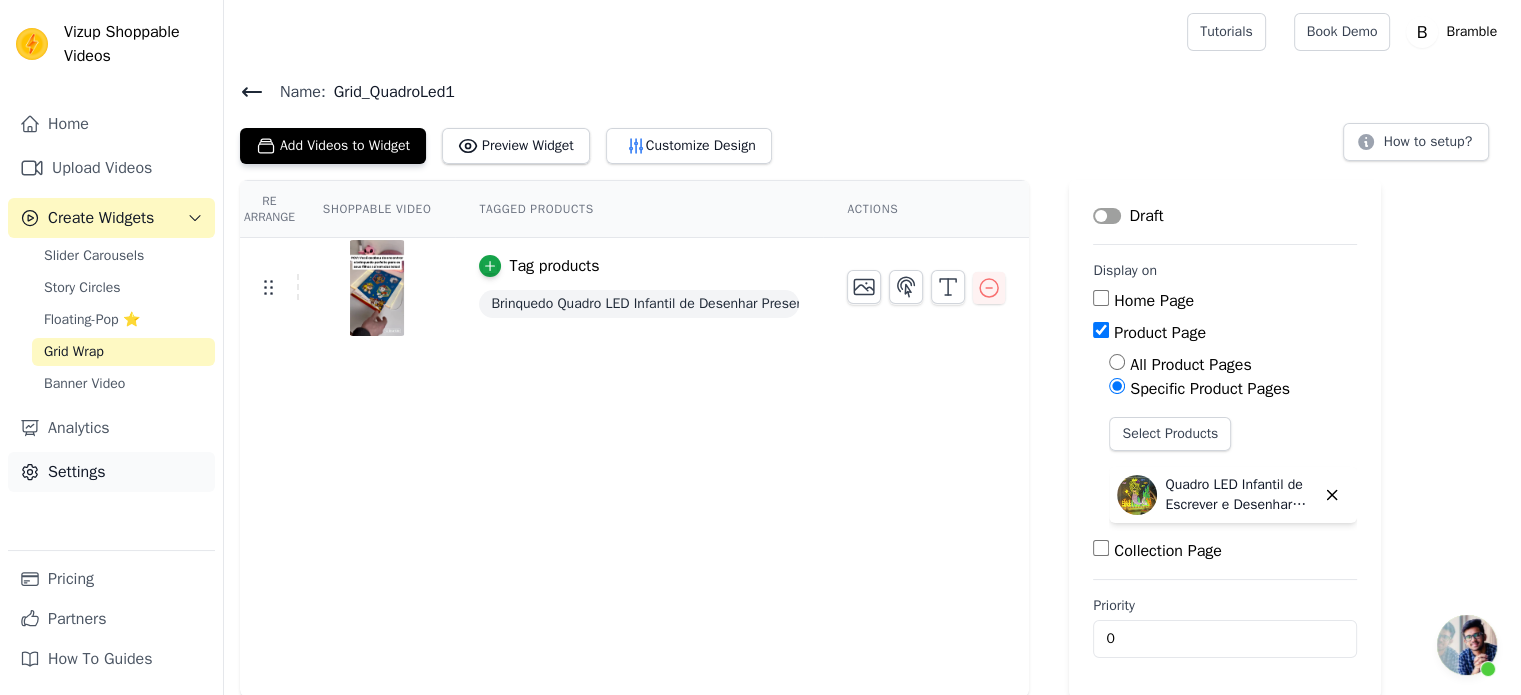 click on "Settings" at bounding box center [111, 472] 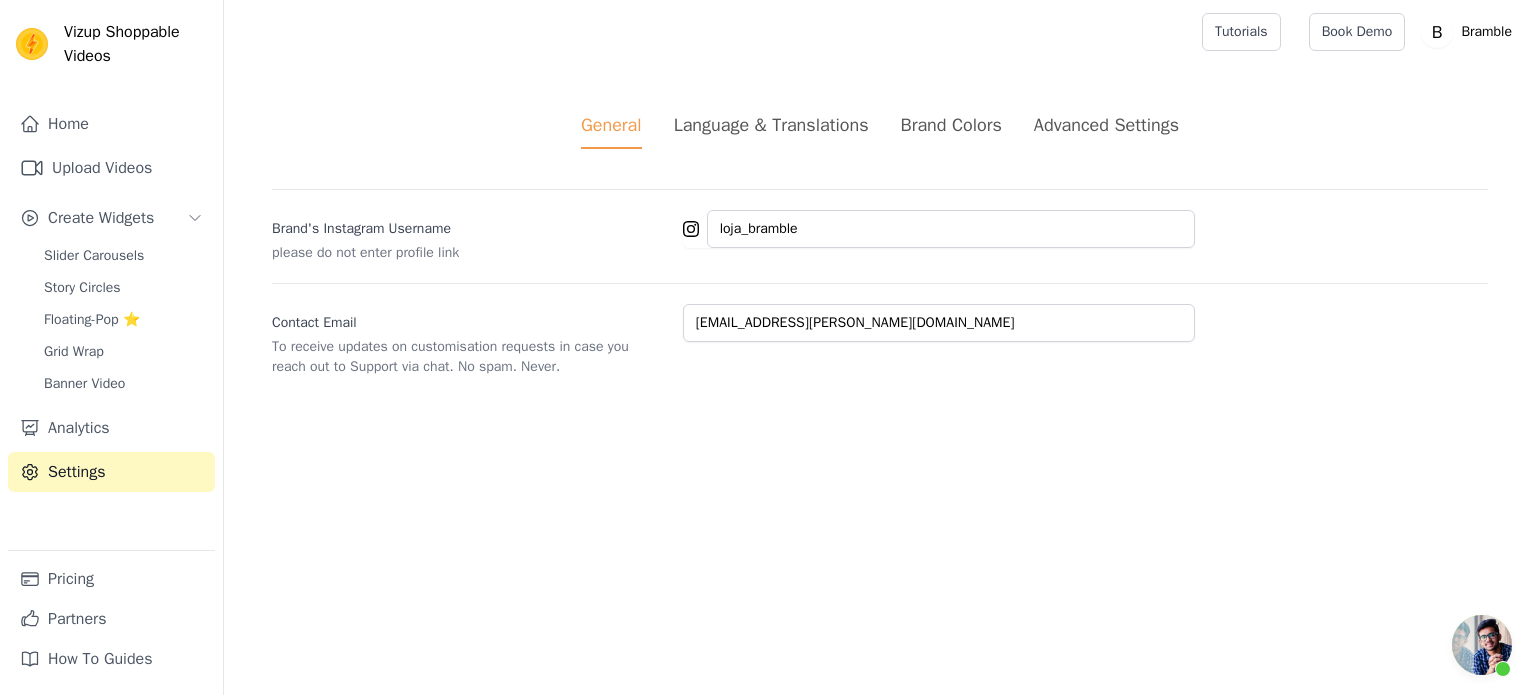 click on "Language & Translations" at bounding box center (771, 125) 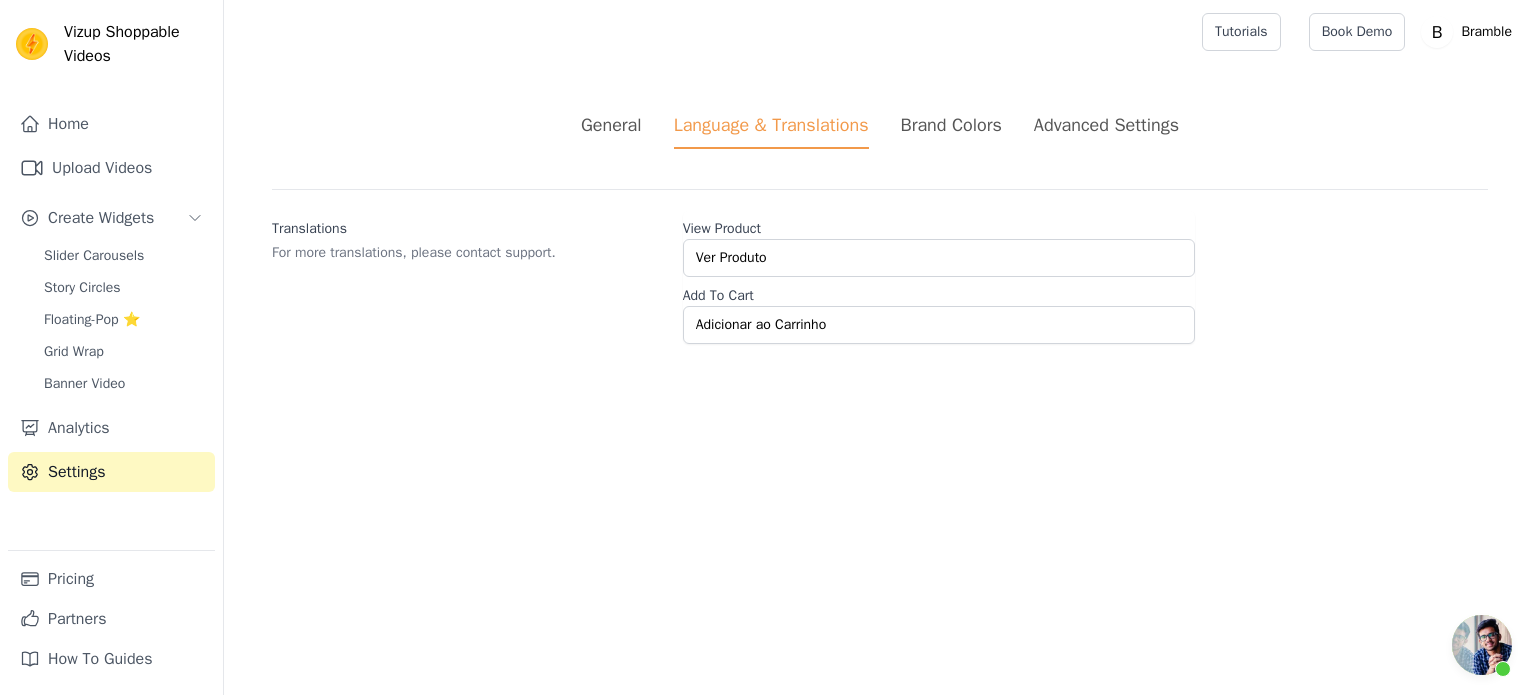 click on "Advanced Settings" at bounding box center (1106, 125) 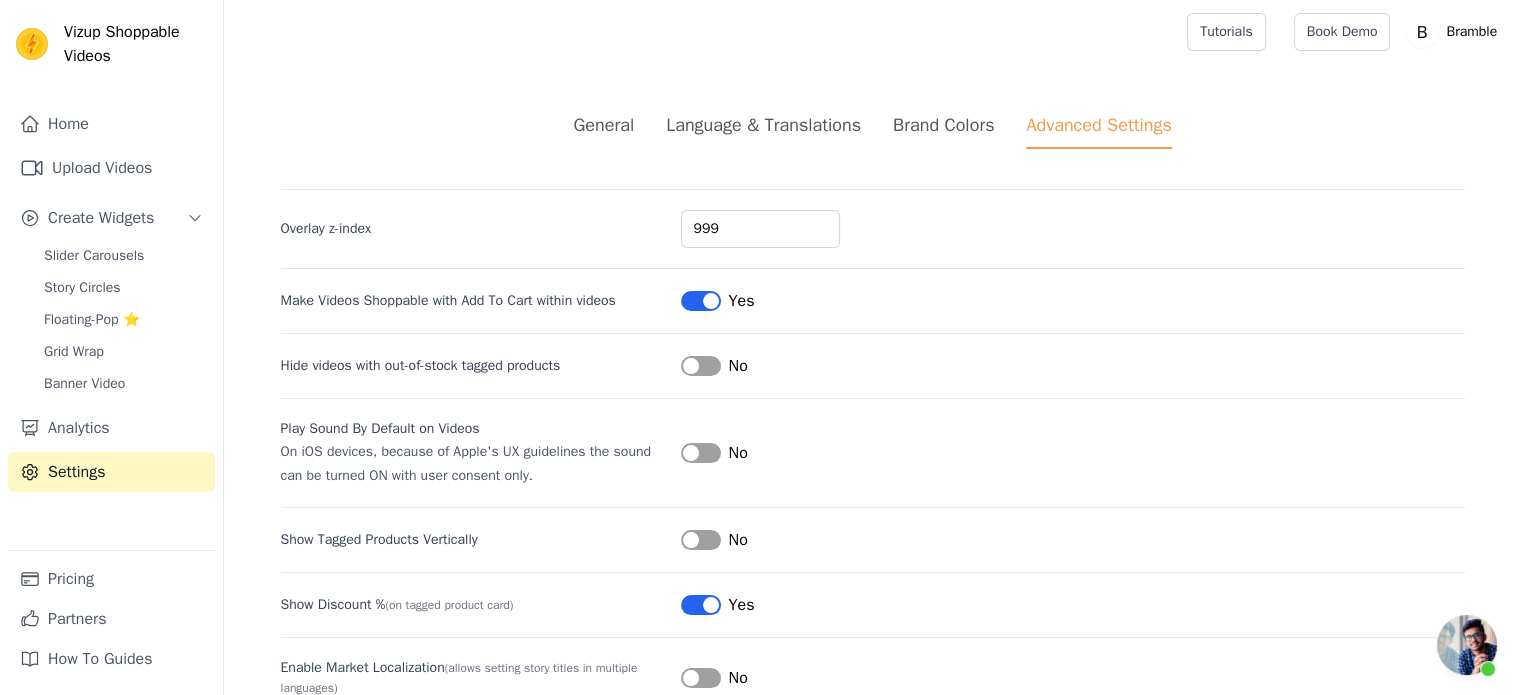 scroll, scrollTop: 48, scrollLeft: 0, axis: vertical 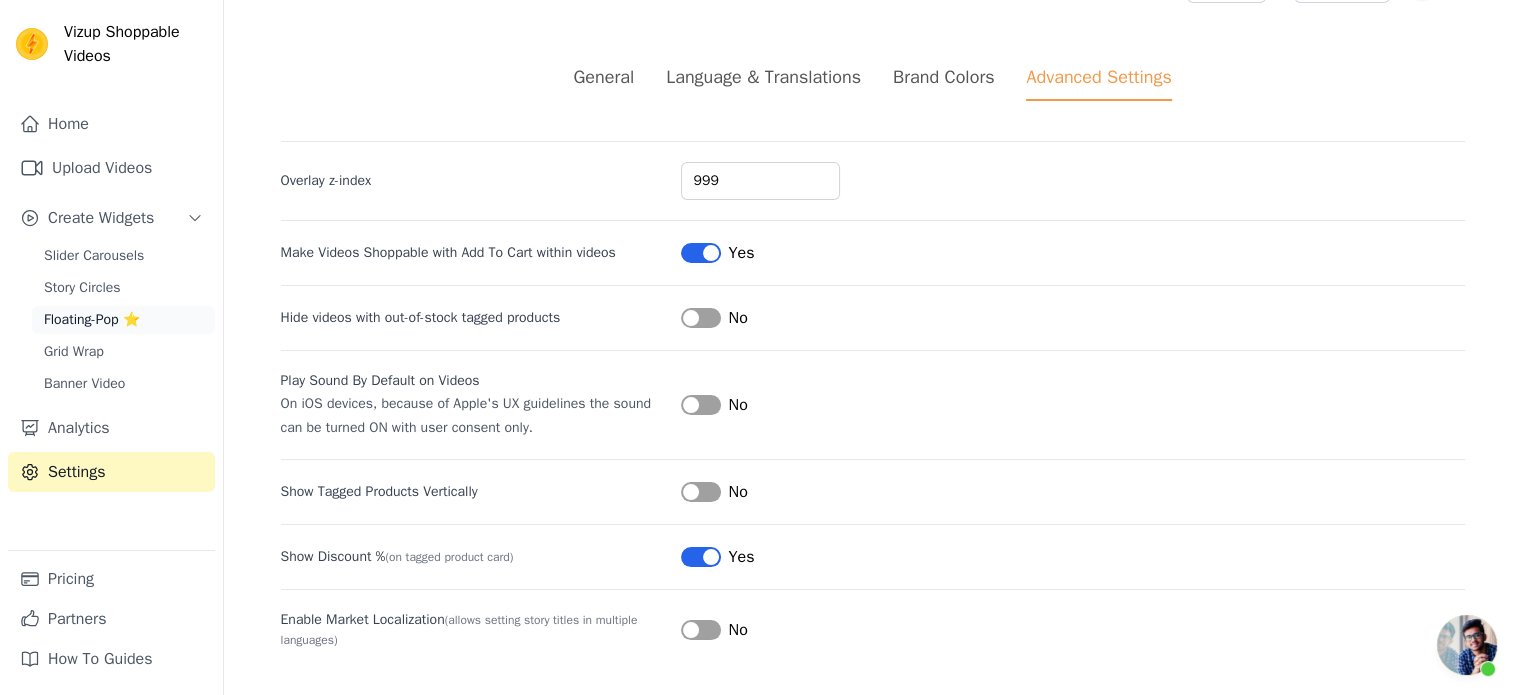 click on "Floating-Pop ⭐" at bounding box center (92, 320) 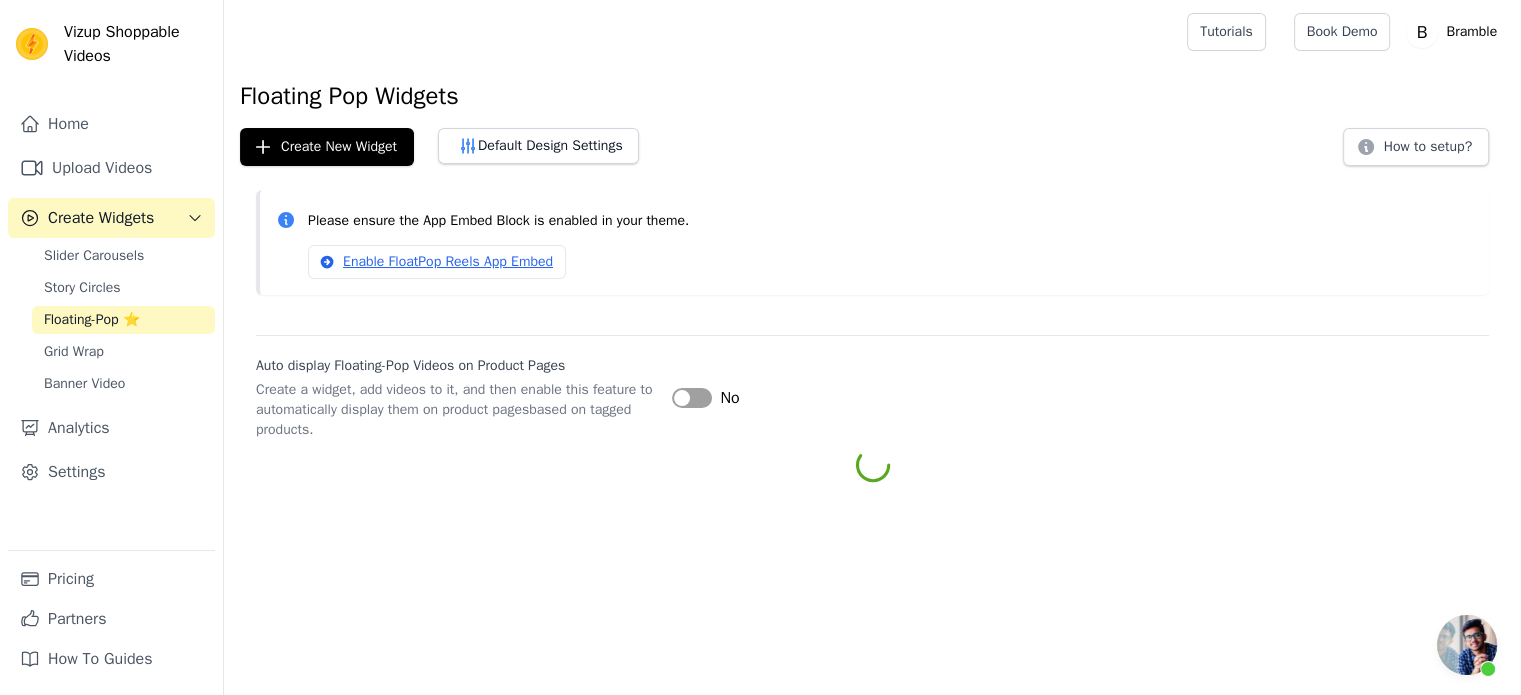 scroll, scrollTop: 0, scrollLeft: 0, axis: both 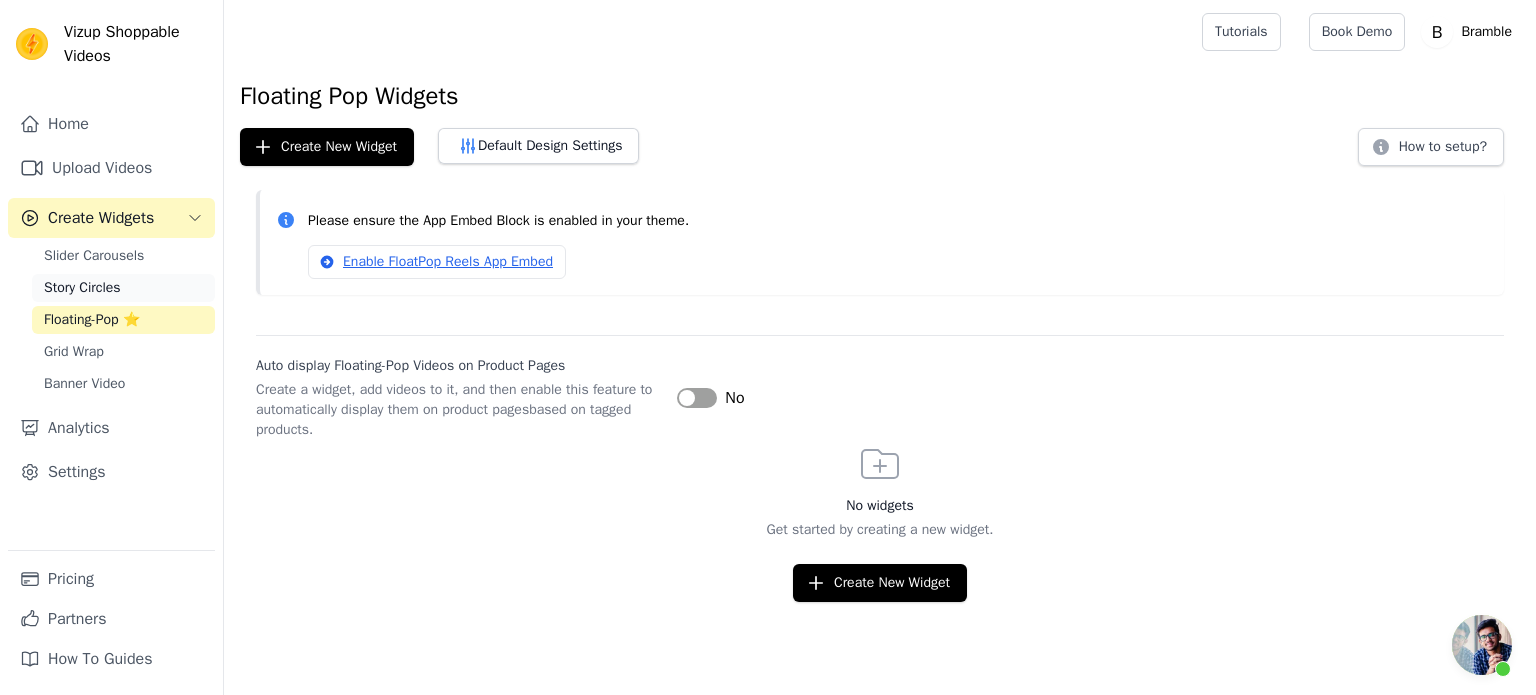 click on "Story Circles" at bounding box center [82, 288] 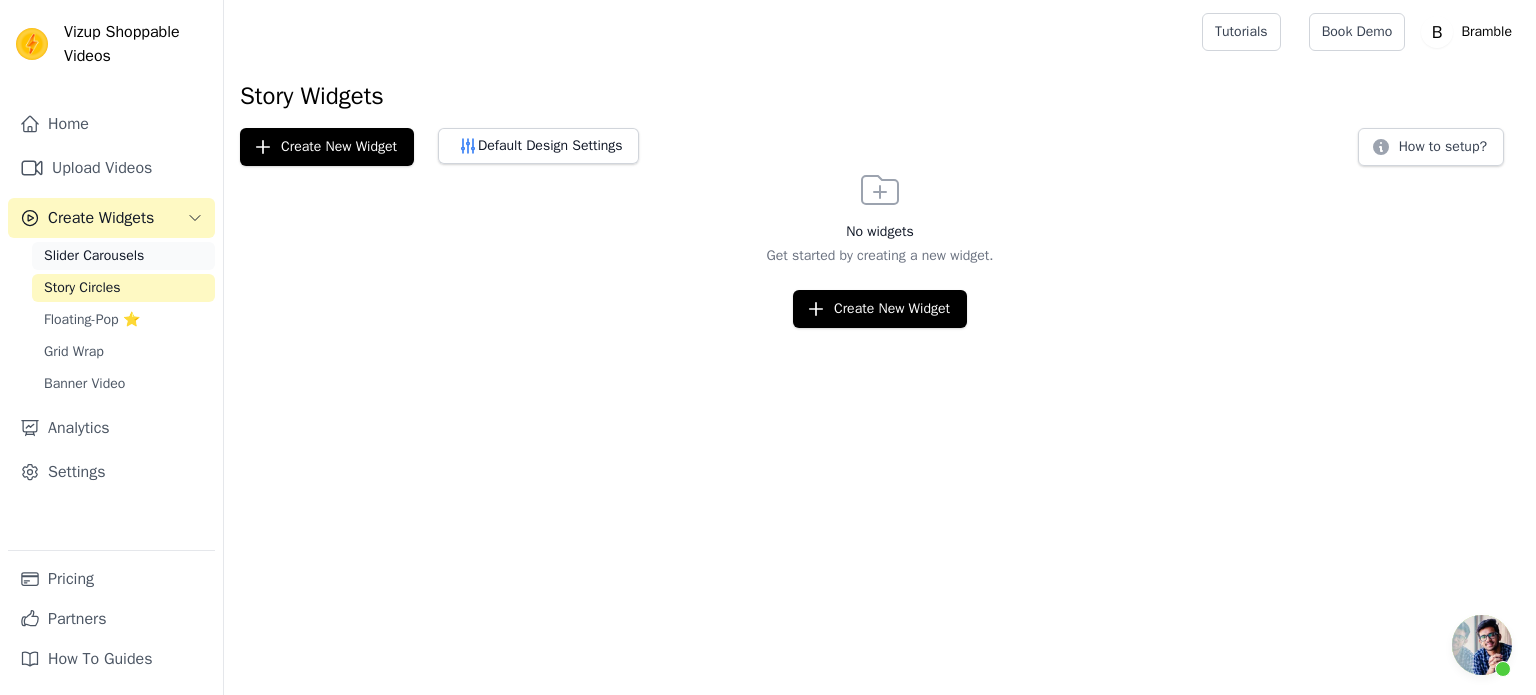 click on "Slider Carousels" at bounding box center [94, 256] 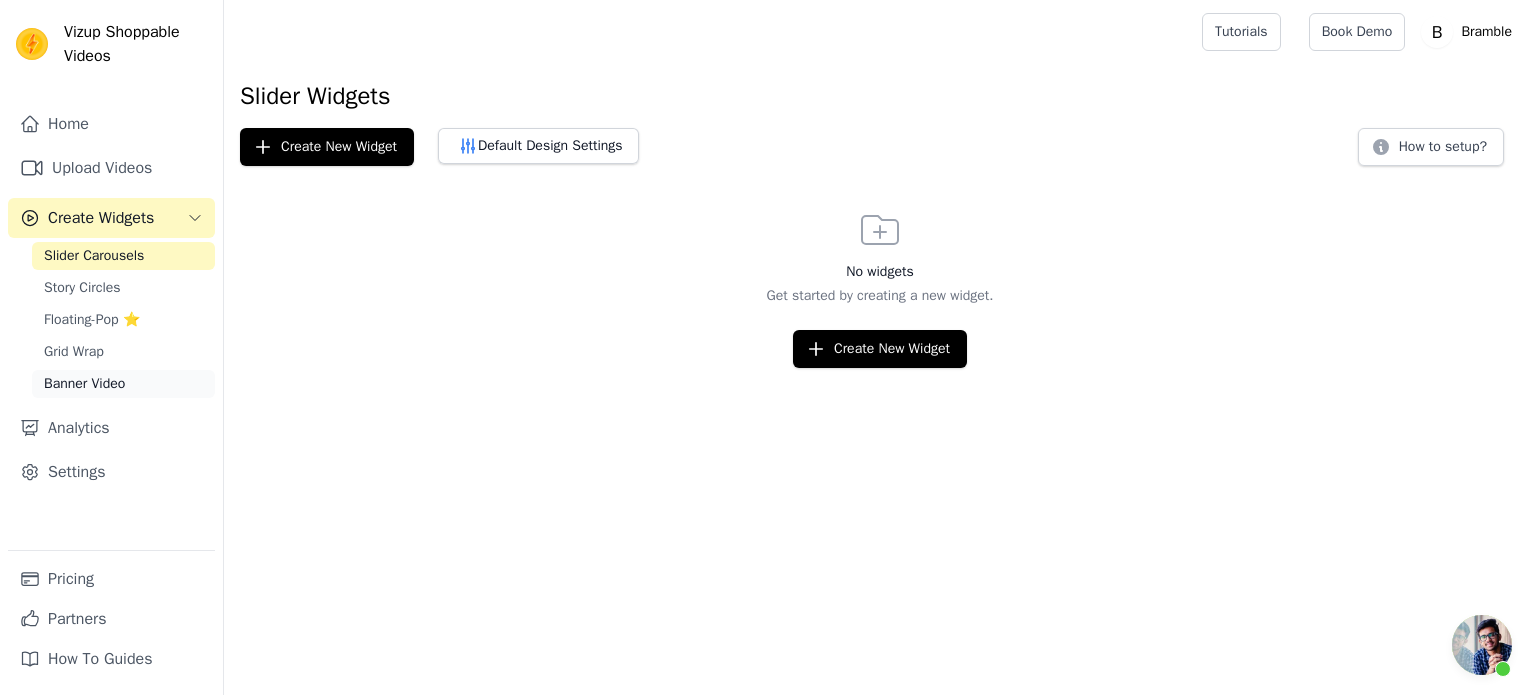 click on "Banner Video" at bounding box center [84, 384] 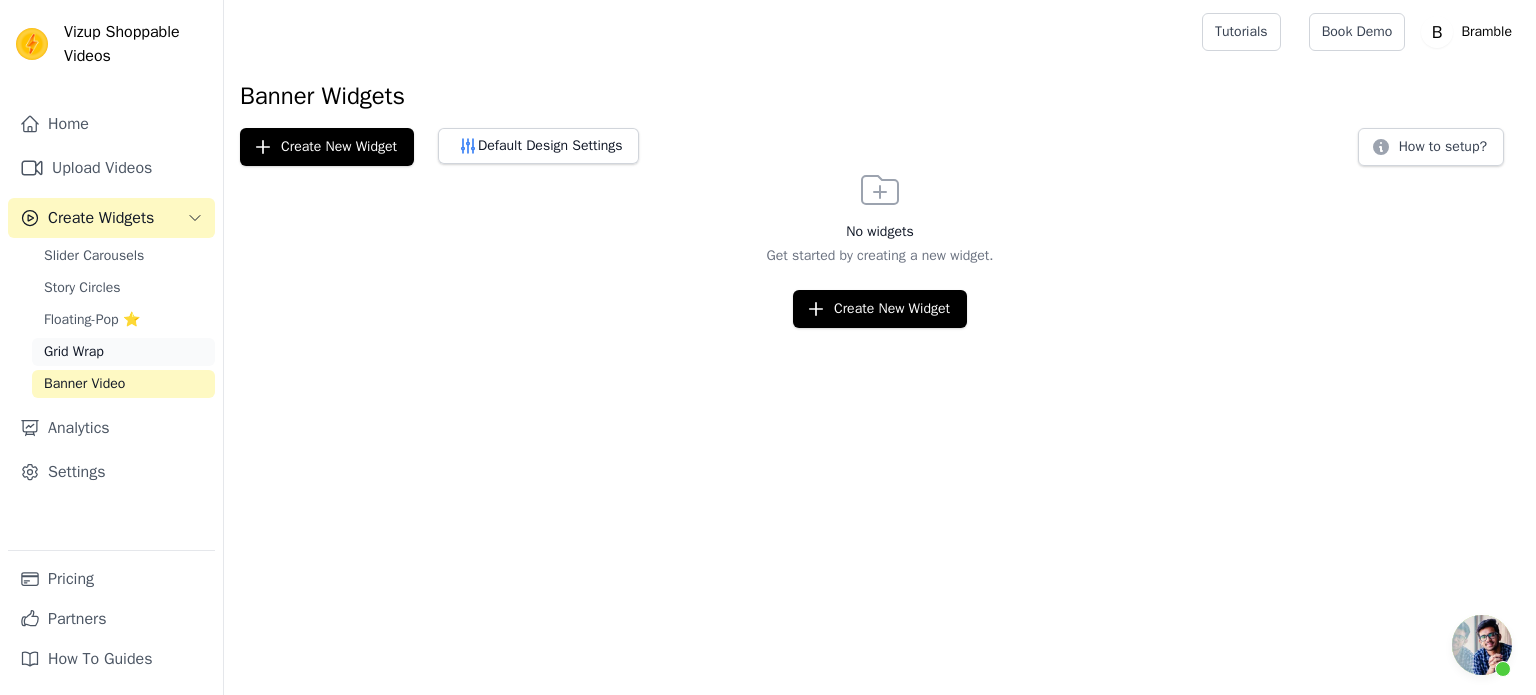 click on "Grid Wrap" at bounding box center (74, 352) 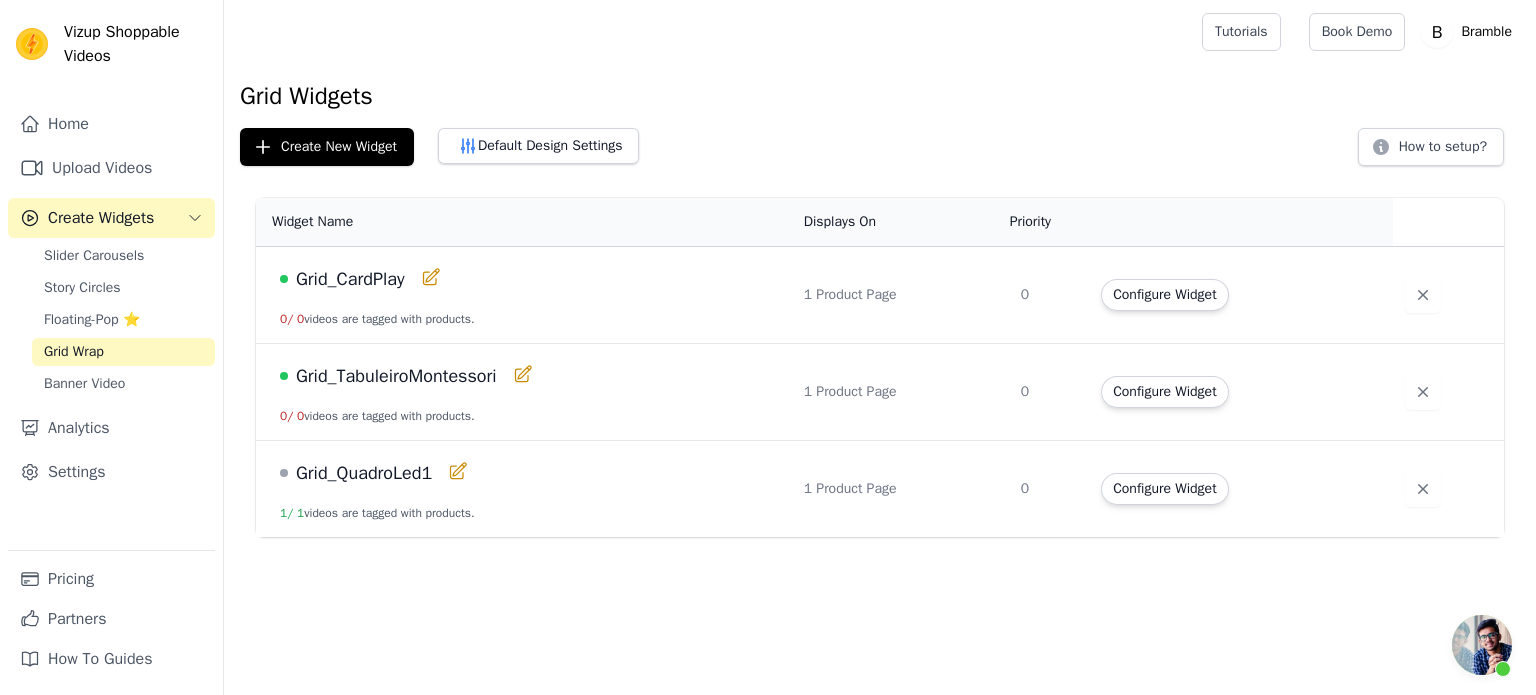 click on "Grid_TabuleiroMontessori" at bounding box center (396, 376) 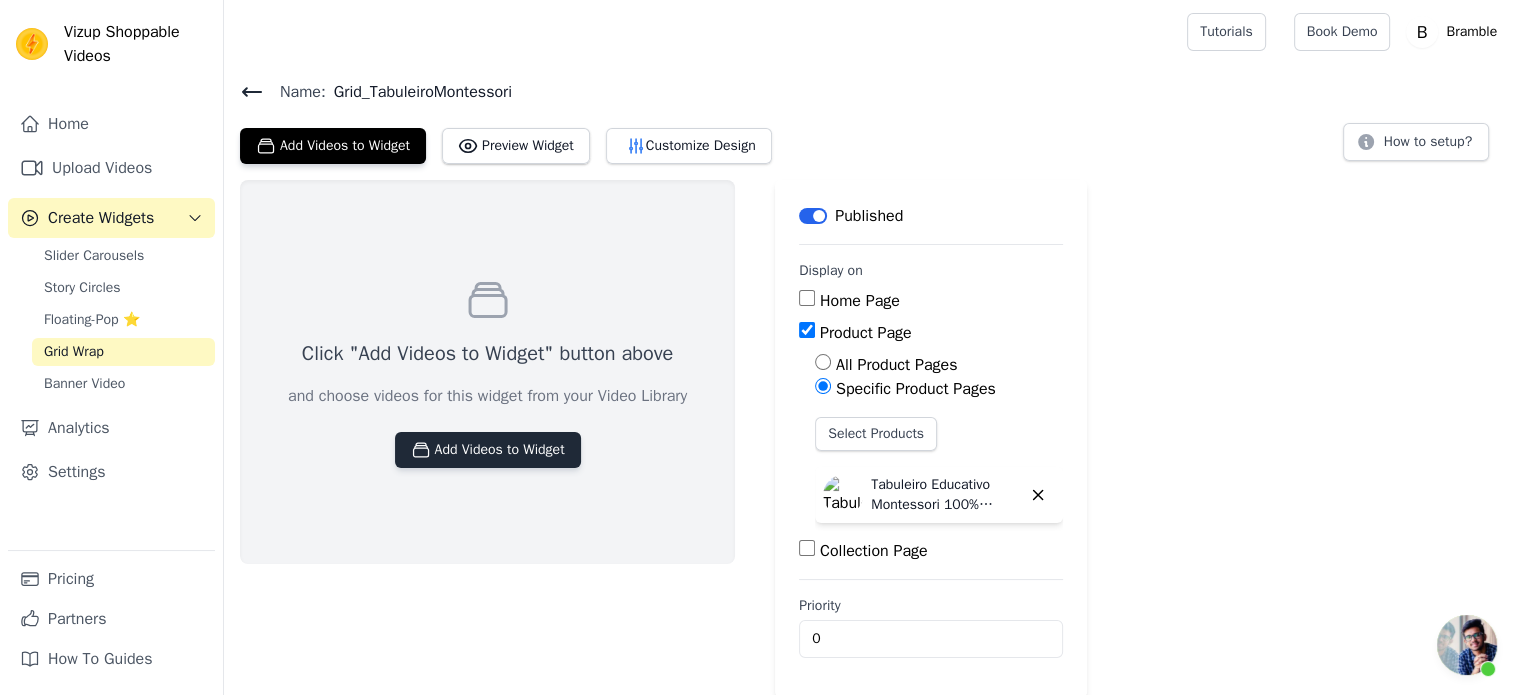 click on "Add Videos to Widget" at bounding box center (488, 450) 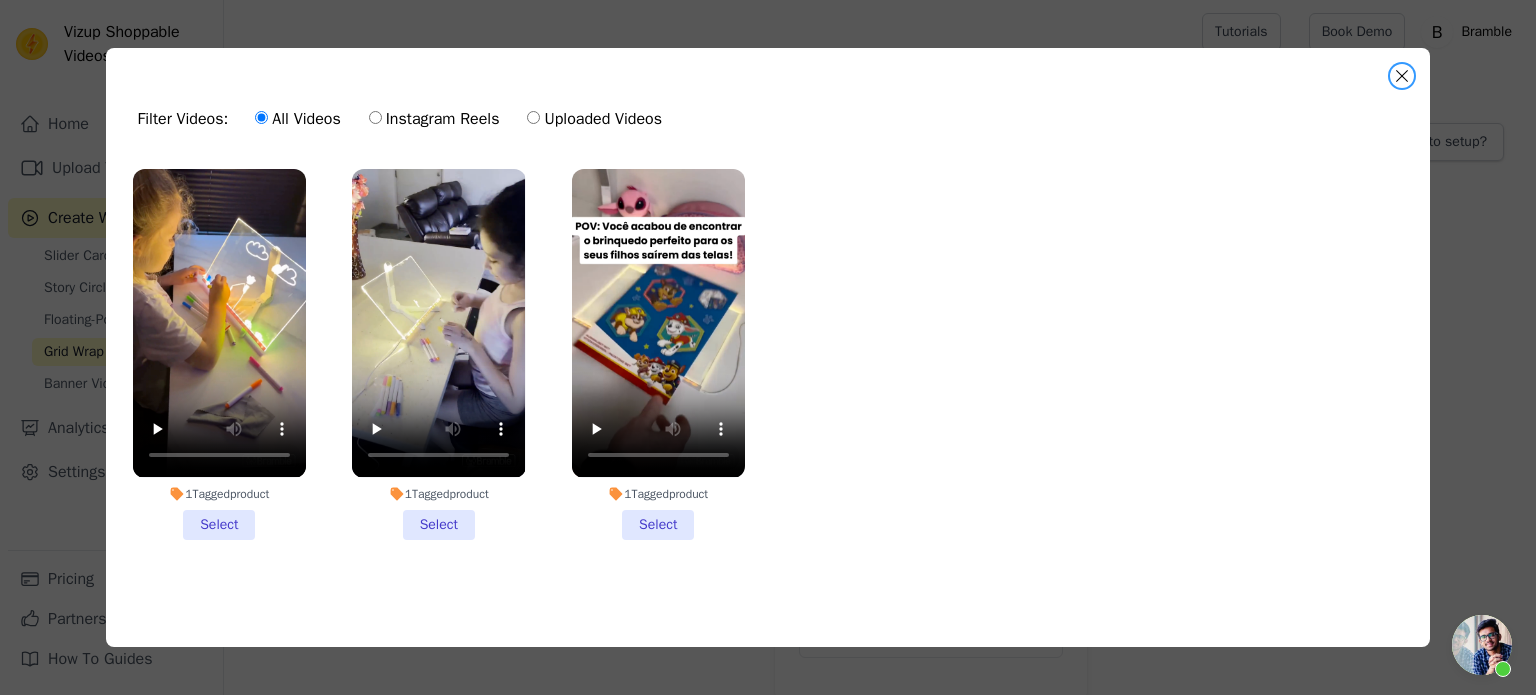 drag, startPoint x: 1404, startPoint y: 66, endPoint x: 617, endPoint y: 307, distance: 823.0735 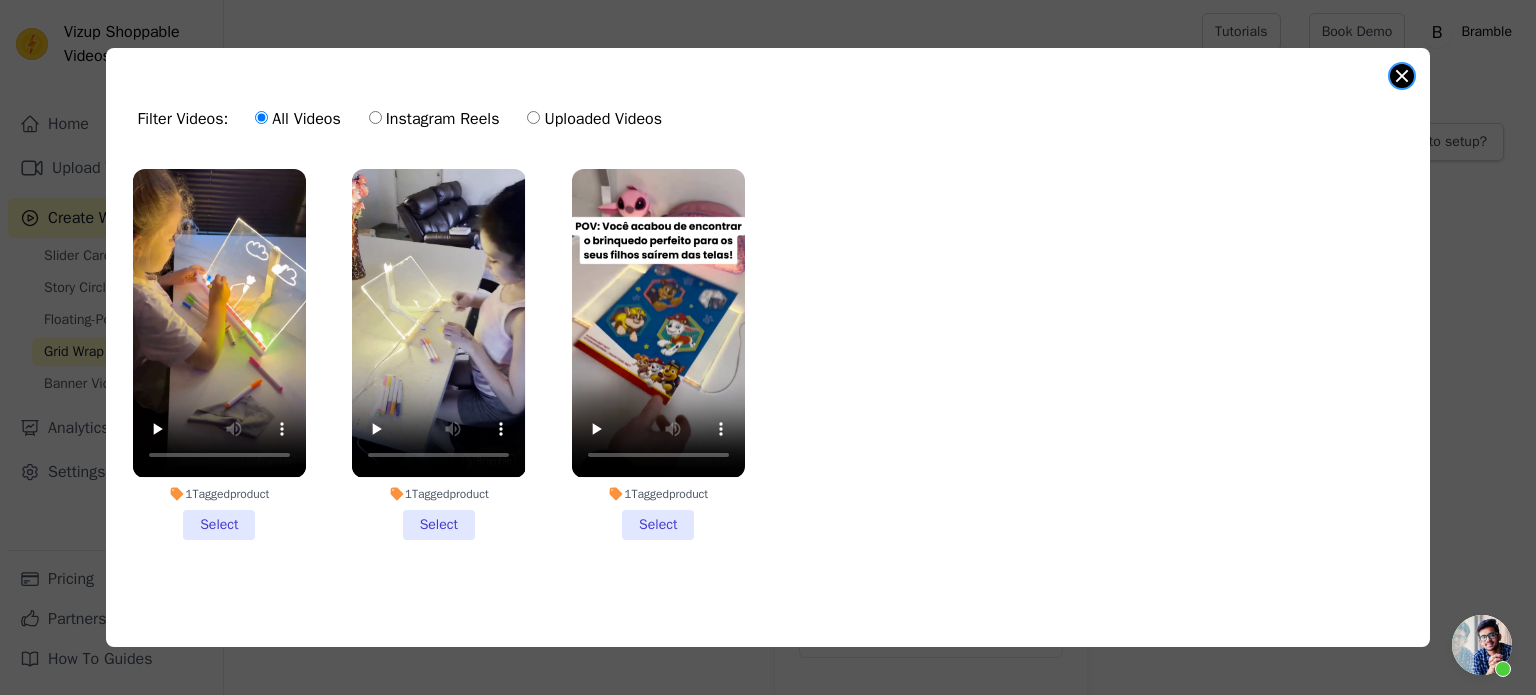 click at bounding box center (1402, 76) 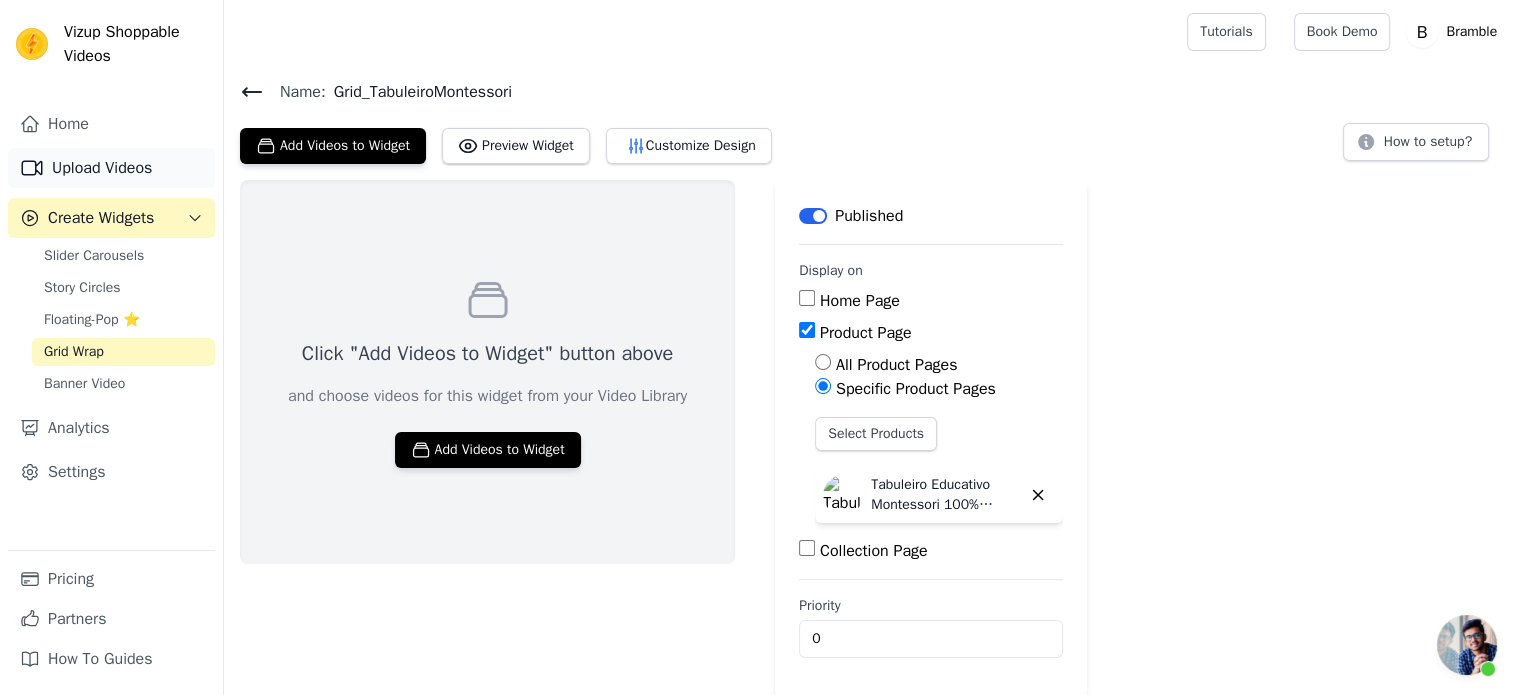 click on "Upload Videos" at bounding box center (111, 168) 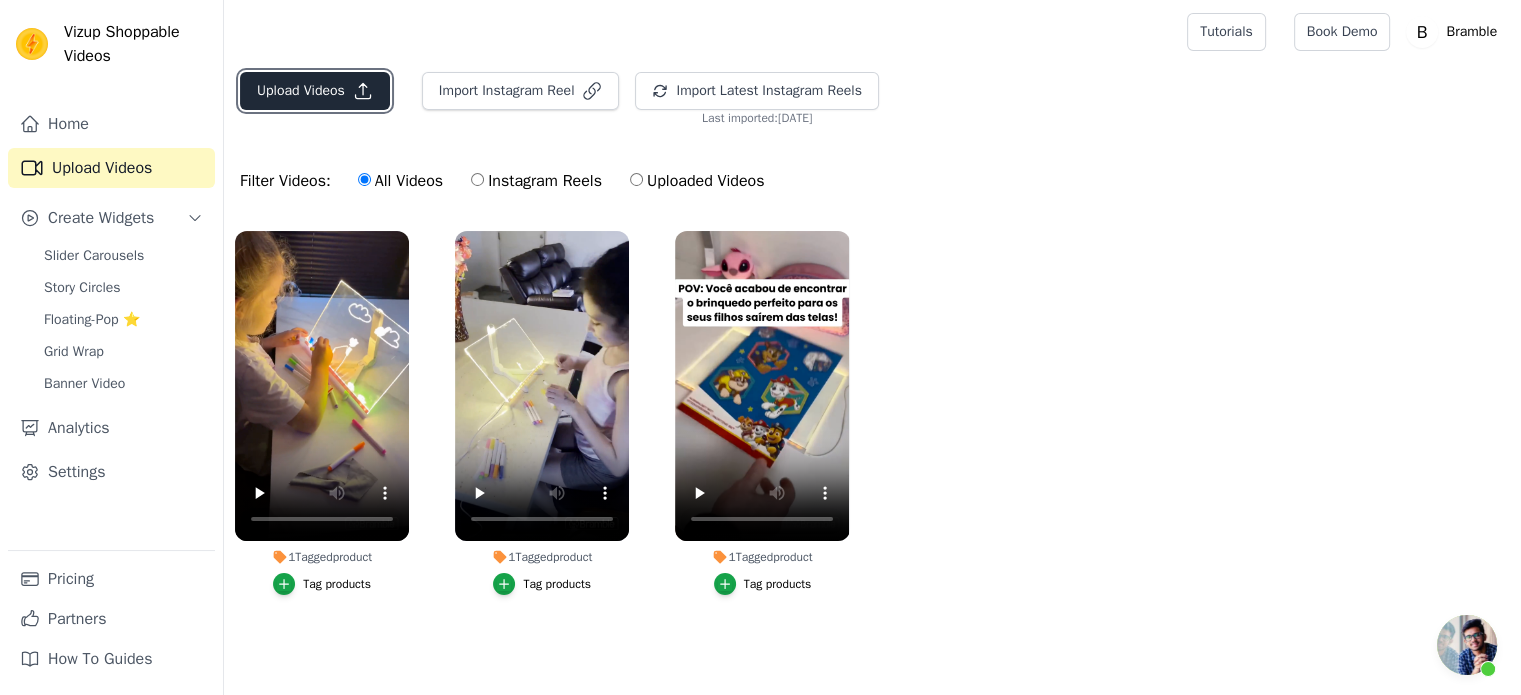 click 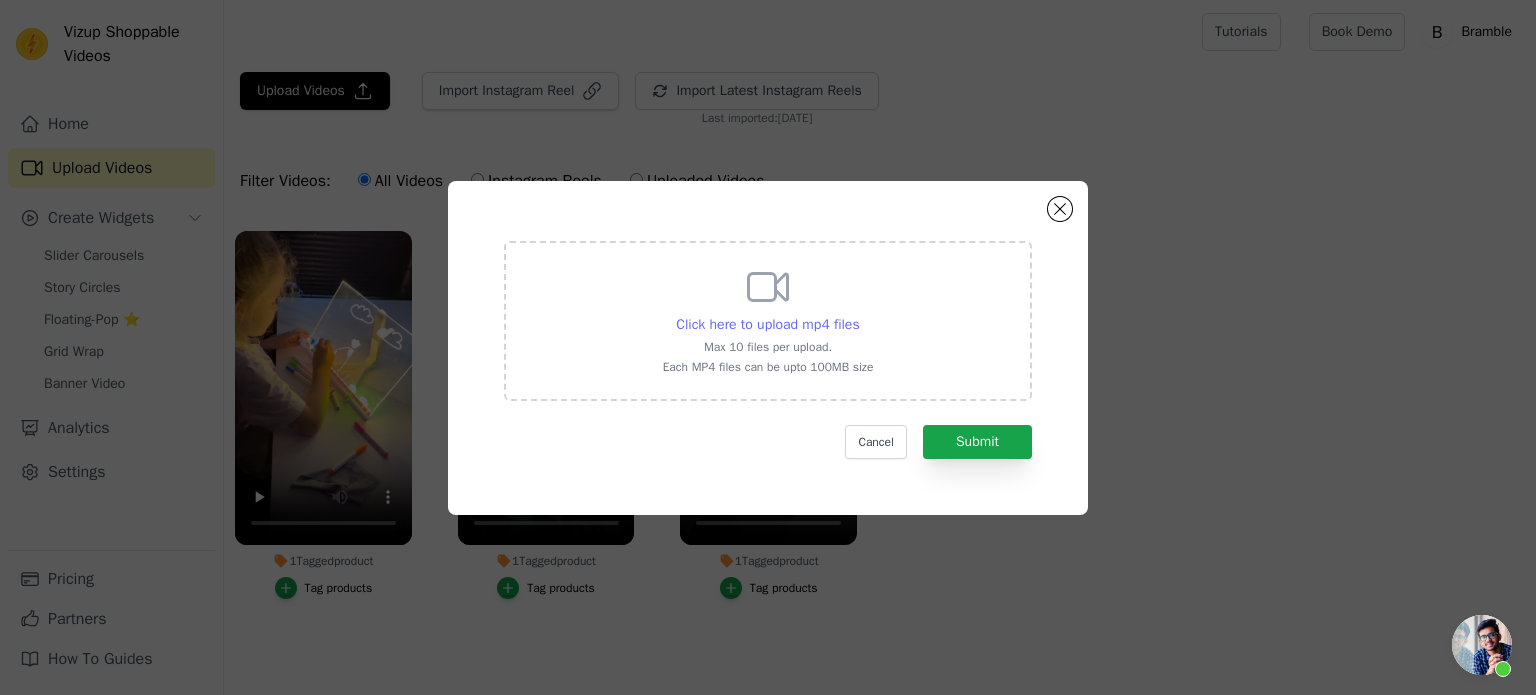 click on "Click here to upload mp4 files" at bounding box center [767, 324] 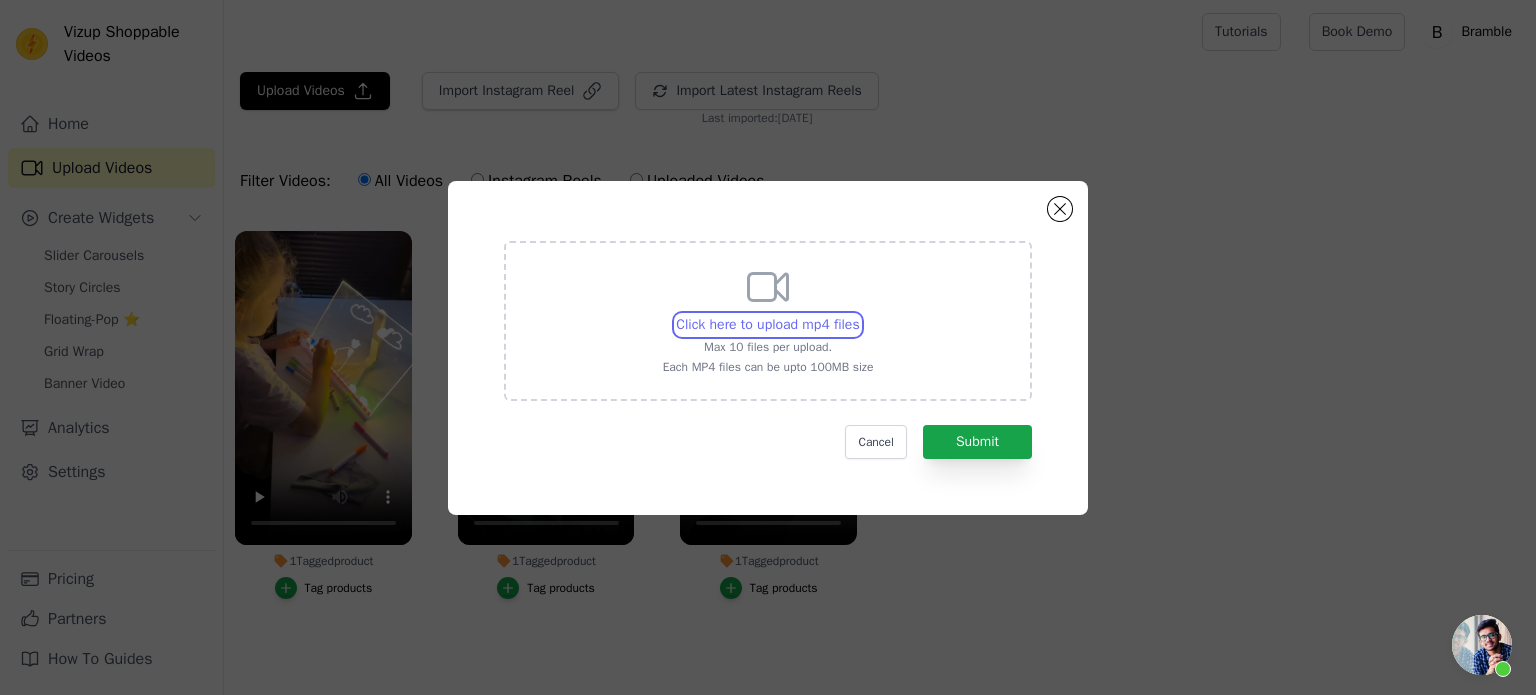 click on "Click here to upload mp4 files     Max 10 files per upload.   Each MP4 files can be upto 100MB size" at bounding box center (859, 314) 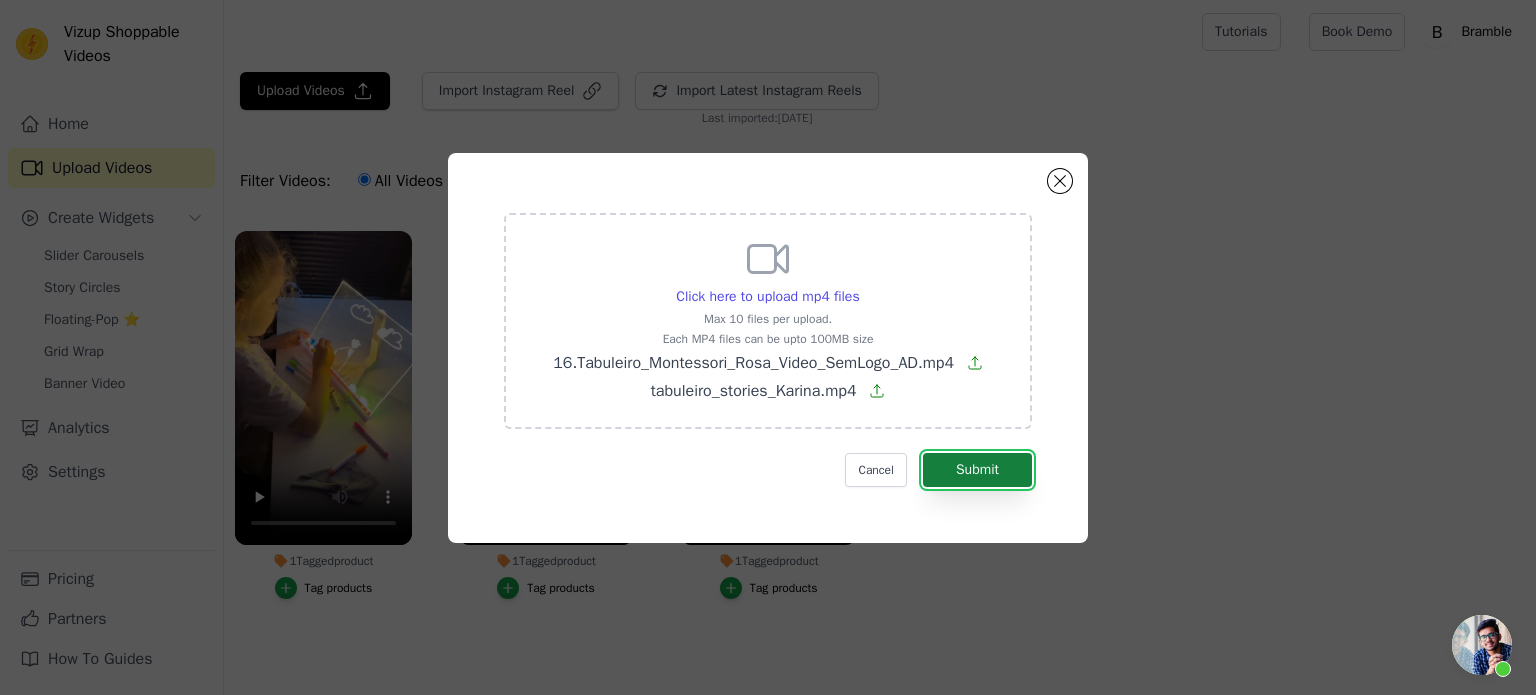 click on "Submit" at bounding box center (977, 470) 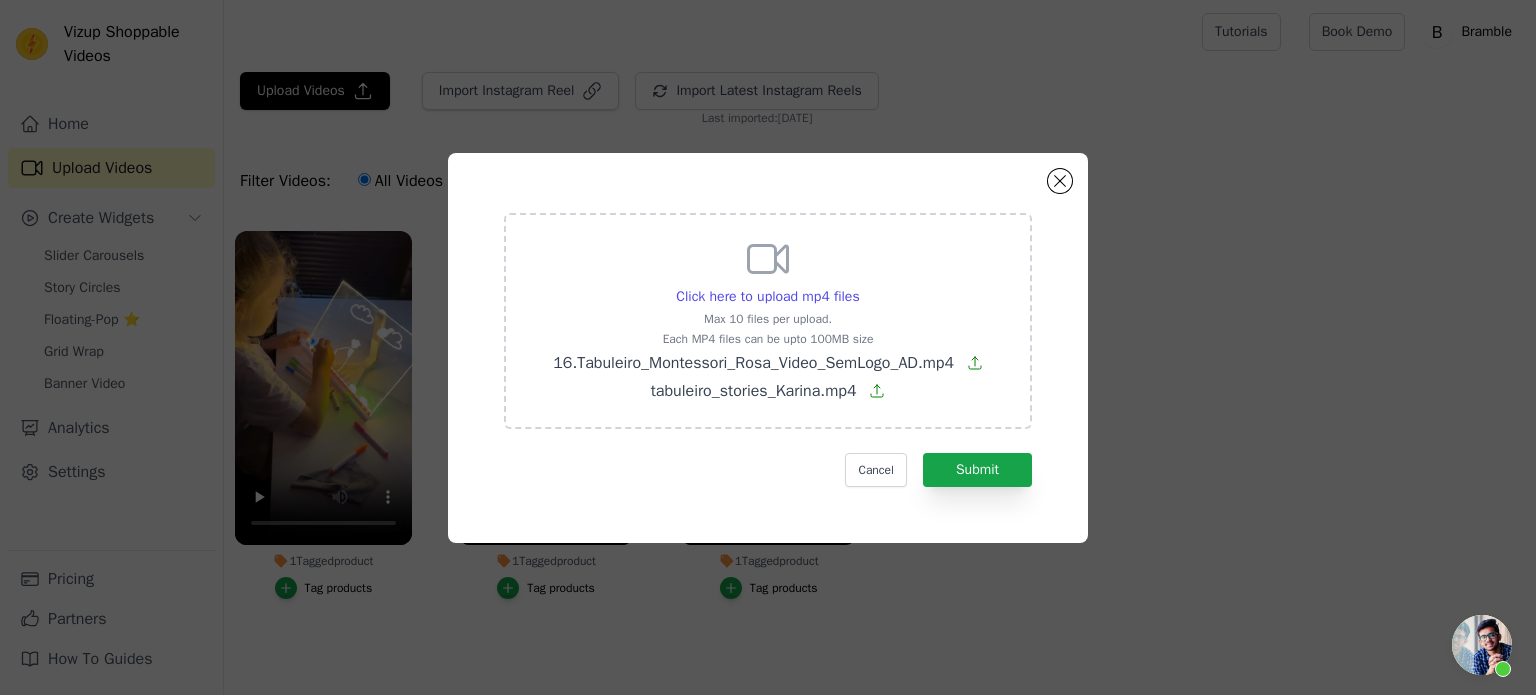 click 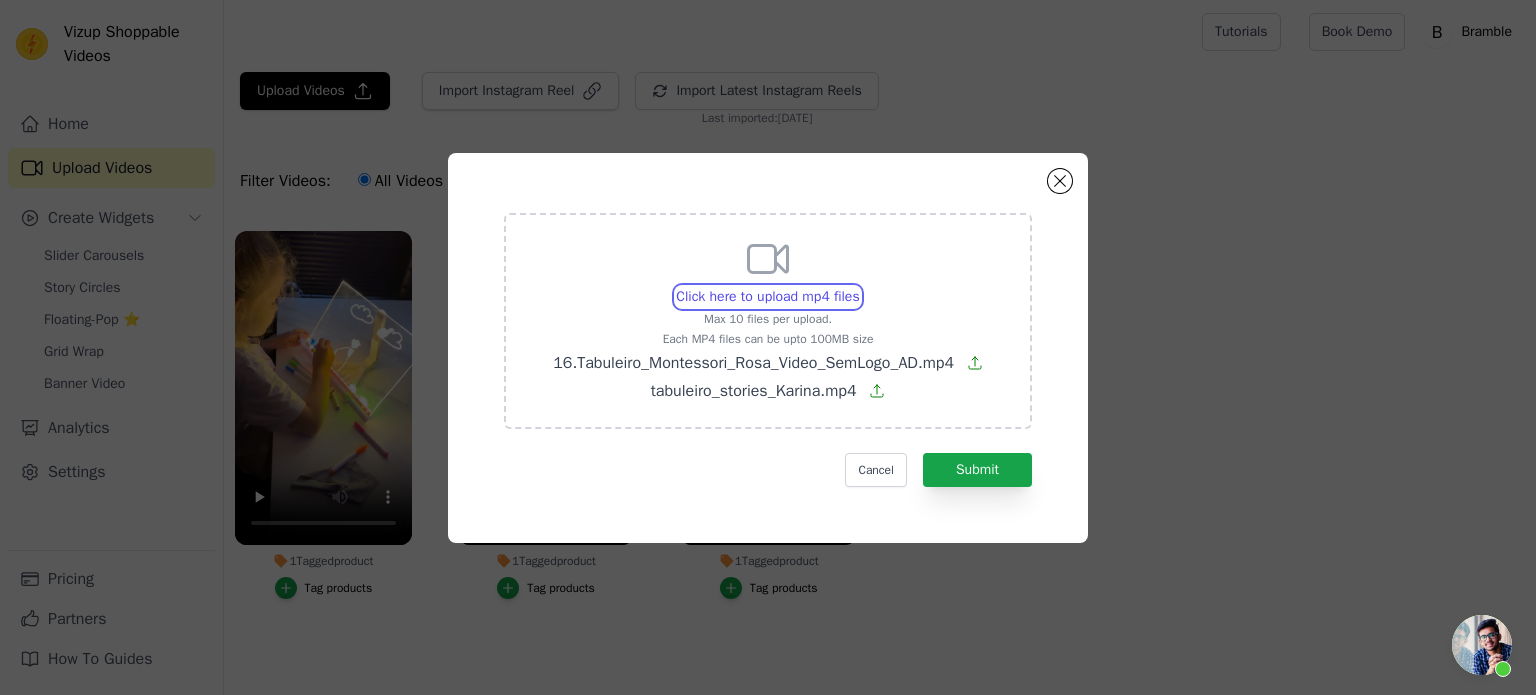 click on "Click here to upload mp4 files     Max 10 files per upload.   Each MP4 files can be upto 100MB size   16.Tabuleiro_Montessori_Rosa_Video_SemLogo_AD.mp4     tabuleiro_stories_Karina.mp4" at bounding box center [859, 286] 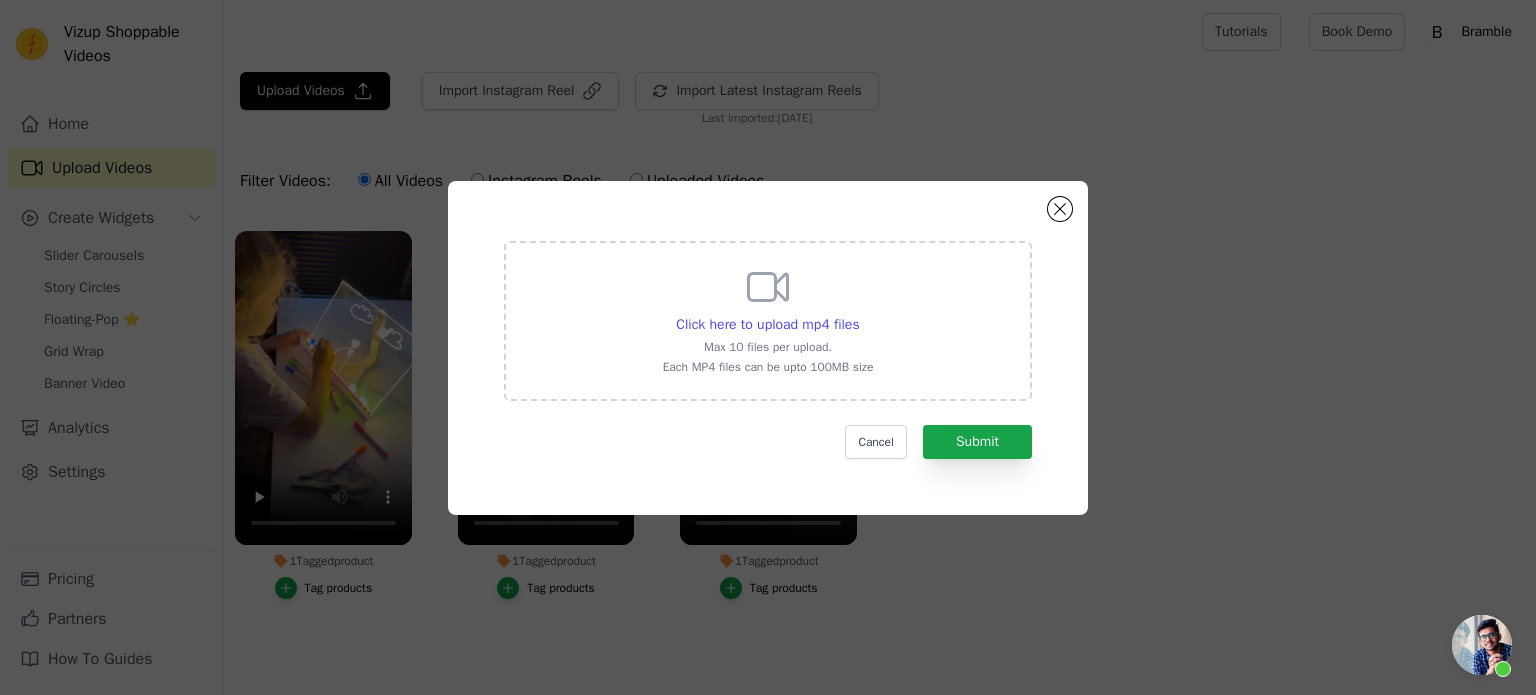 click on "Click here to upload mp4 files     Max 10 files per upload.   Each MP4 files can be upto 100MB size     Cancel   Submit" 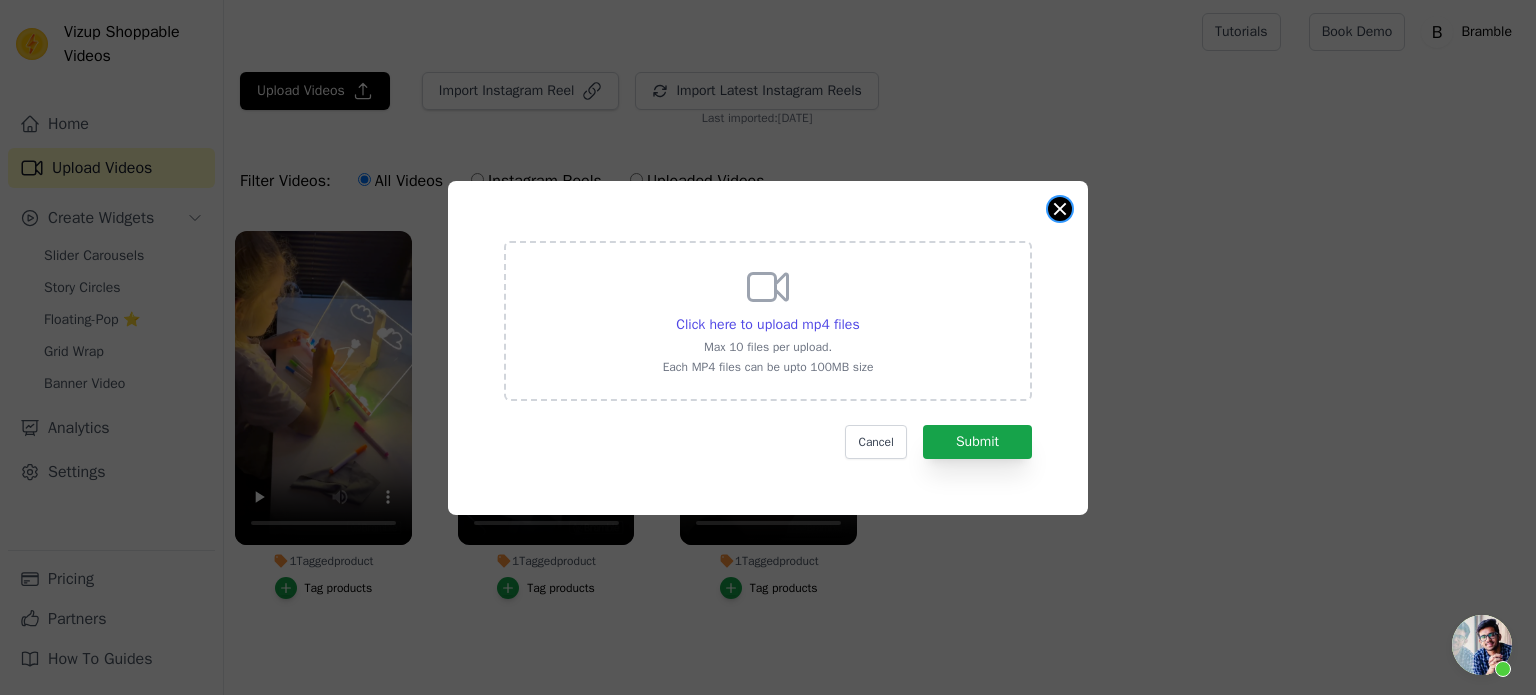 click at bounding box center (1060, 209) 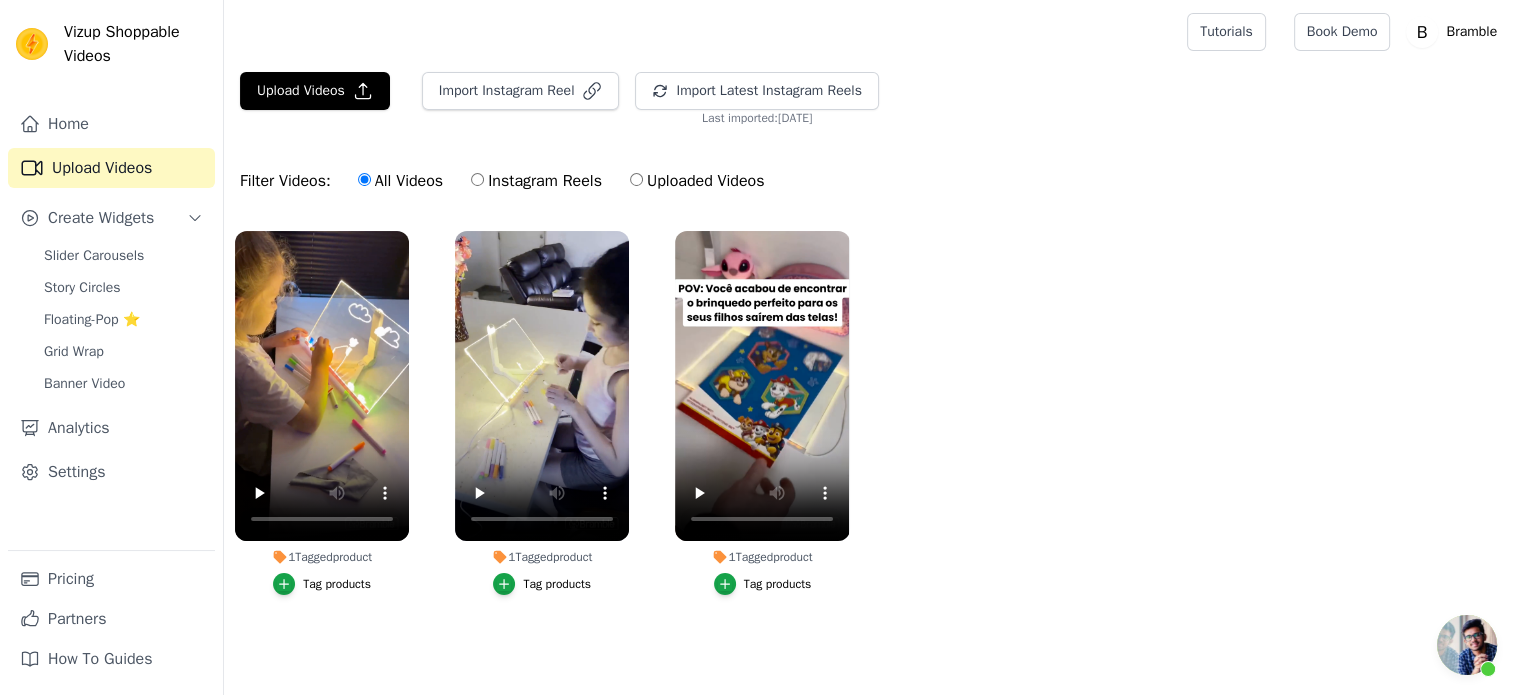 click on "1  Tagged  product       Tag products           1  Tagged  product       Tag products           1  Tagged  product       Tag products" at bounding box center (872, 433) 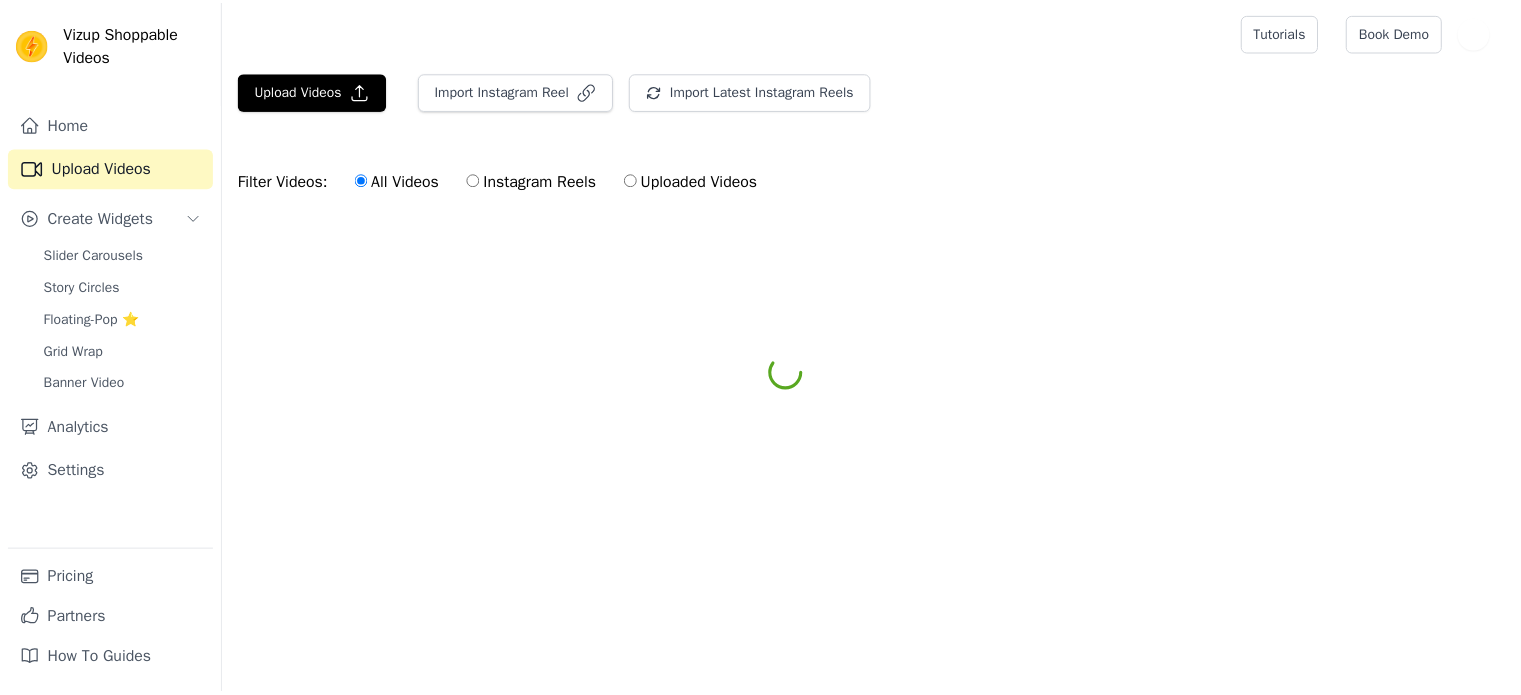 scroll, scrollTop: 0, scrollLeft: 0, axis: both 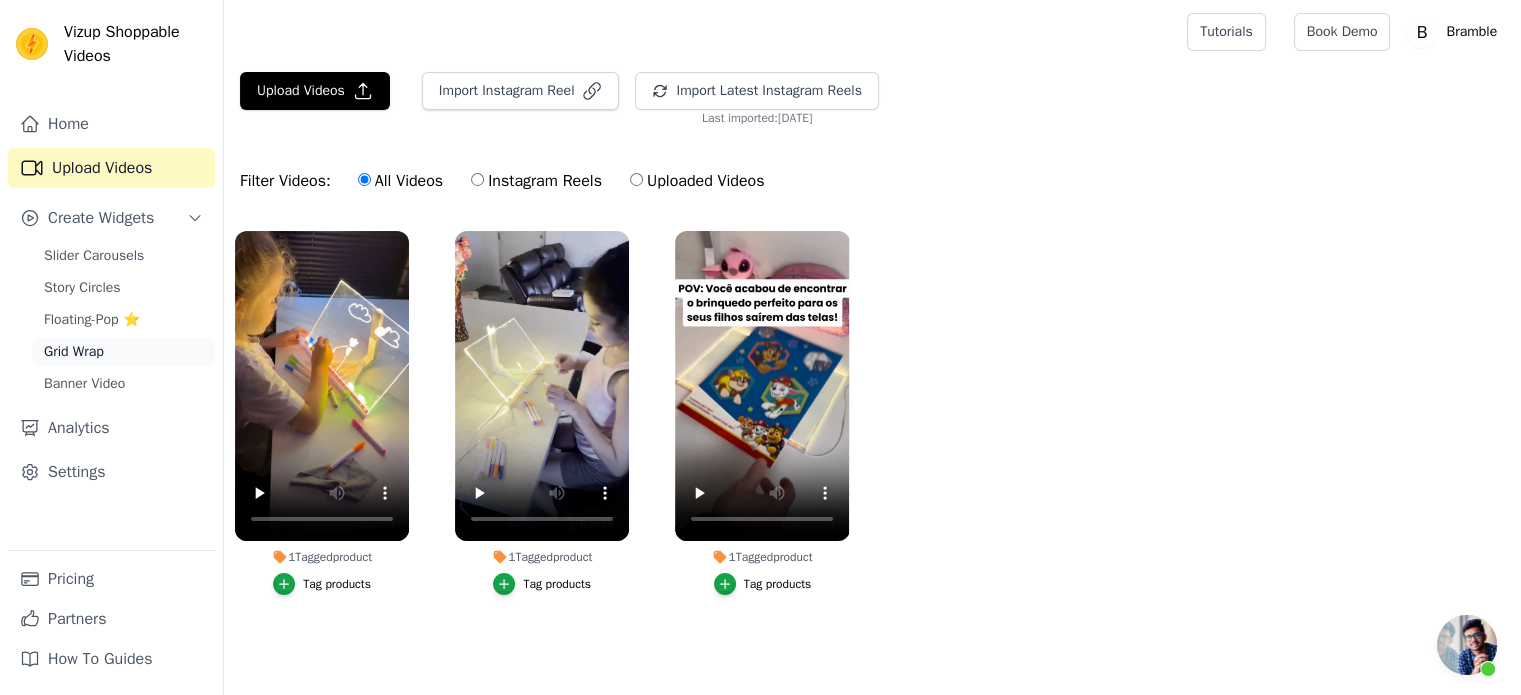 click on "Grid Wrap" at bounding box center [74, 352] 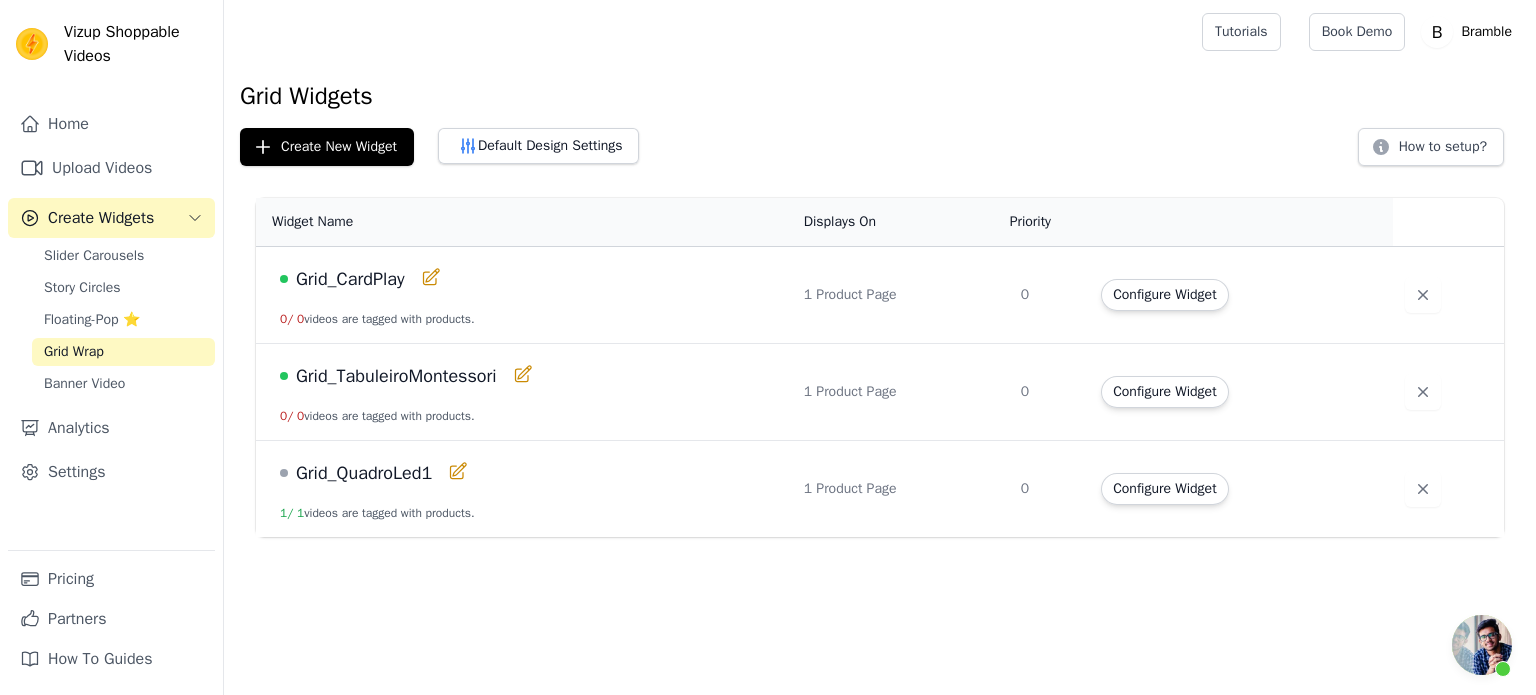 click on "Grid_QuadroLed1" at bounding box center (364, 473) 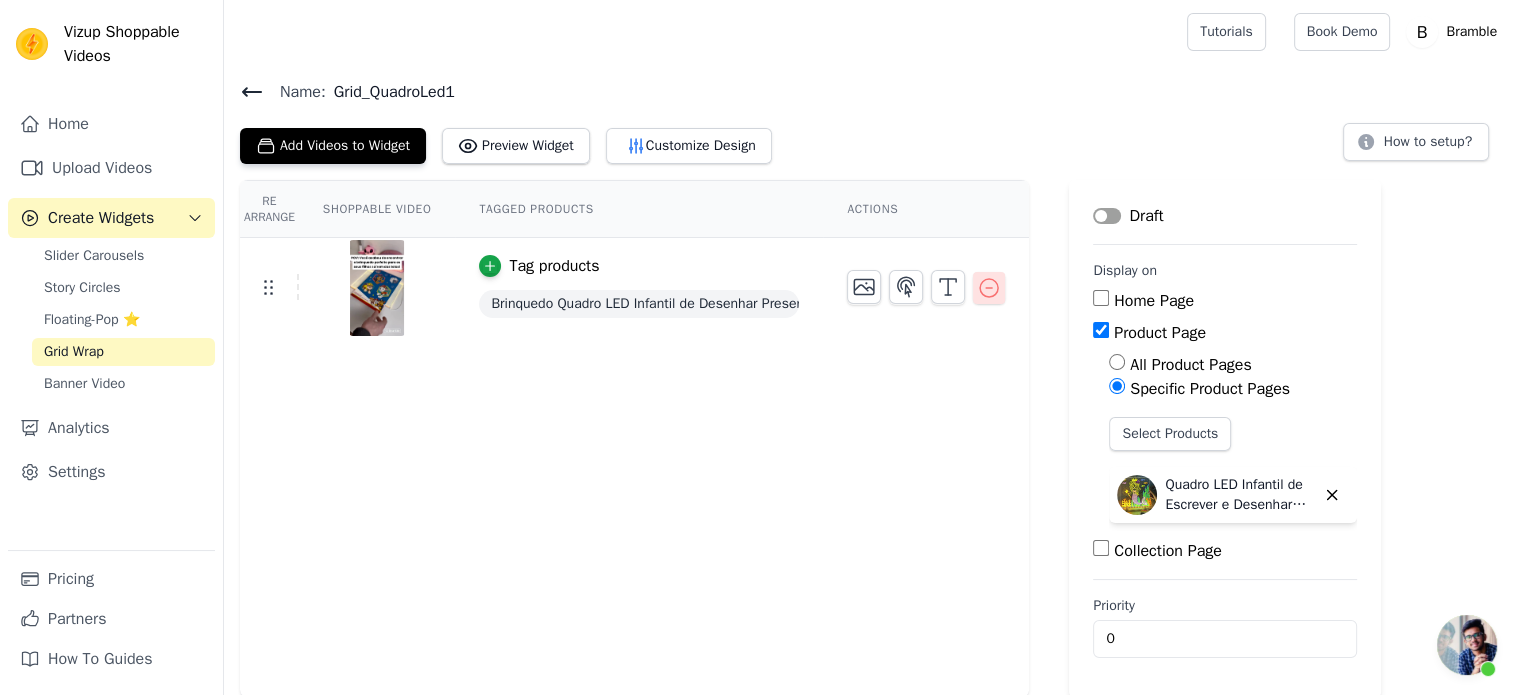 click 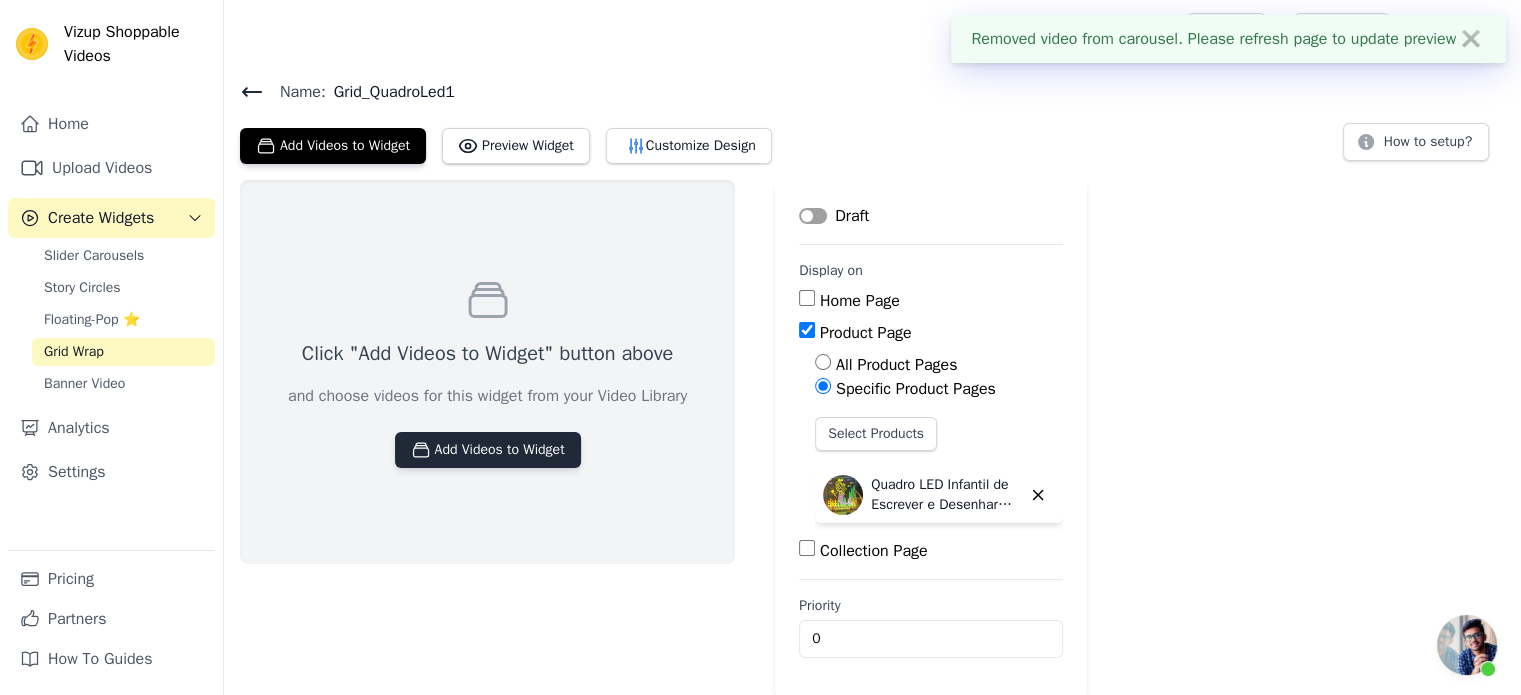 click on "Add Videos to Widget" at bounding box center (488, 450) 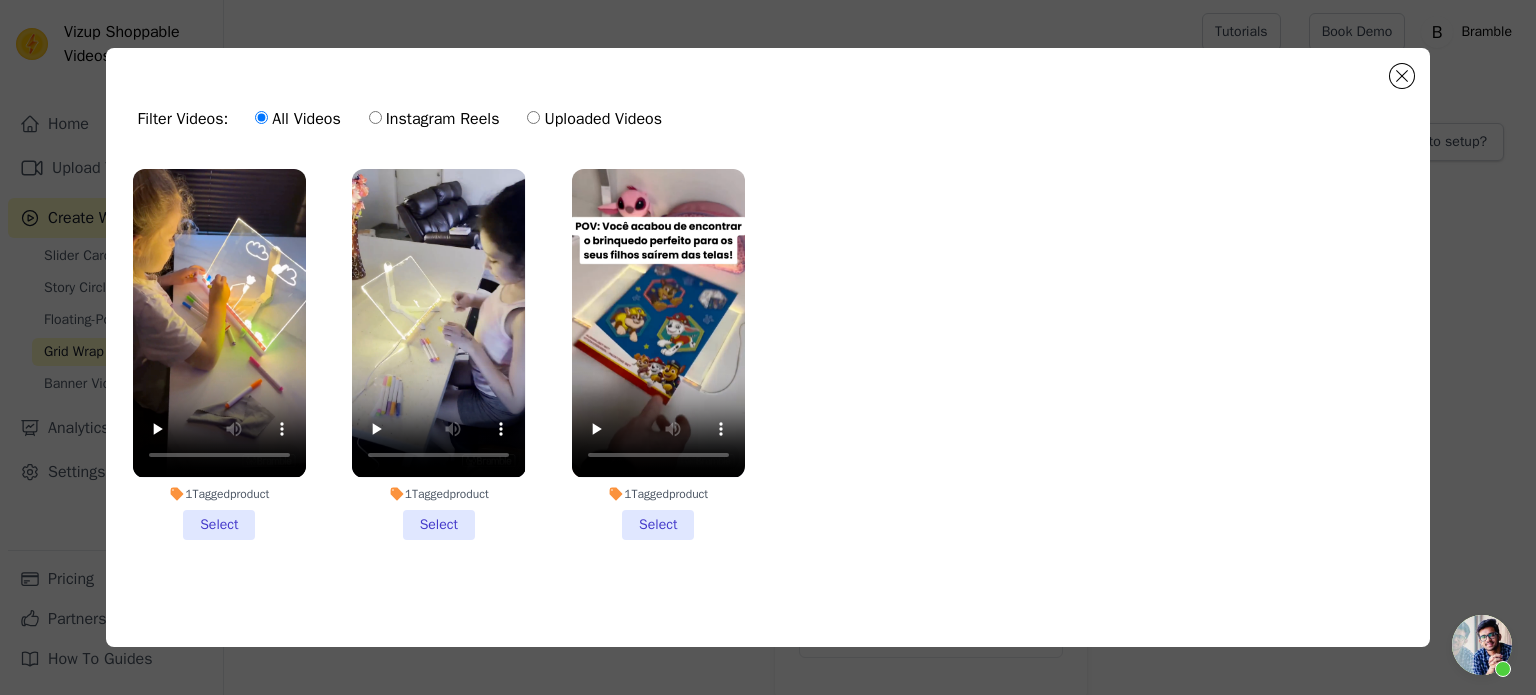click on "1  Tagged  product     Select" at bounding box center (219, 354) 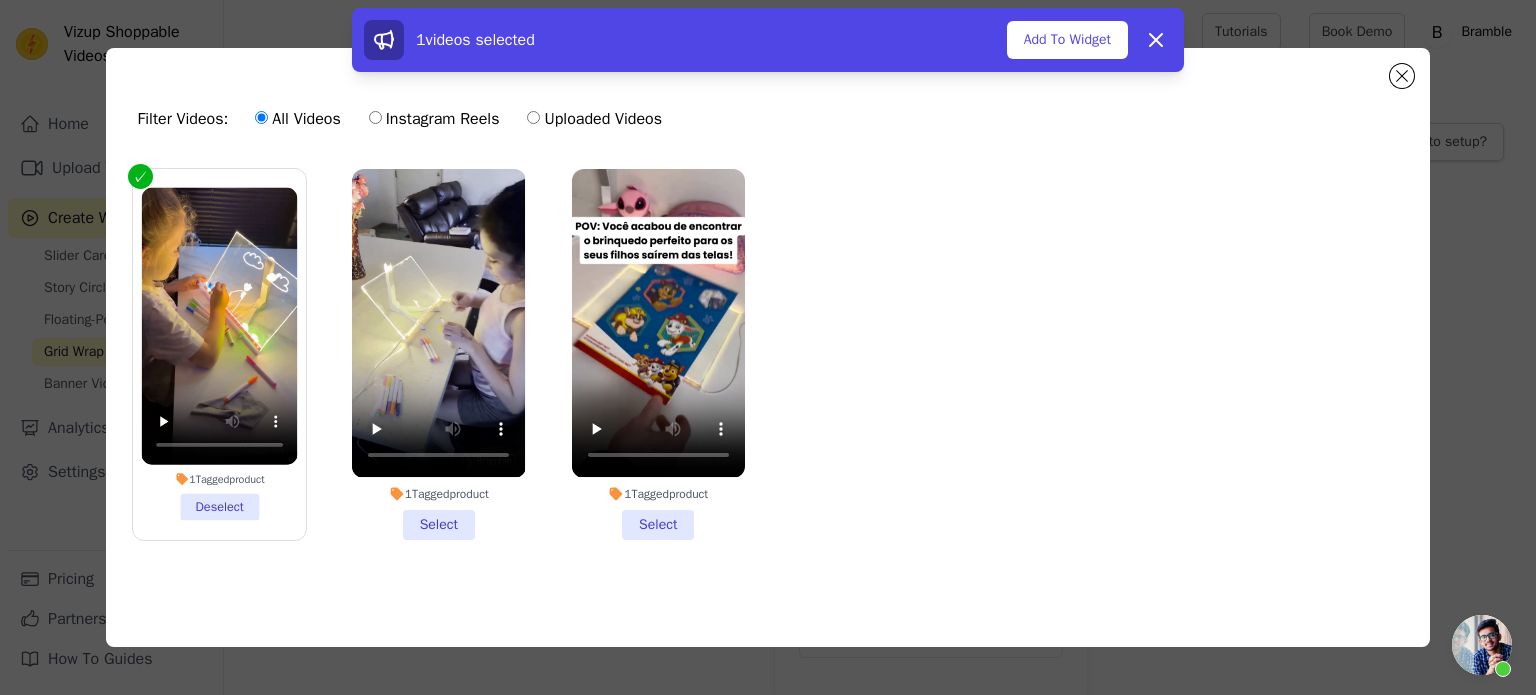 click on "1  Tagged  product     Select" at bounding box center (438, 354) 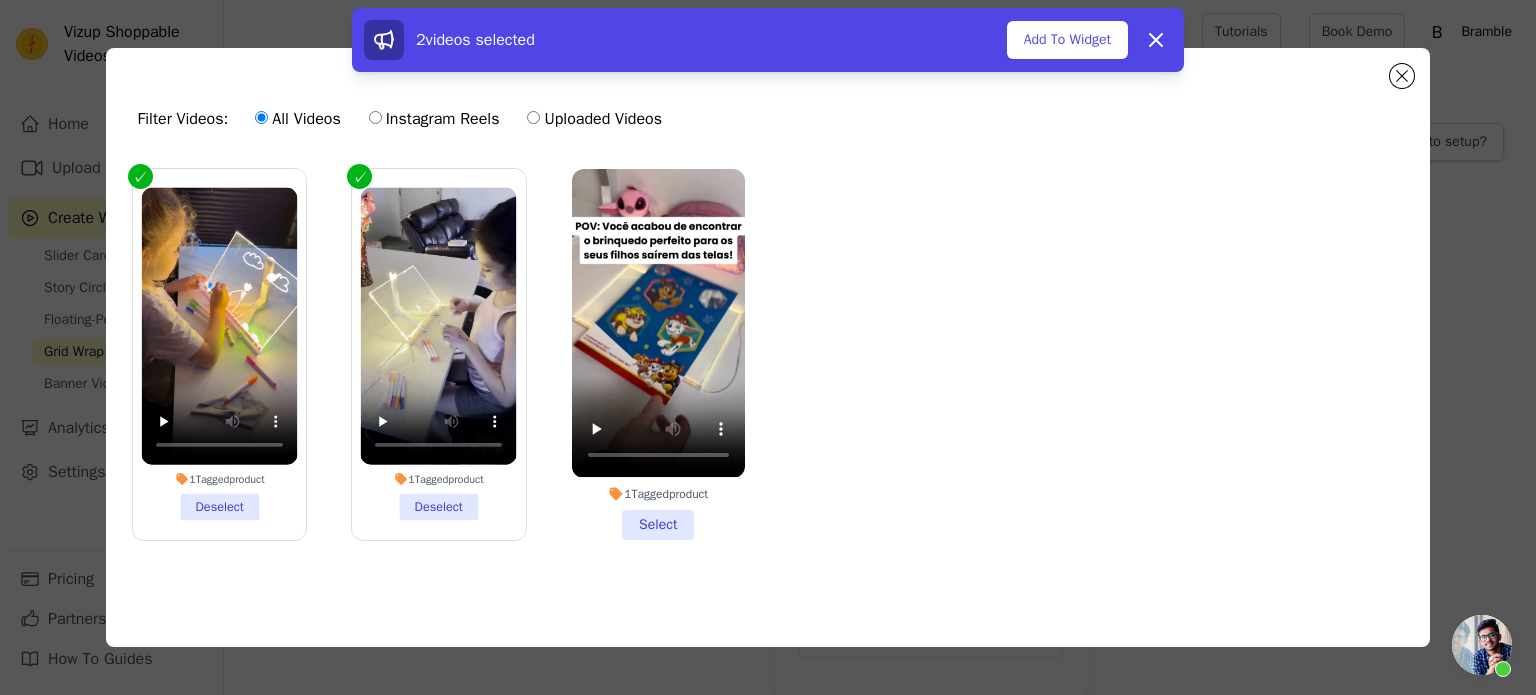 click on "1  Tagged  product     Select" at bounding box center (658, 354) 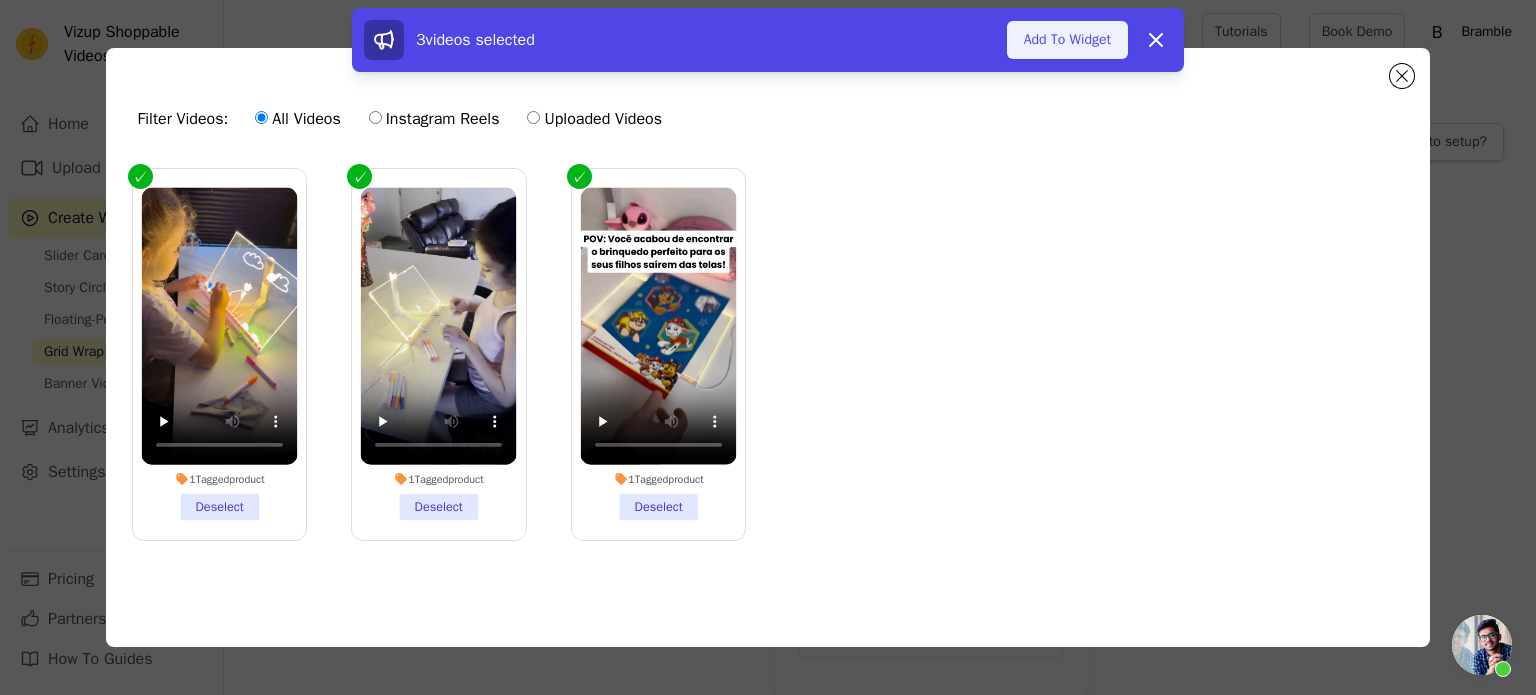 click on "Add To Widget" at bounding box center (1067, 40) 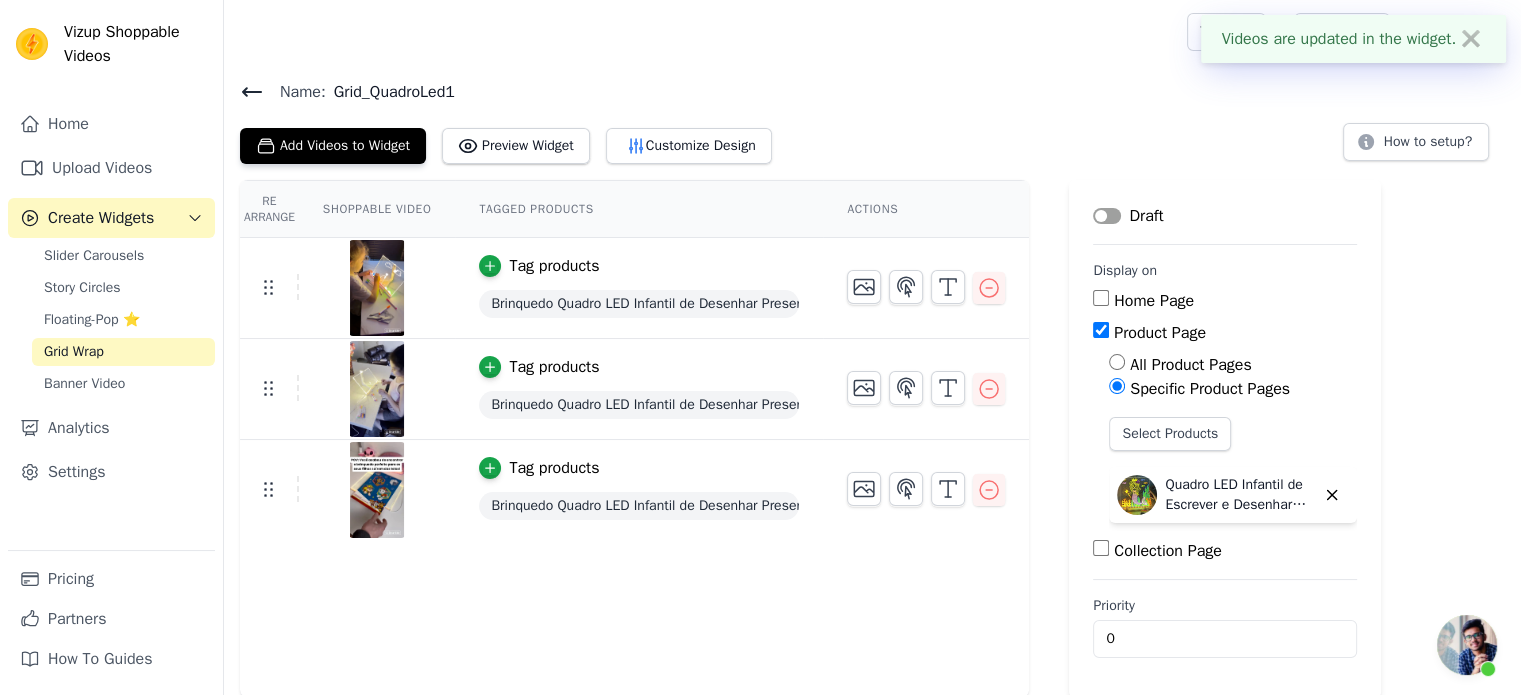 click on "Draft" at bounding box center (1128, 216) 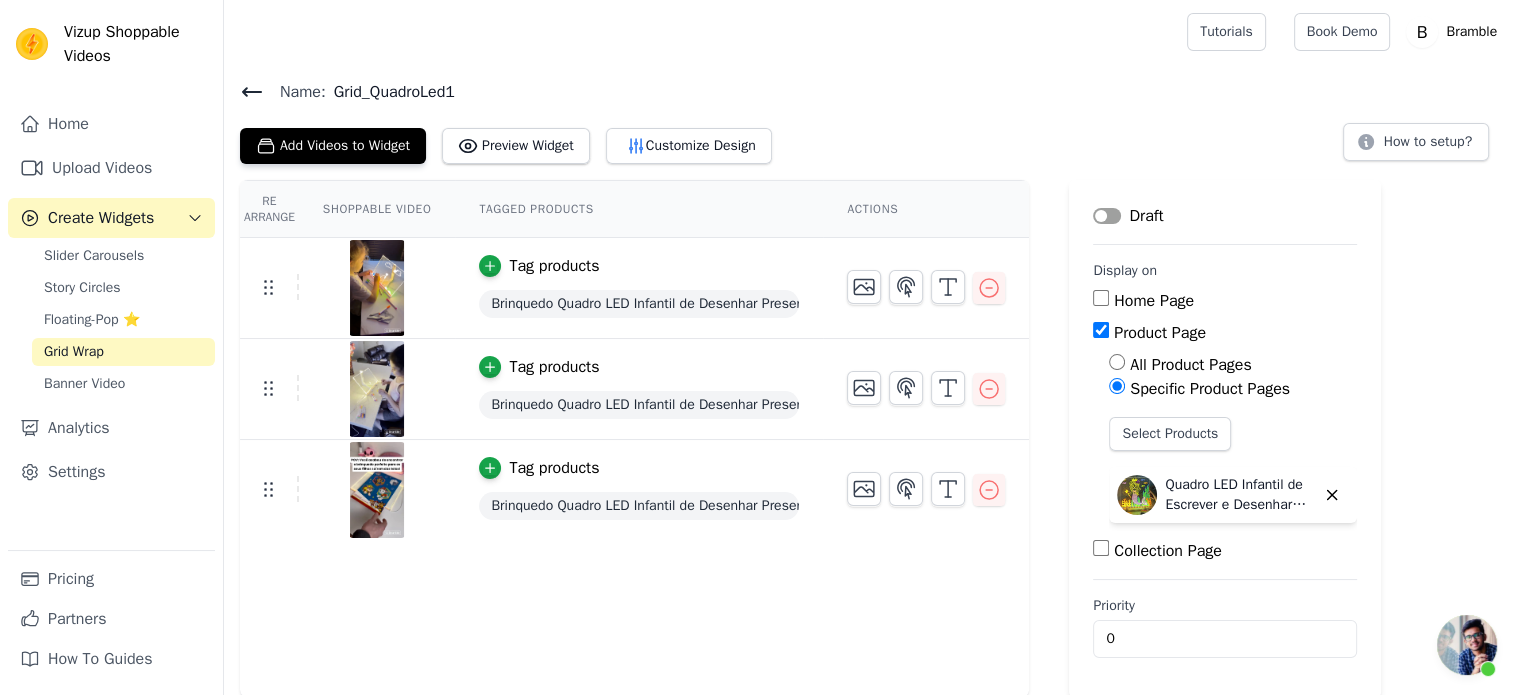 click on "Label" at bounding box center (1107, 216) 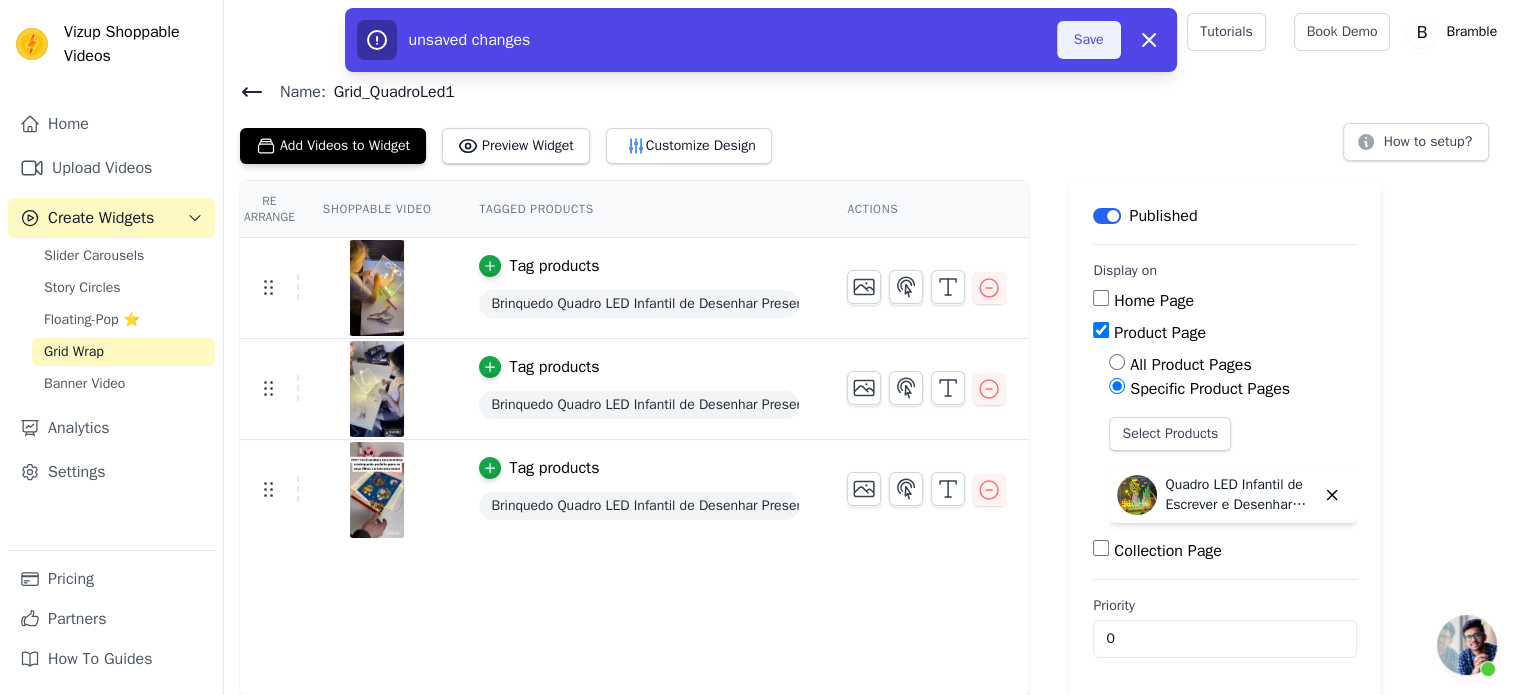click on "Save" at bounding box center (1089, 40) 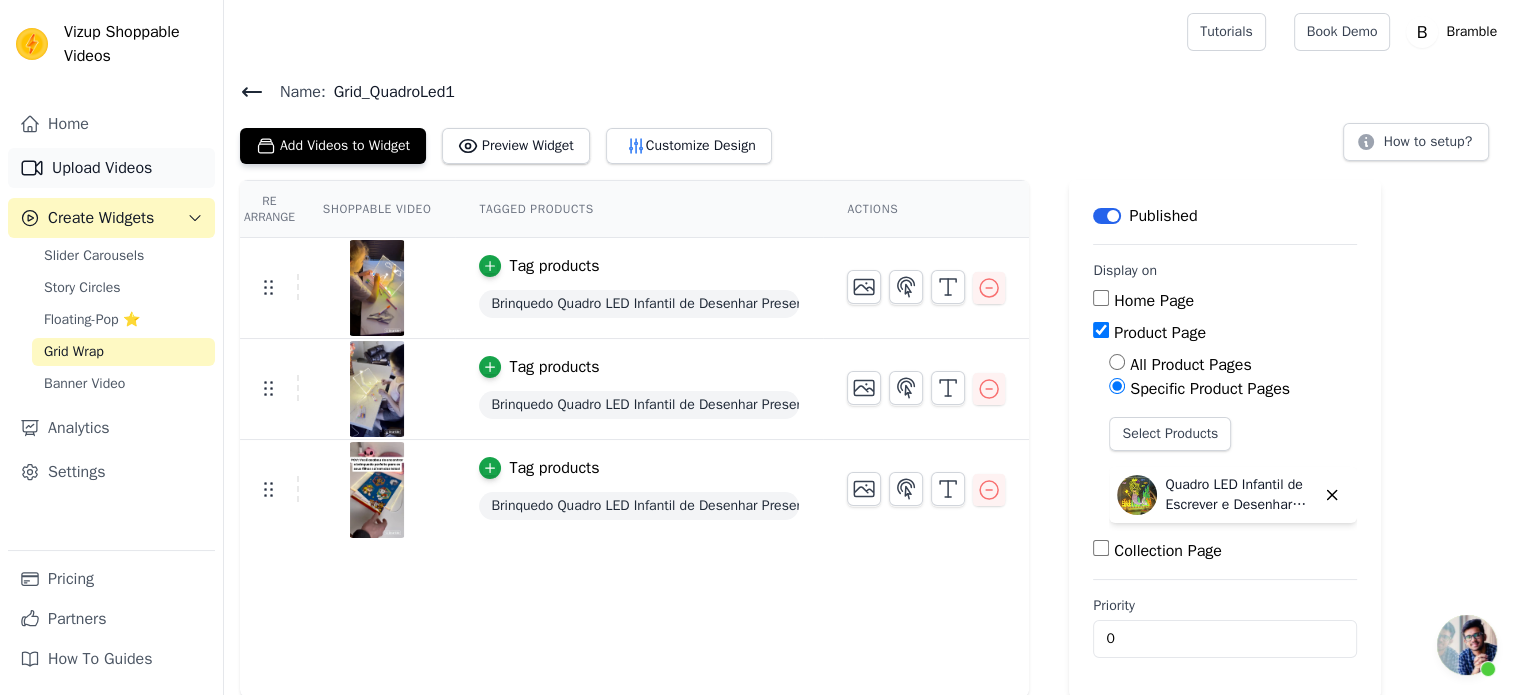 click on "Upload Videos" at bounding box center [111, 168] 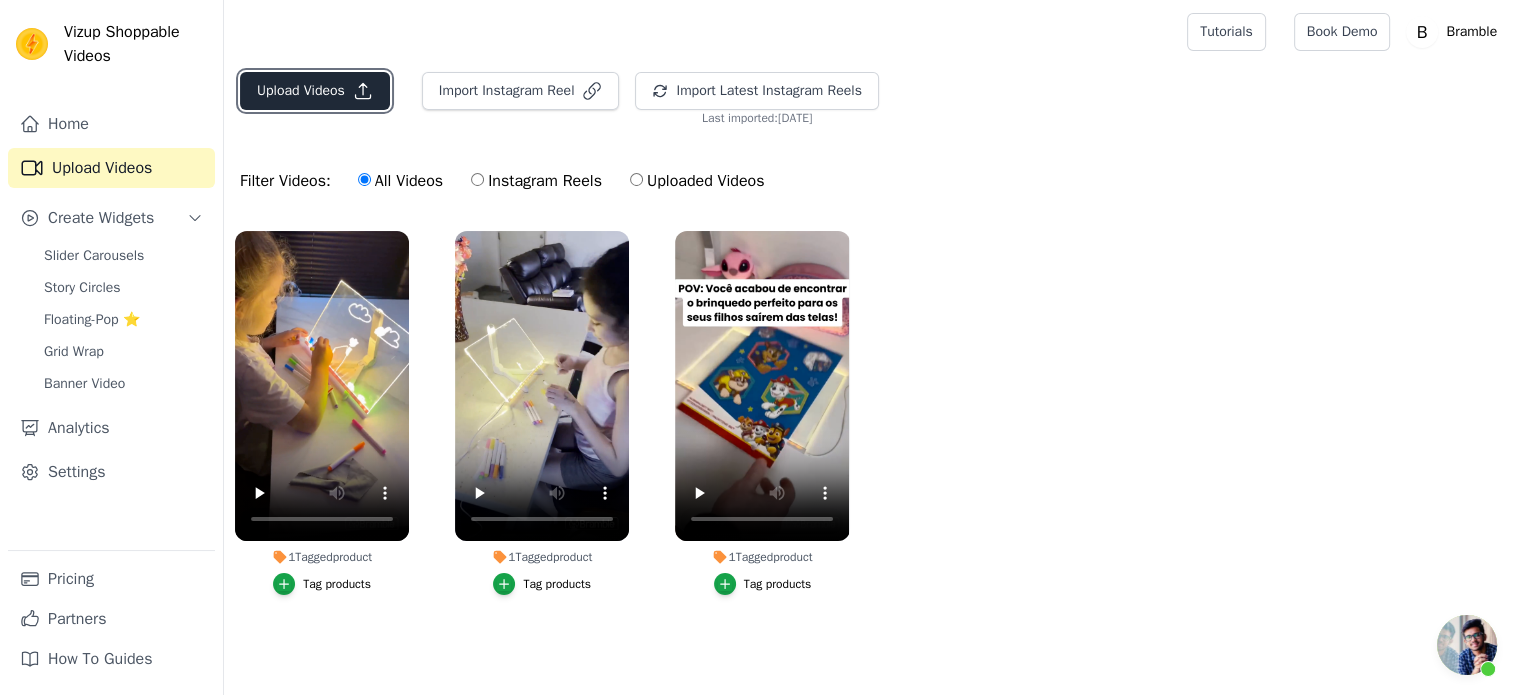 click 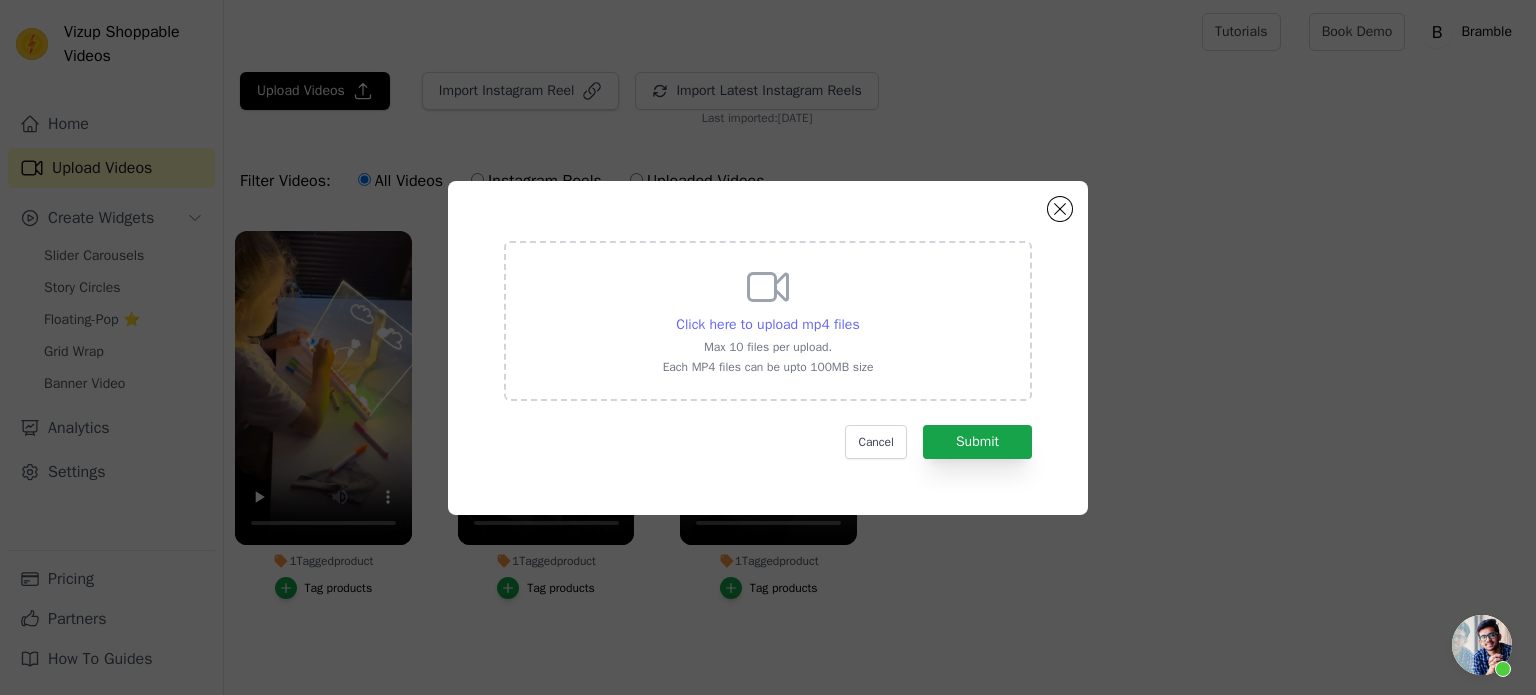 click on "Click here to upload mp4 files" at bounding box center (767, 324) 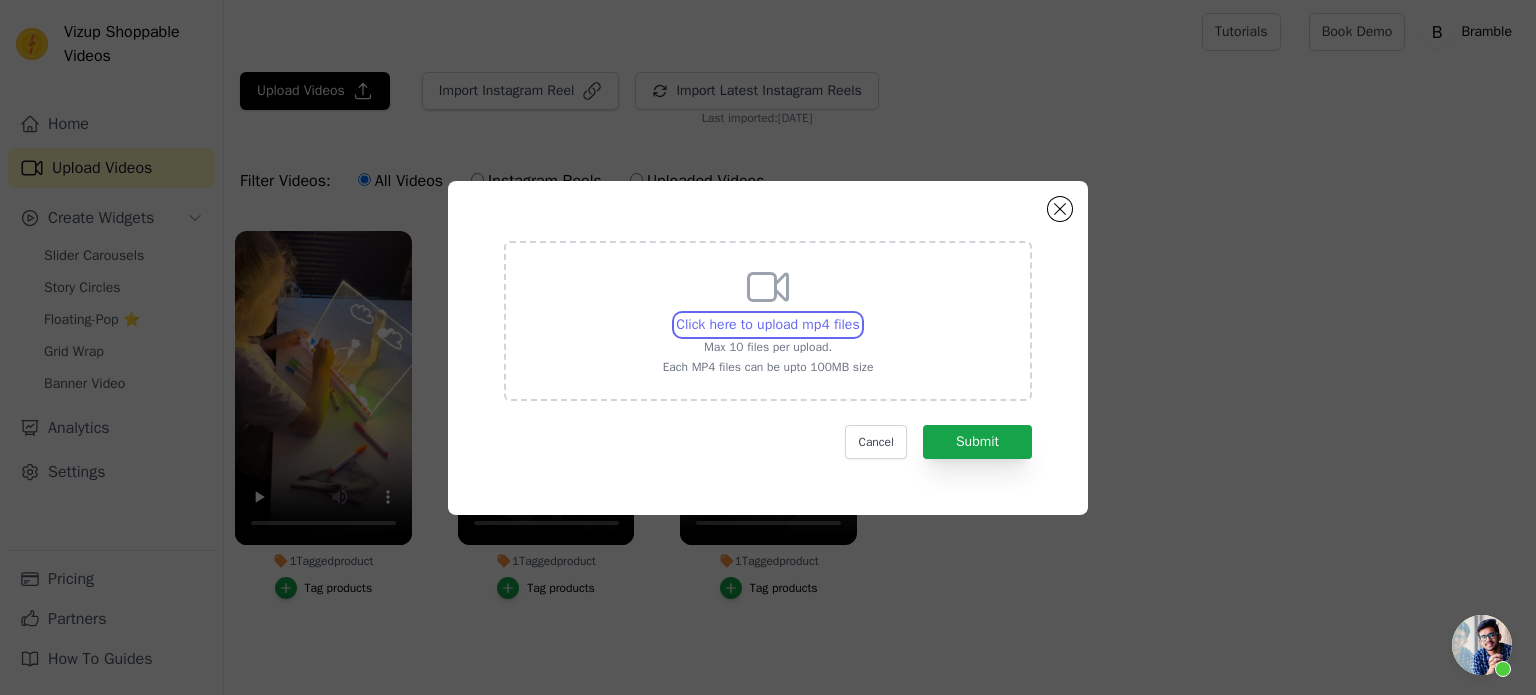 click on "Click here to upload mp4 files     Max 10 files per upload.   Each MP4 files can be upto 100MB size" at bounding box center (859, 314) 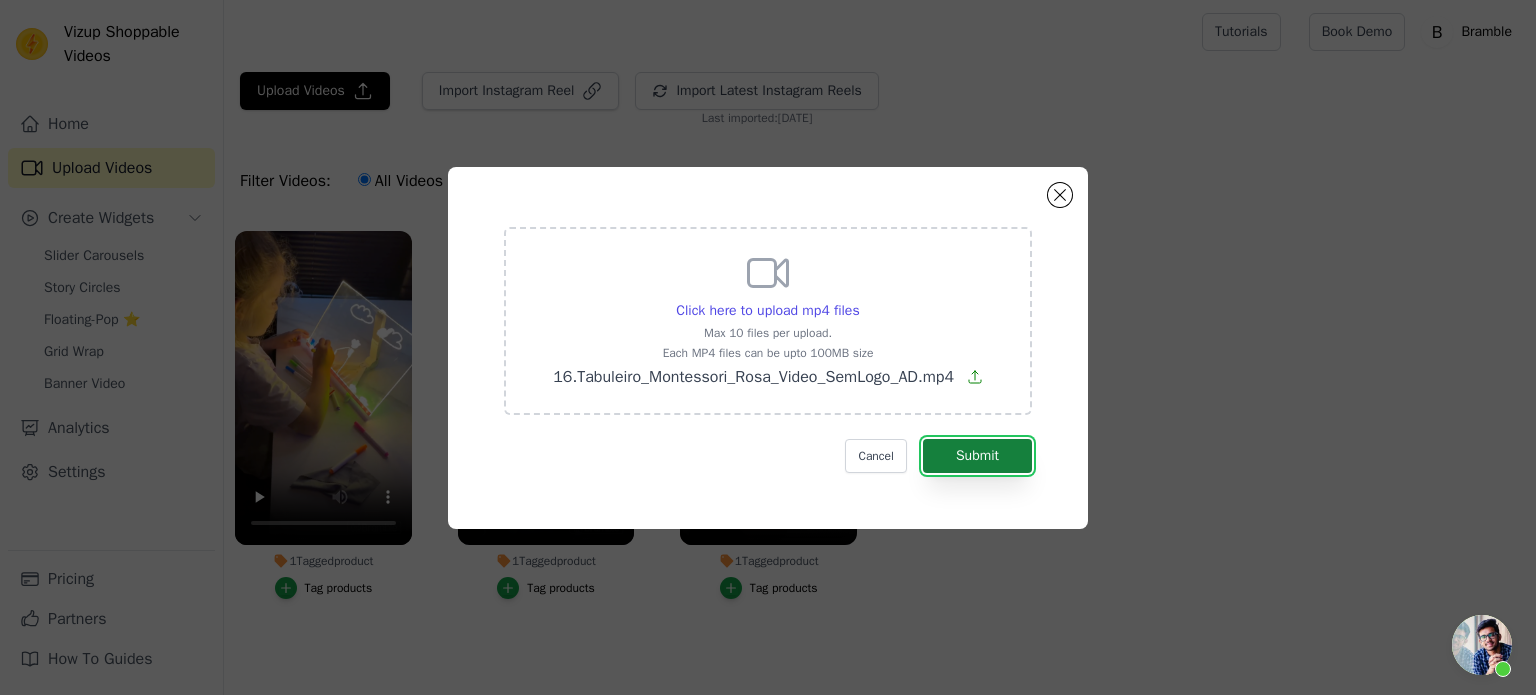 click on "Submit" at bounding box center [977, 456] 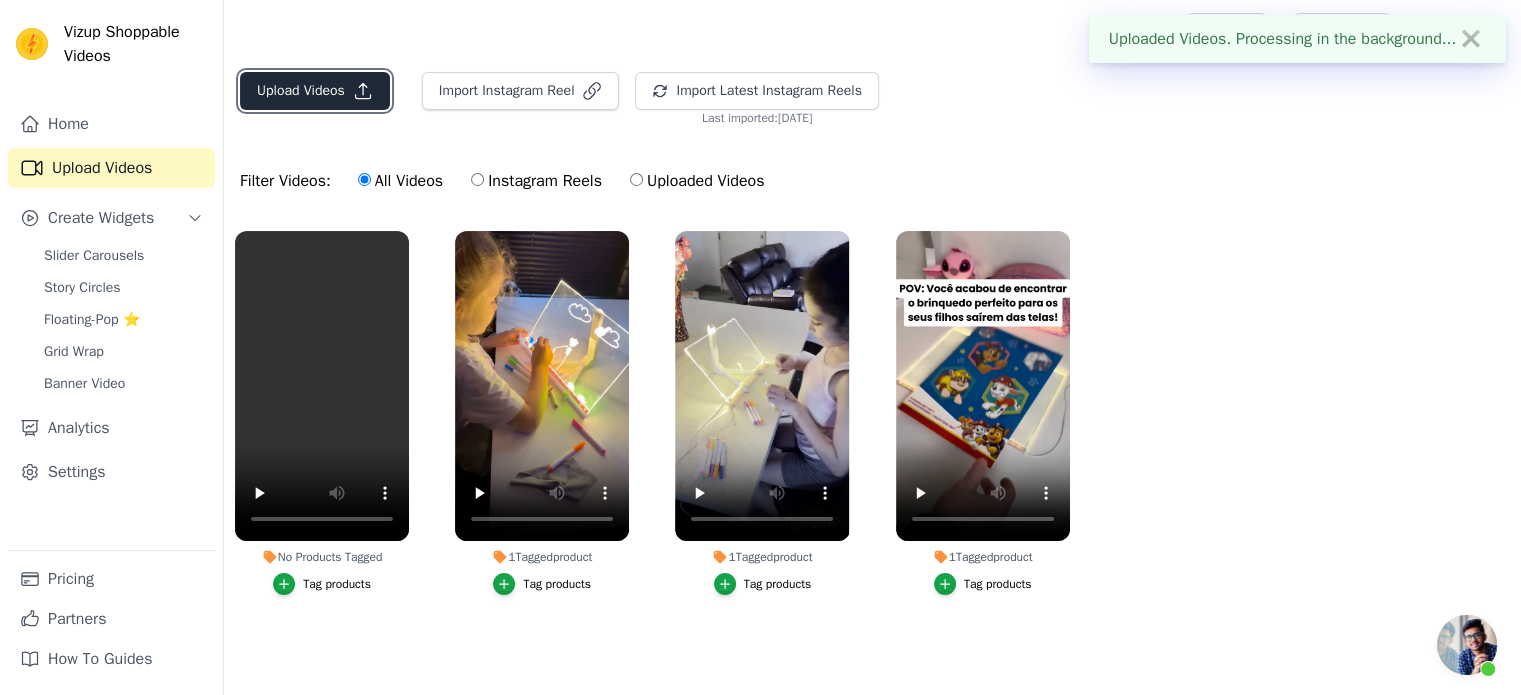 click on "Upload Videos" at bounding box center [315, 91] 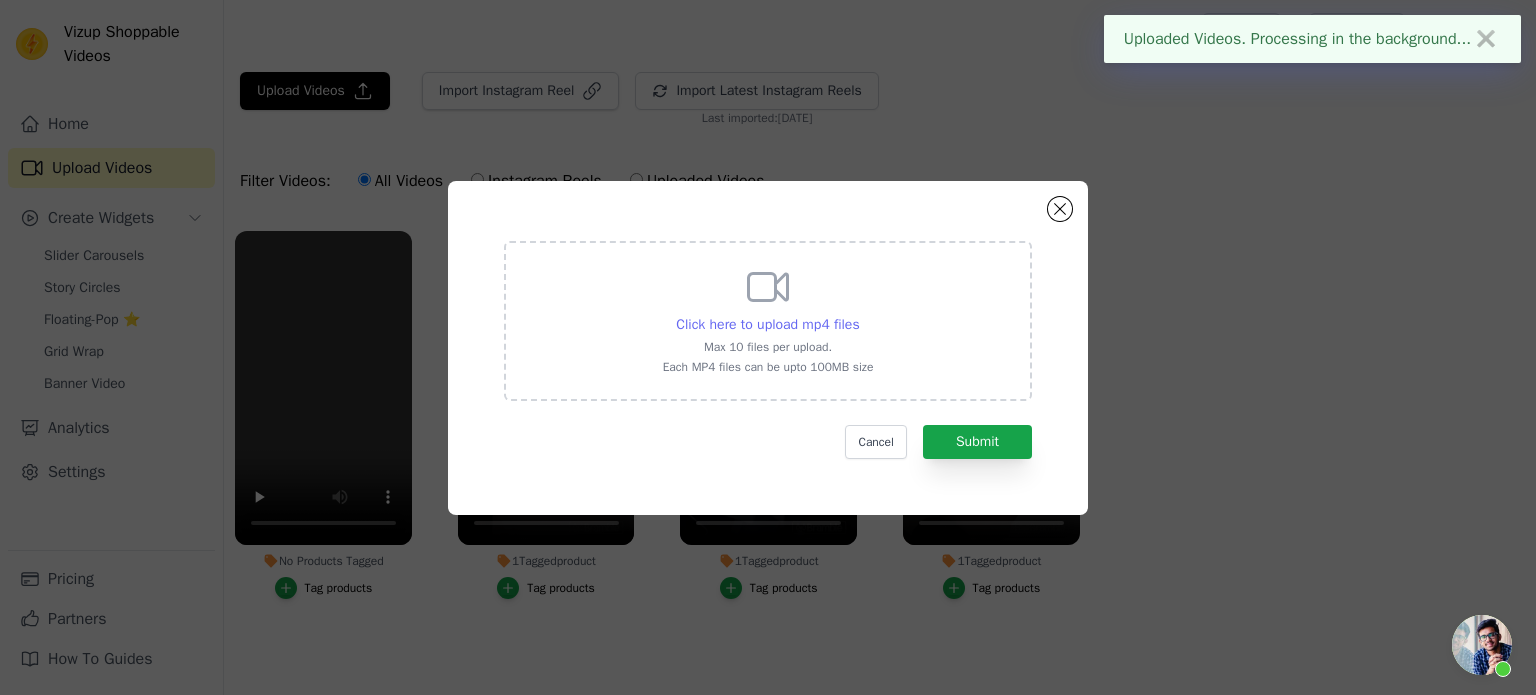 click on "Click here to upload mp4 files" at bounding box center (767, 324) 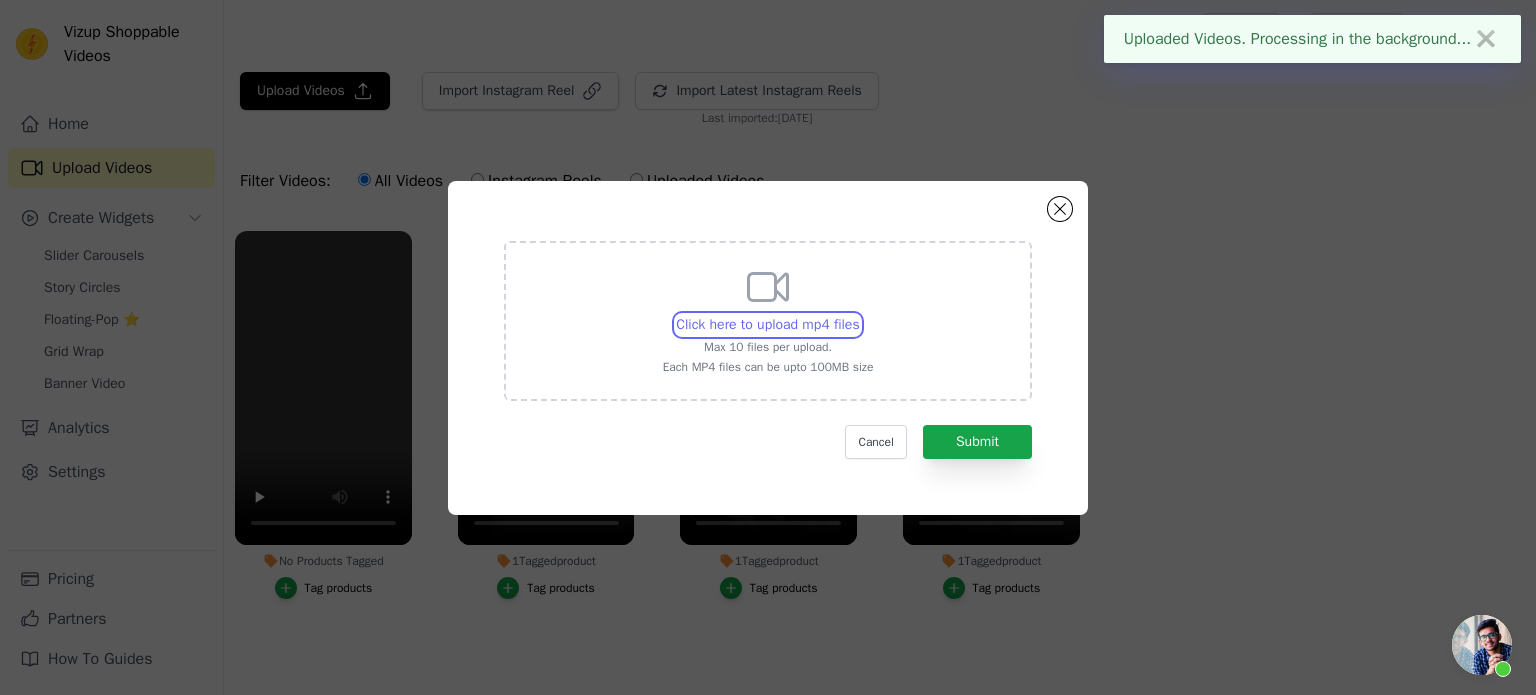 click on "Click here to upload mp4 files     Max 10 files per upload.   Each MP4 files can be upto 100MB size" at bounding box center [859, 314] 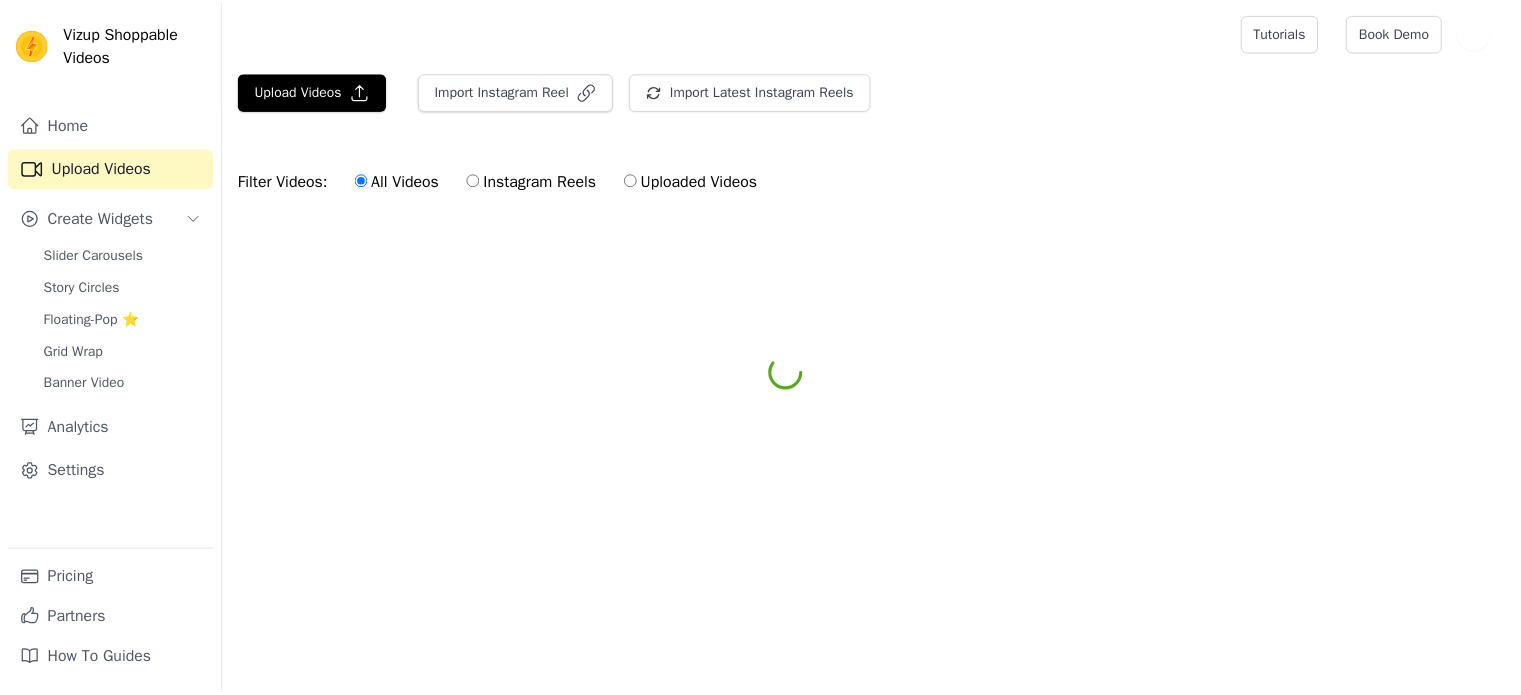 scroll, scrollTop: 0, scrollLeft: 0, axis: both 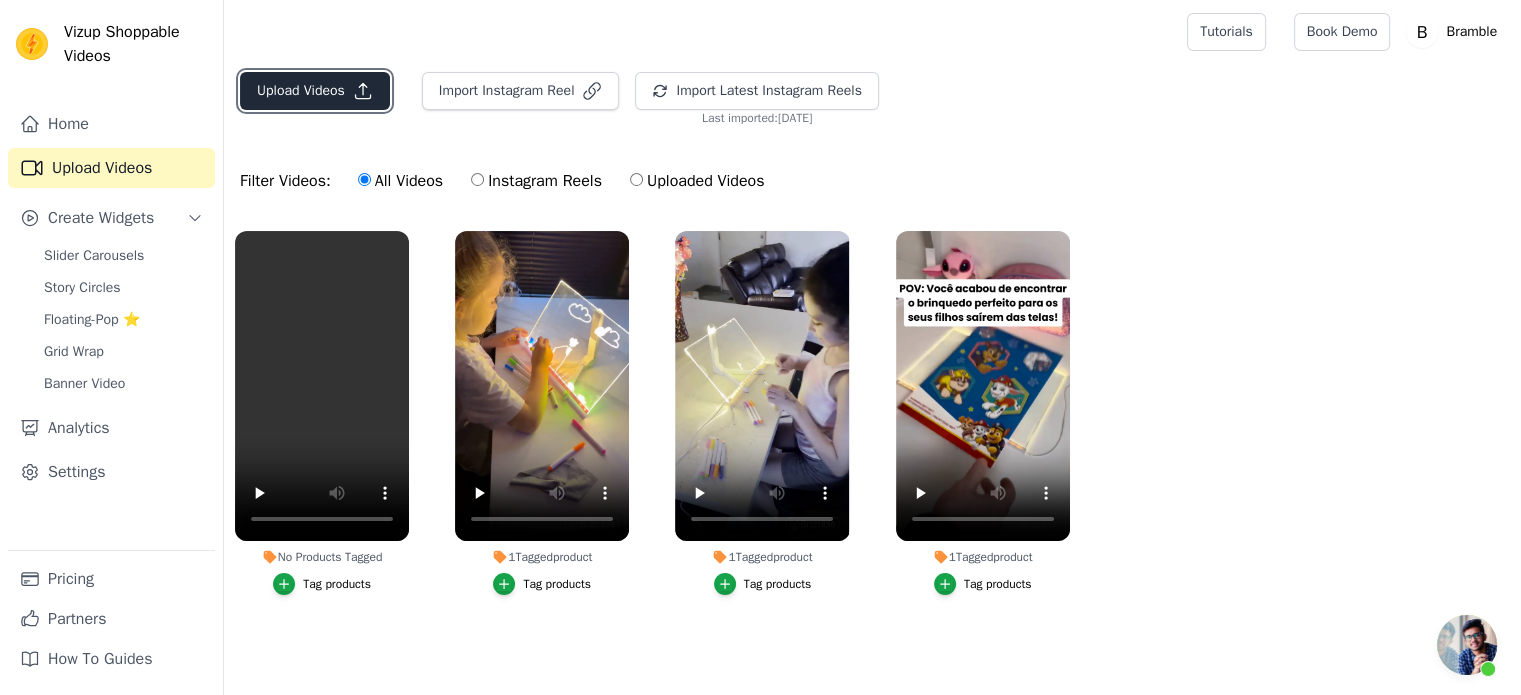 click on "Upload Videos" at bounding box center (315, 91) 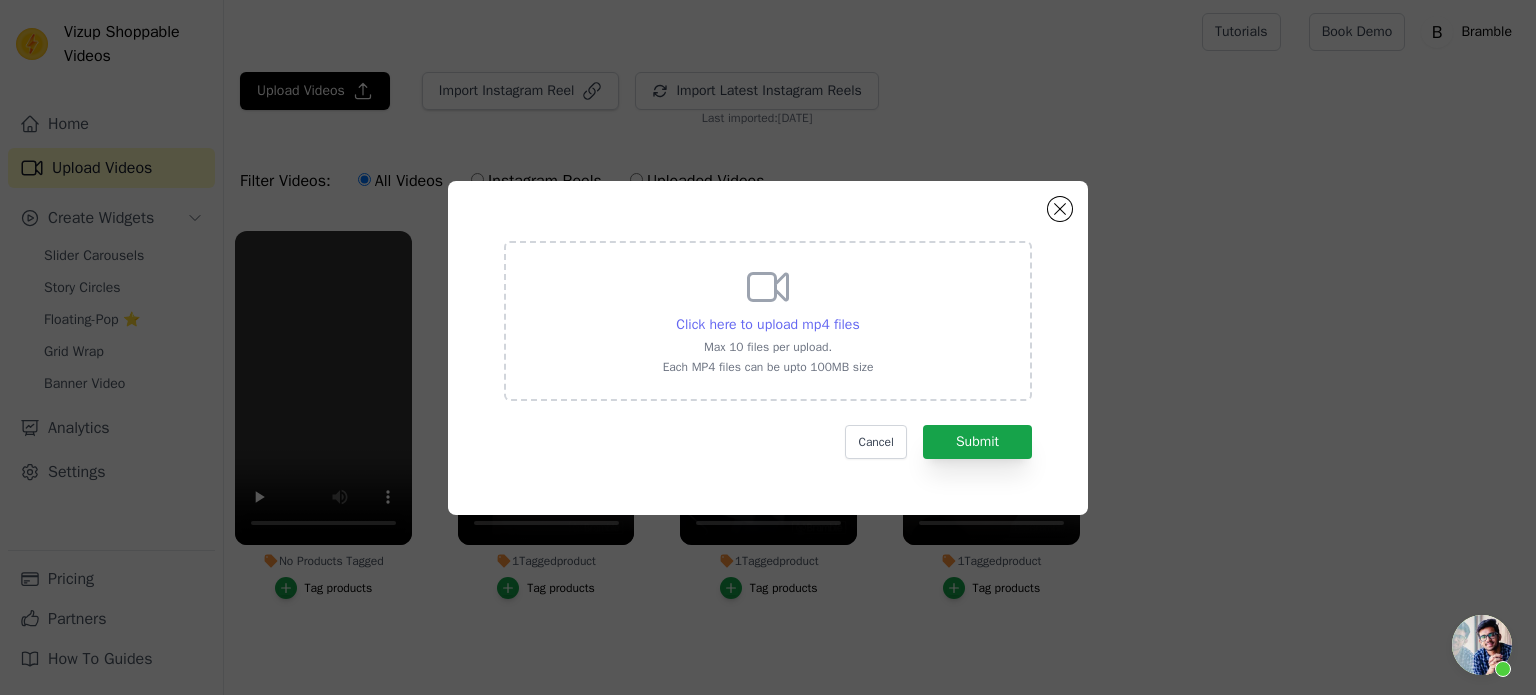 click on "Click here to upload mp4 files" at bounding box center [767, 324] 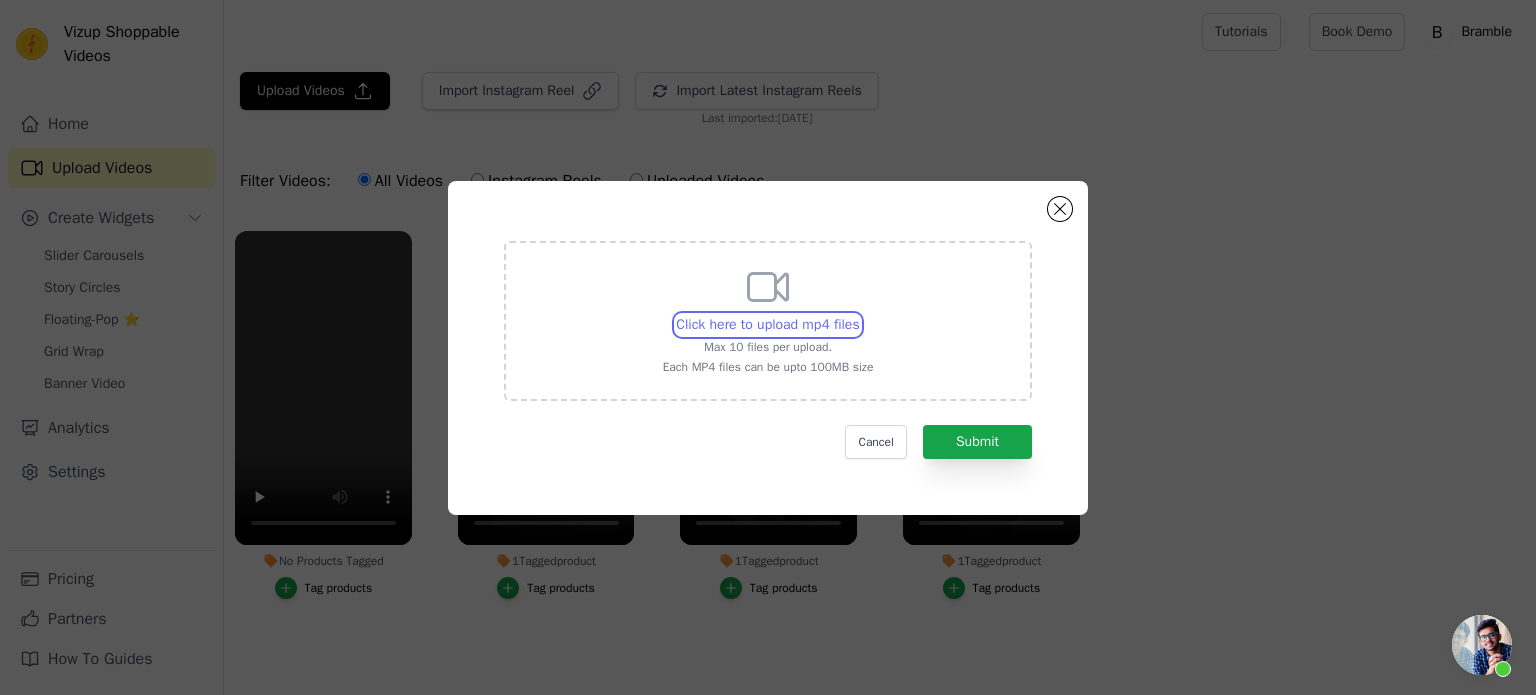 click on "Click here to upload mp4 files     Max 10 files per upload.   Each MP4 files can be upto 100MB size" at bounding box center (859, 314) 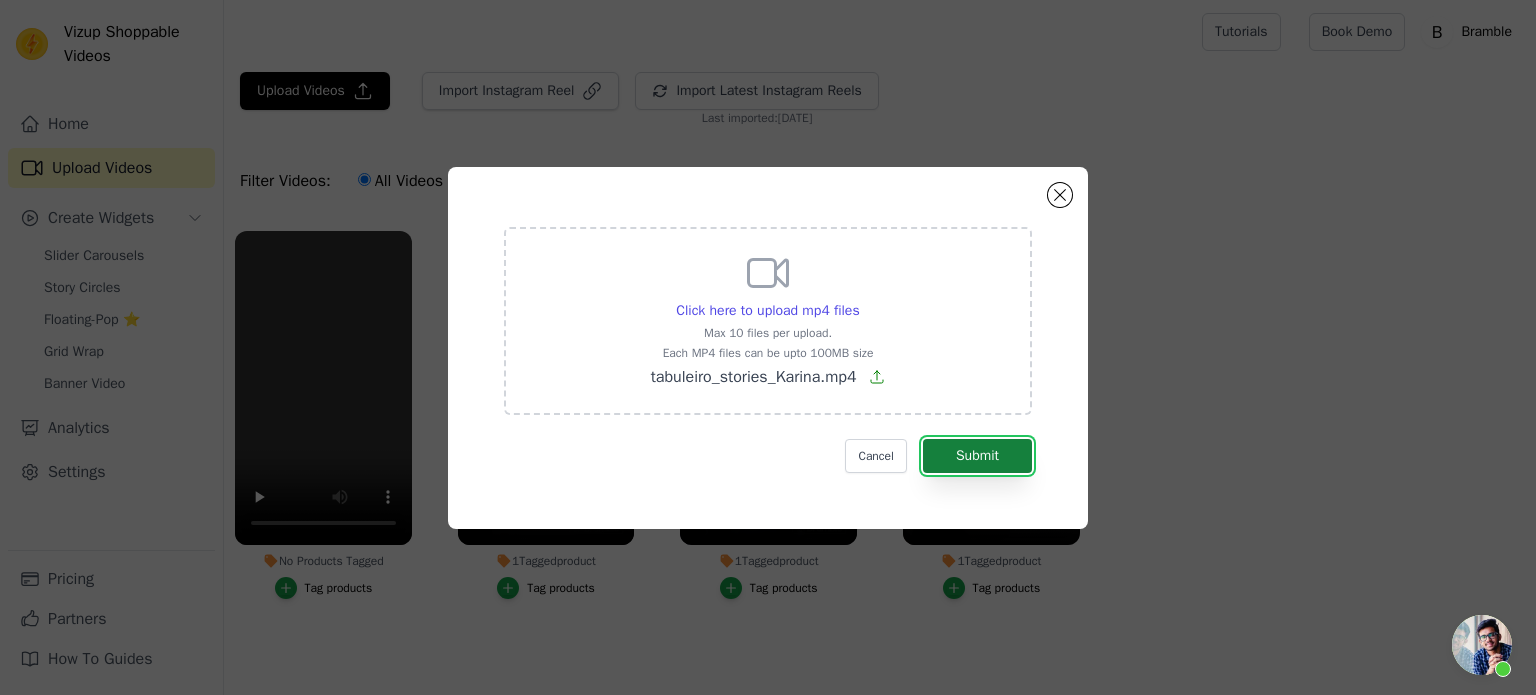 click on "Submit" at bounding box center (977, 456) 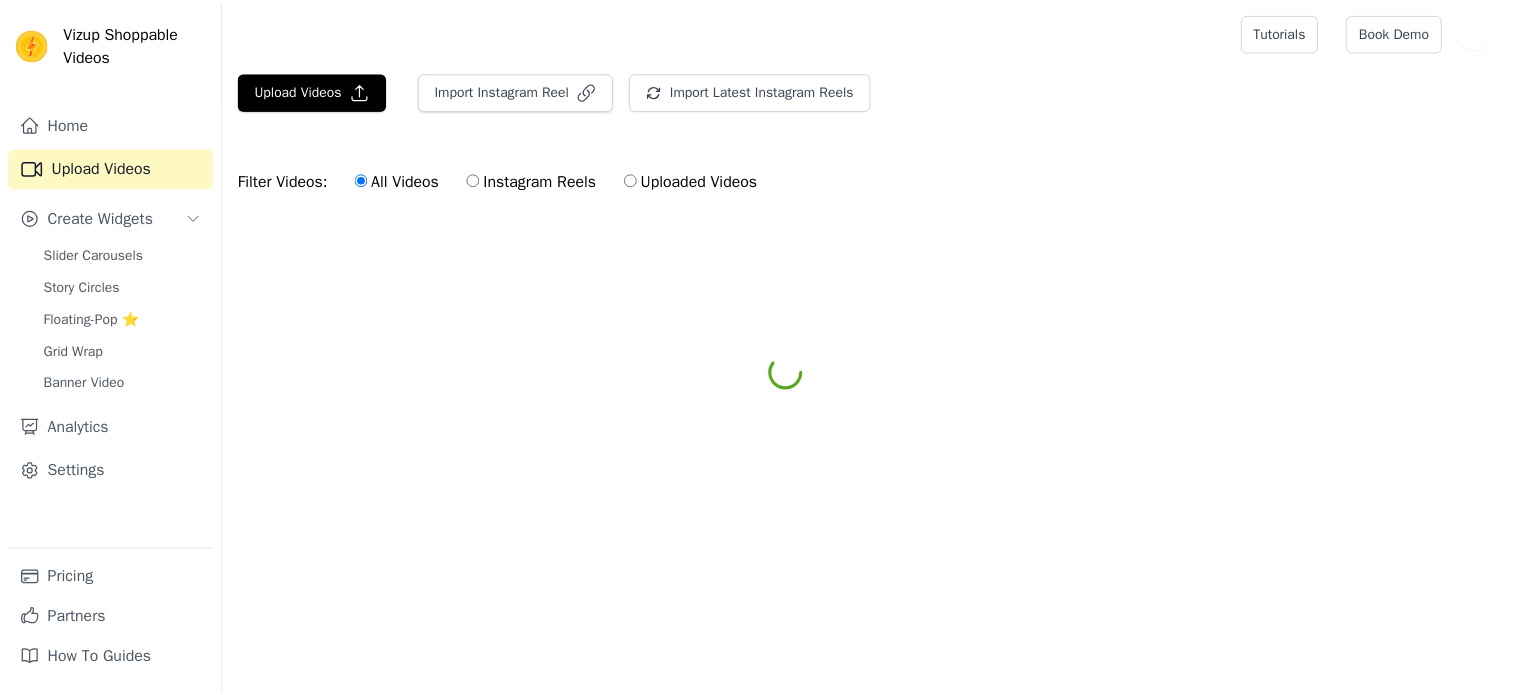 scroll, scrollTop: 0, scrollLeft: 0, axis: both 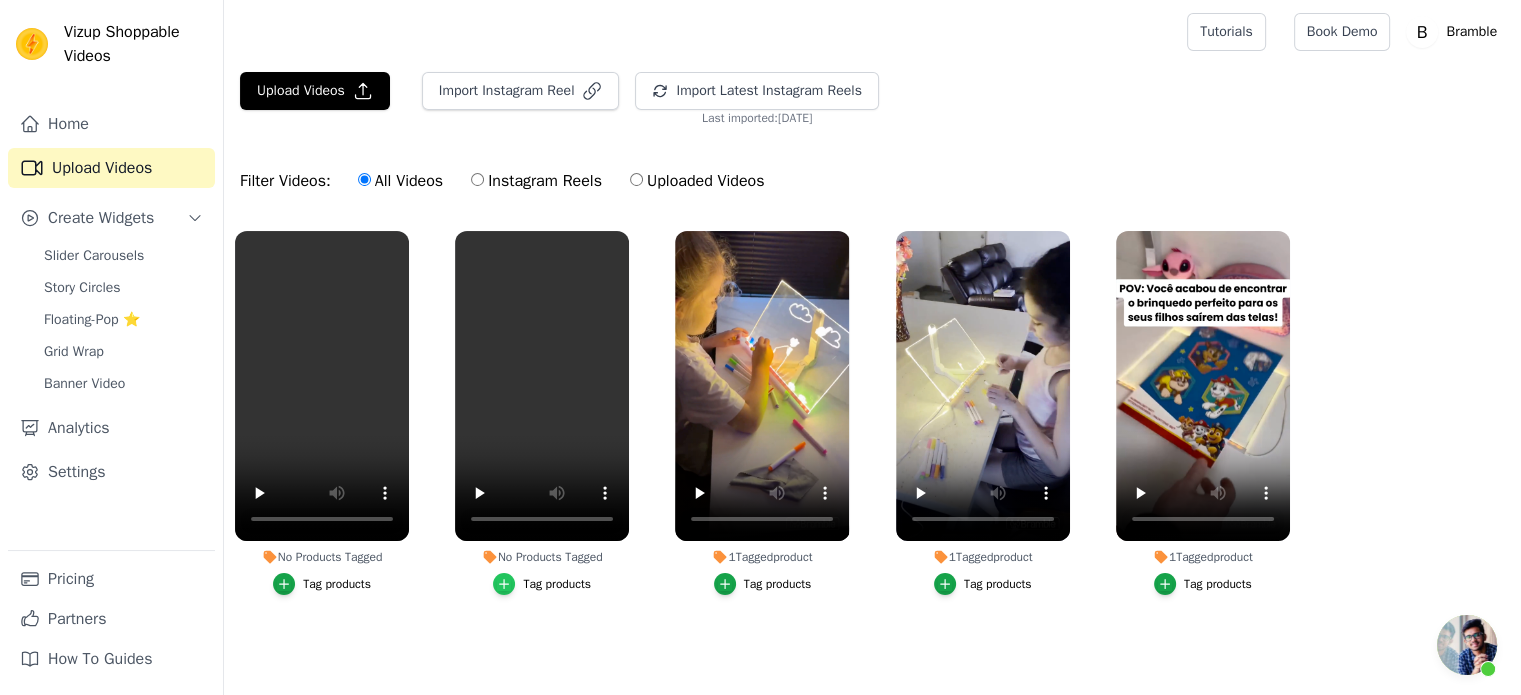 click at bounding box center [504, 584] 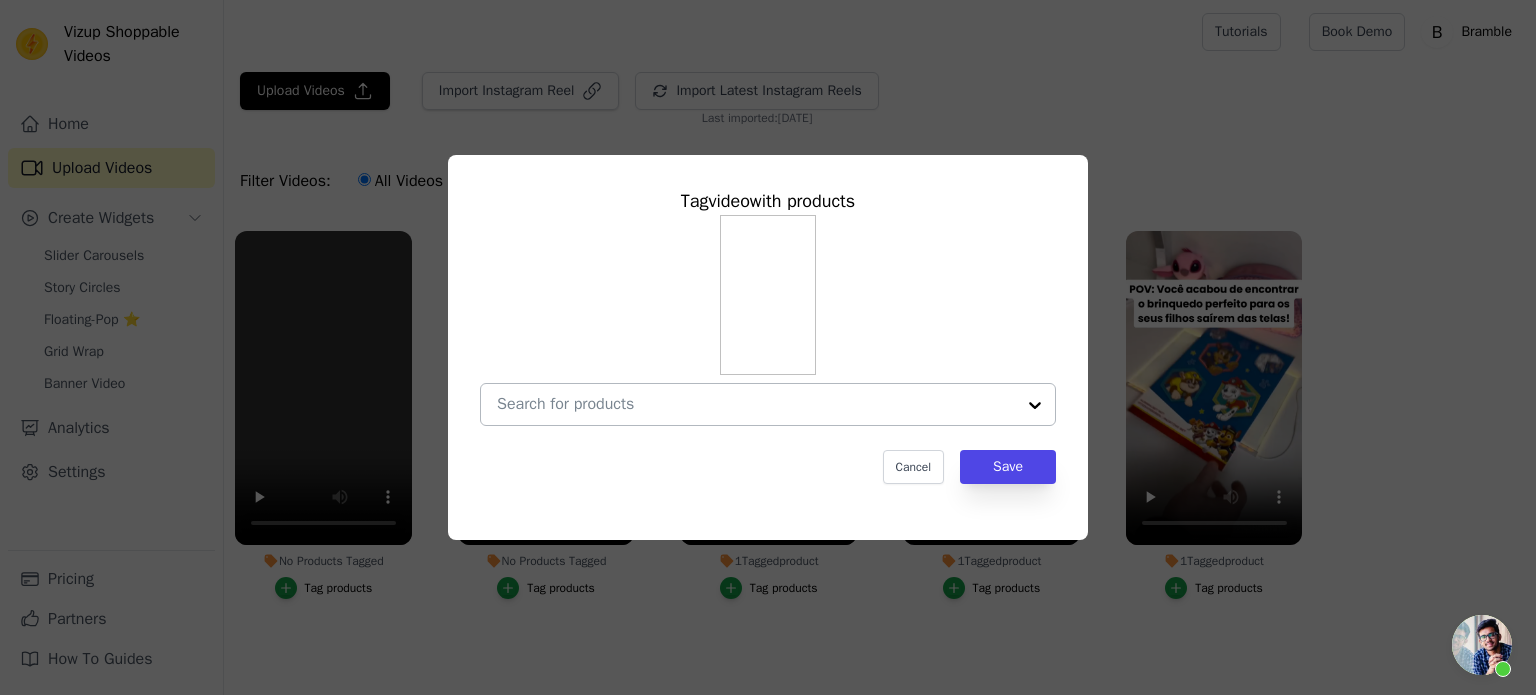 click on "No Products Tagged     Tag  video  with products                         Cancel   Save     Tag products" at bounding box center [756, 404] 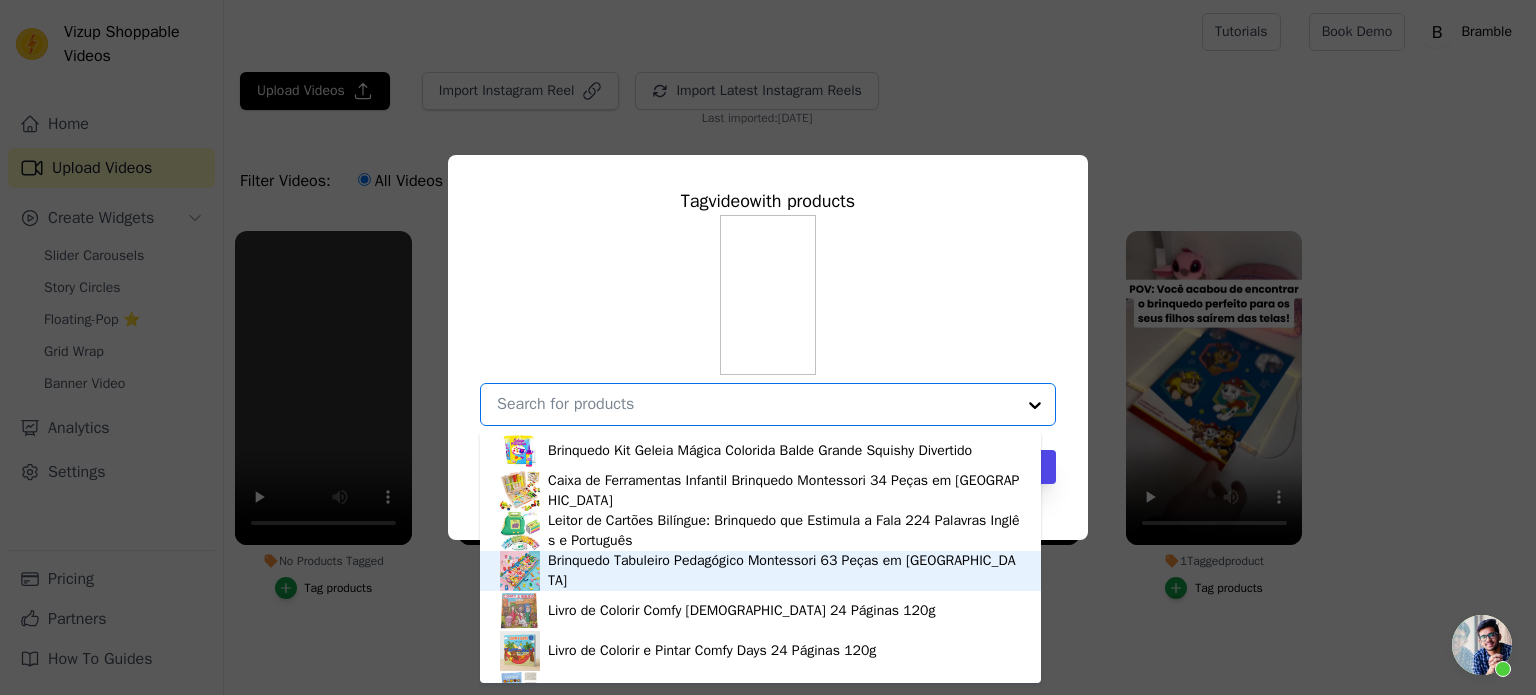 scroll, scrollTop: 700, scrollLeft: 0, axis: vertical 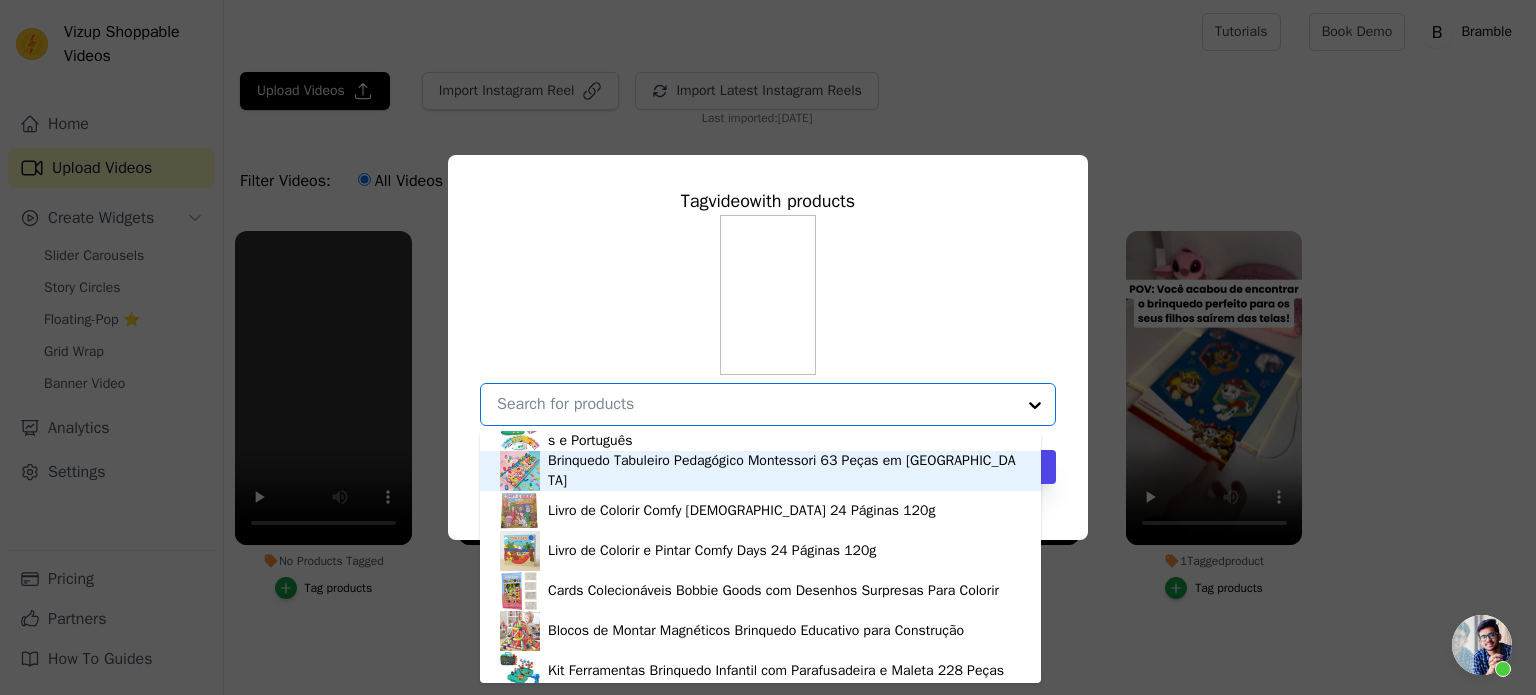 click on "Brinquedo Tabuleiro Pedagógico Montessori 63 Peças em [GEOGRAPHIC_DATA]" at bounding box center (760, 471) 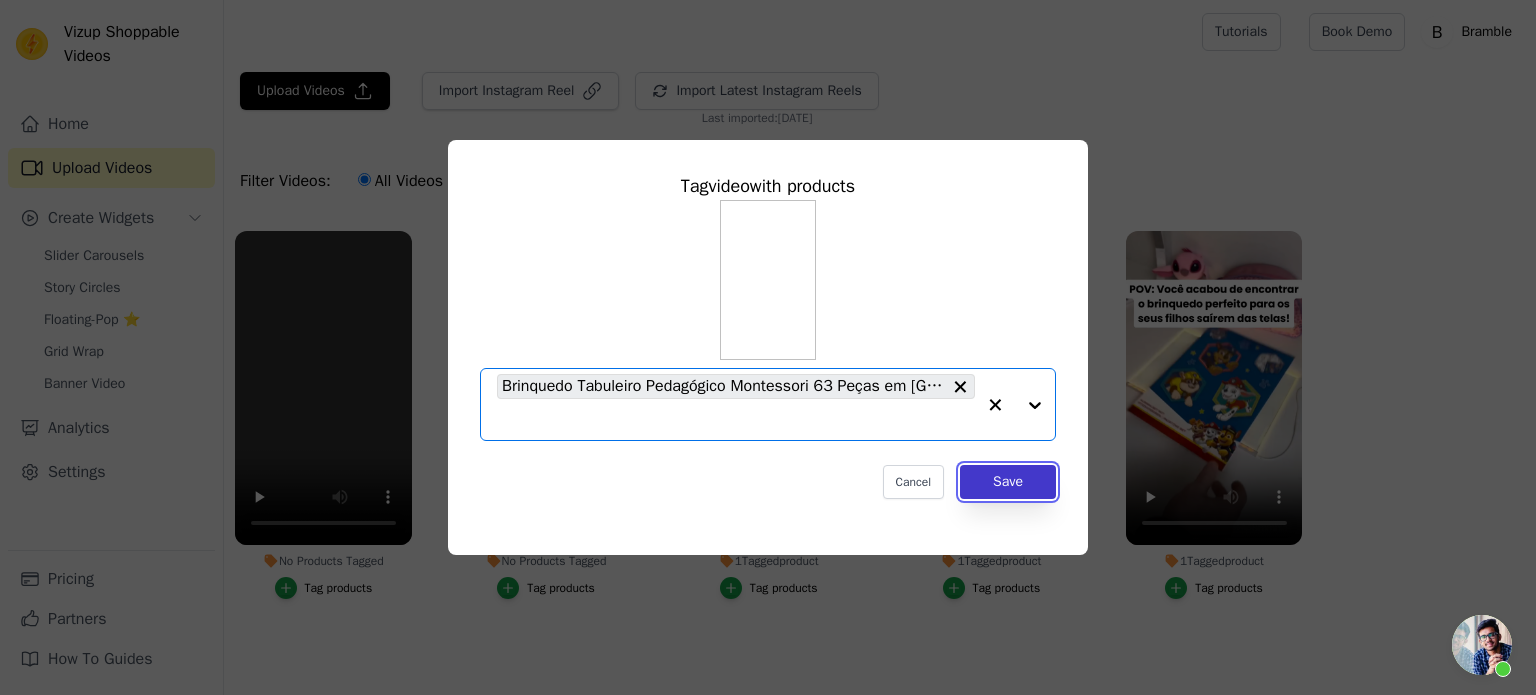 click on "Save" at bounding box center (1008, 482) 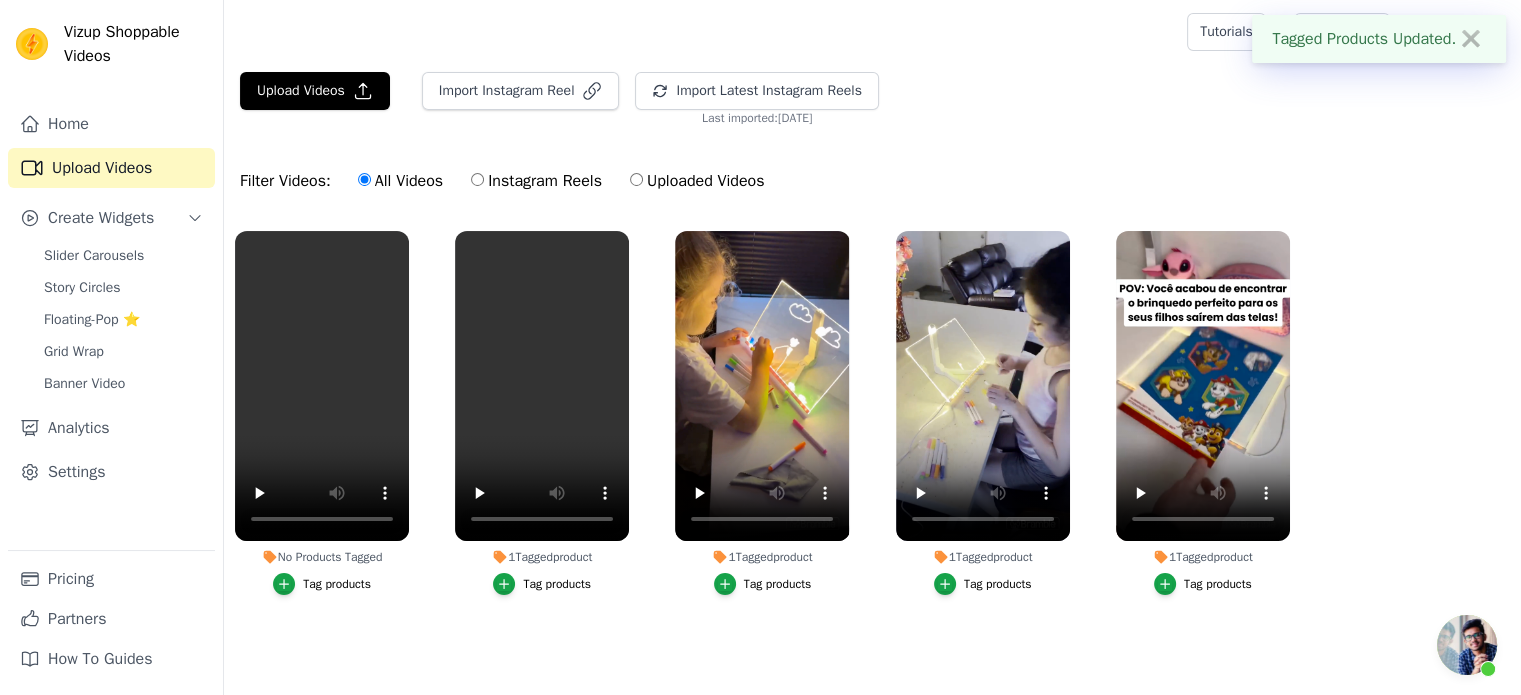 click on "Tag products" at bounding box center [322, 584] 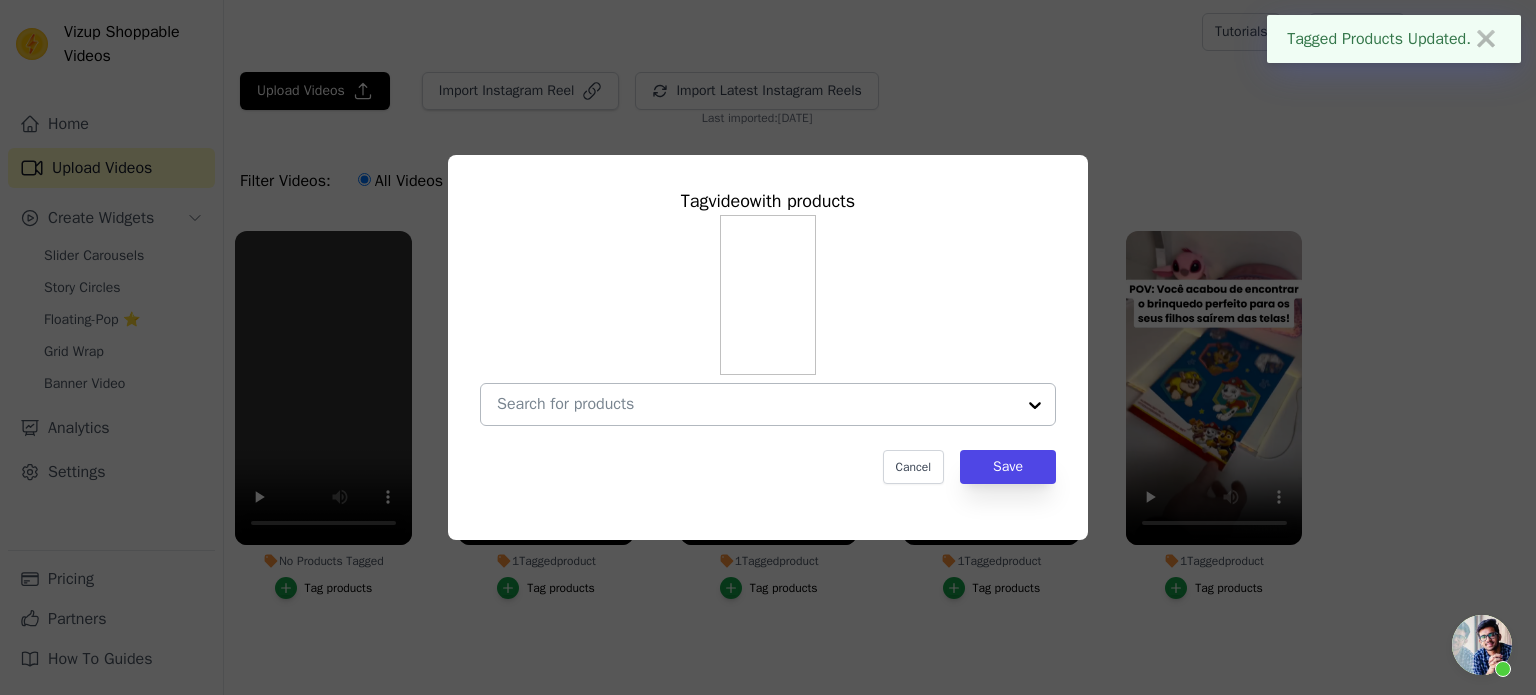 click at bounding box center [1035, 404] 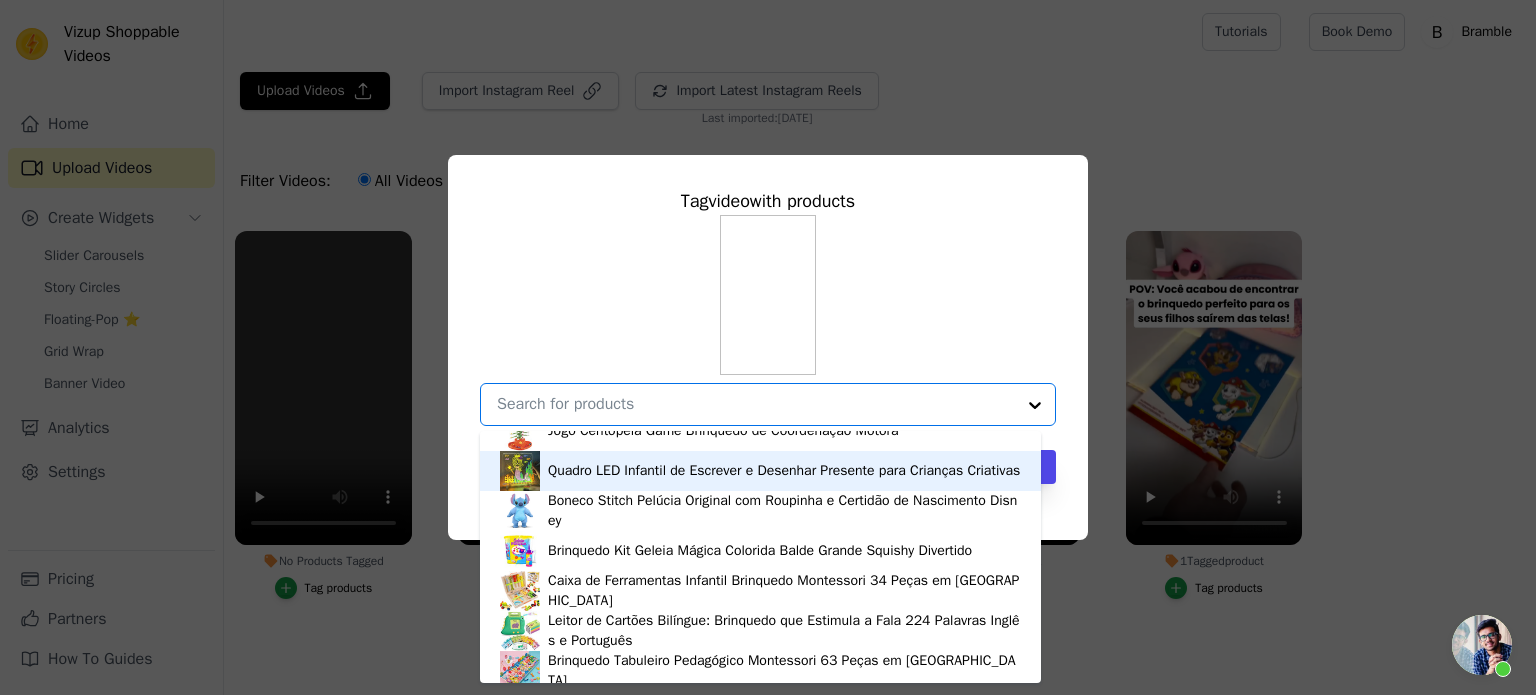scroll, scrollTop: 600, scrollLeft: 0, axis: vertical 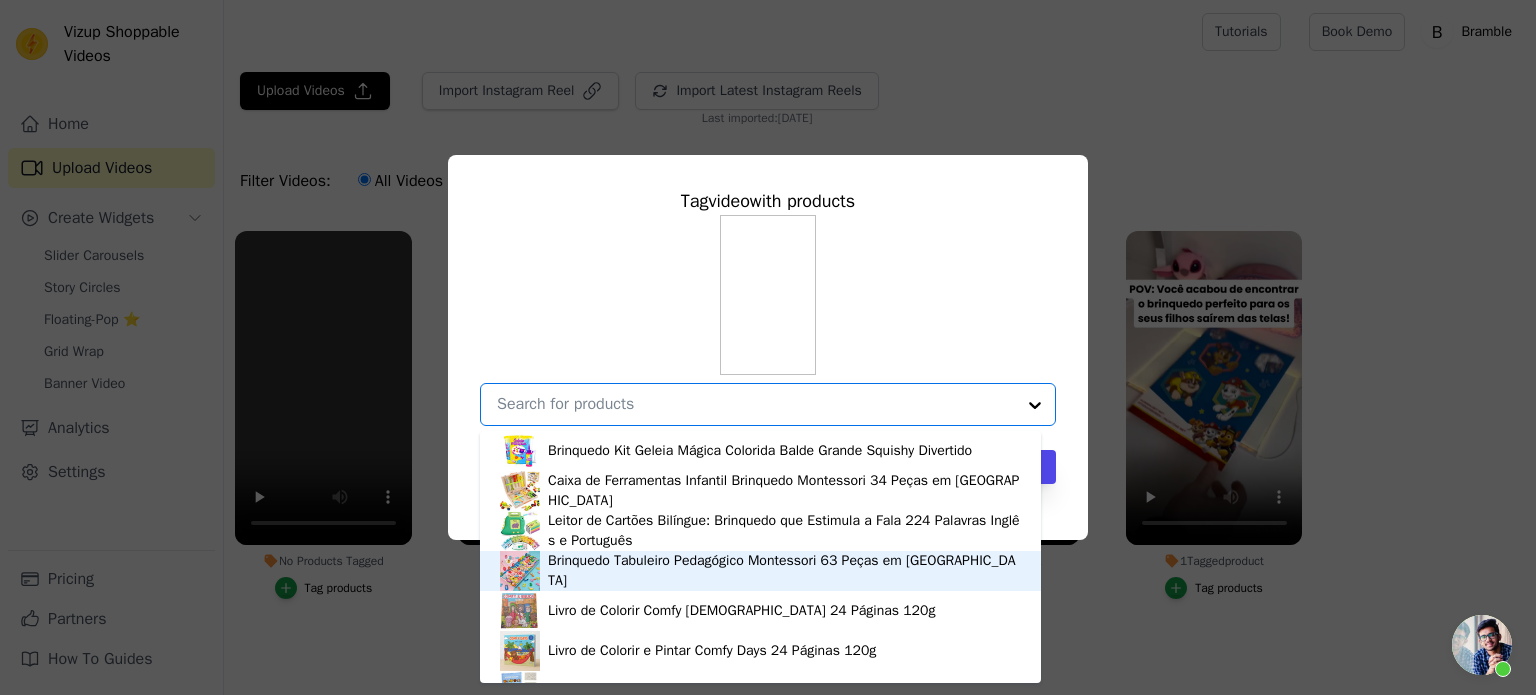click on "Brinquedo Tabuleiro Pedagógico Montessori 63 Peças em [GEOGRAPHIC_DATA]" at bounding box center (784, 571) 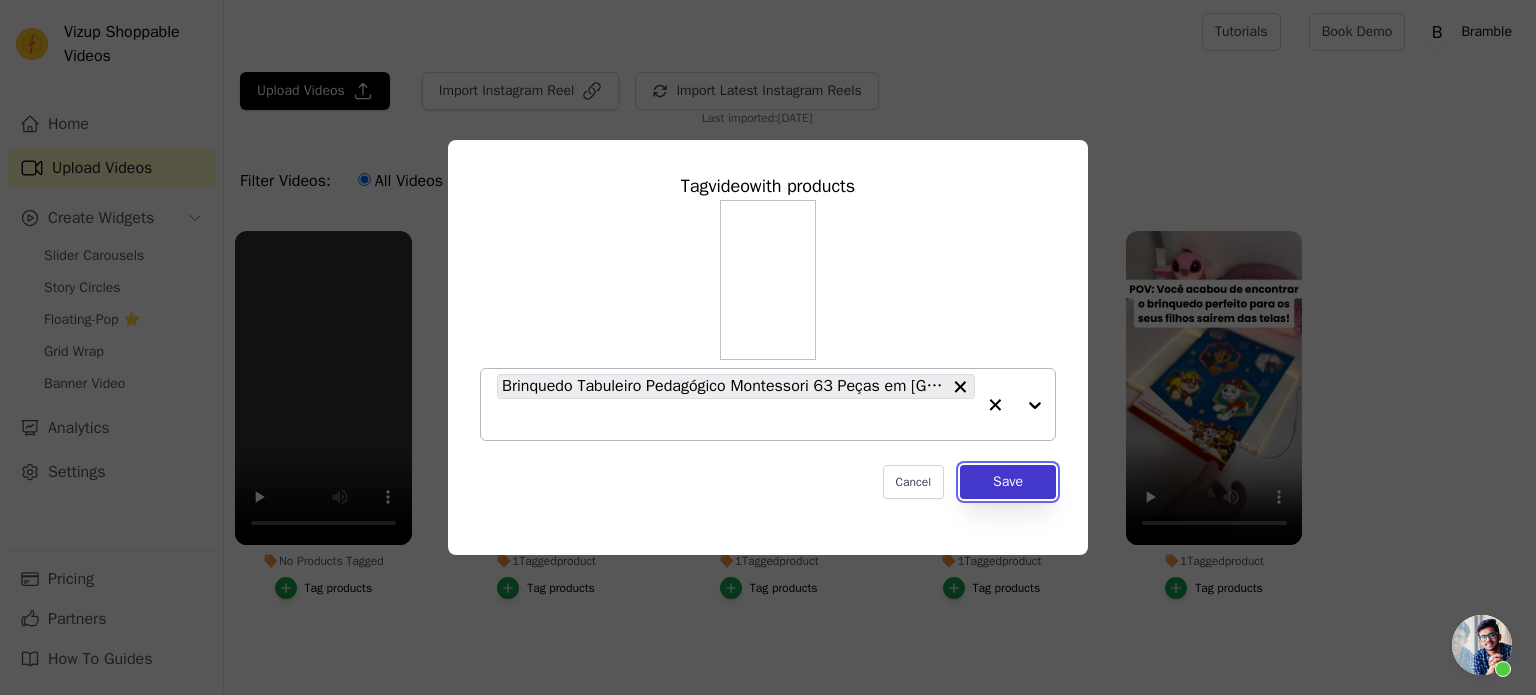 click on "Save" at bounding box center (1008, 482) 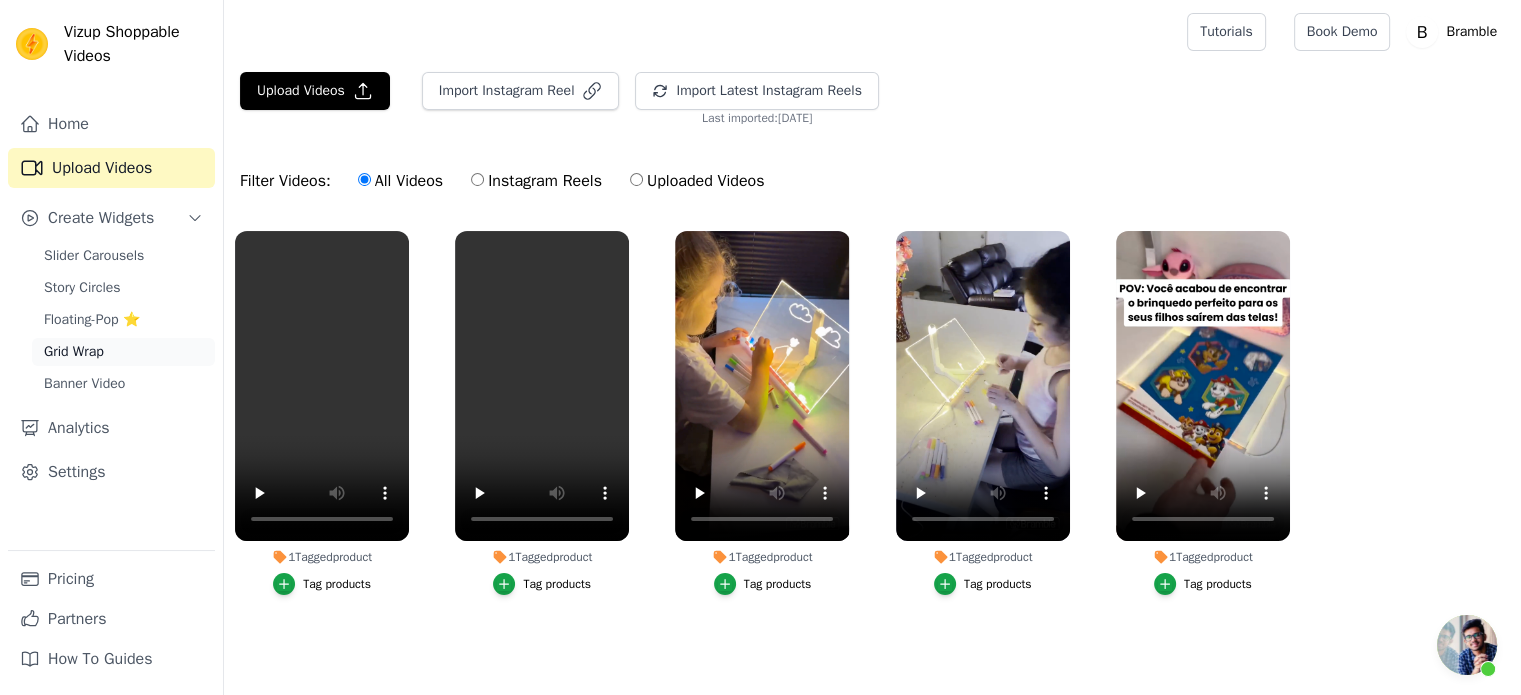 click on "Grid Wrap" at bounding box center (74, 352) 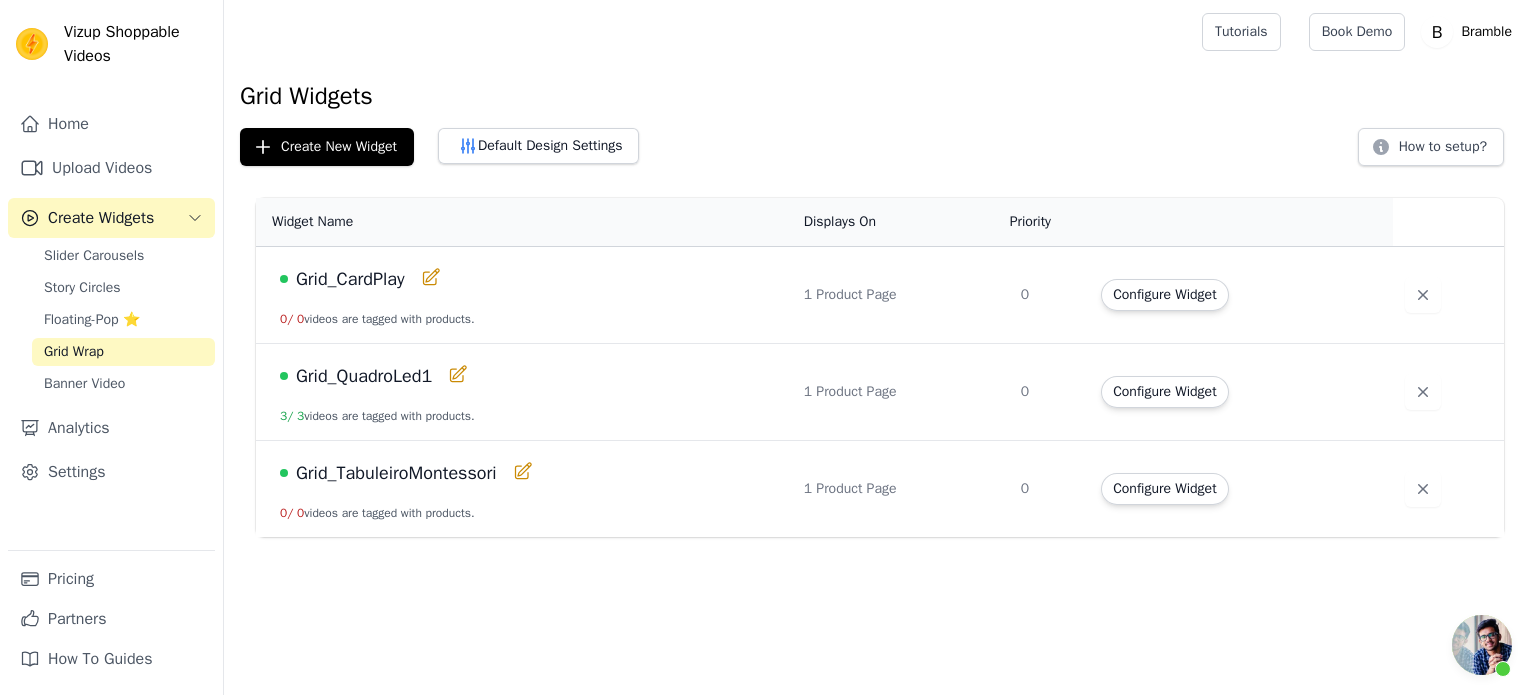 click on "Grid_TabuleiroMontessori" at bounding box center [396, 473] 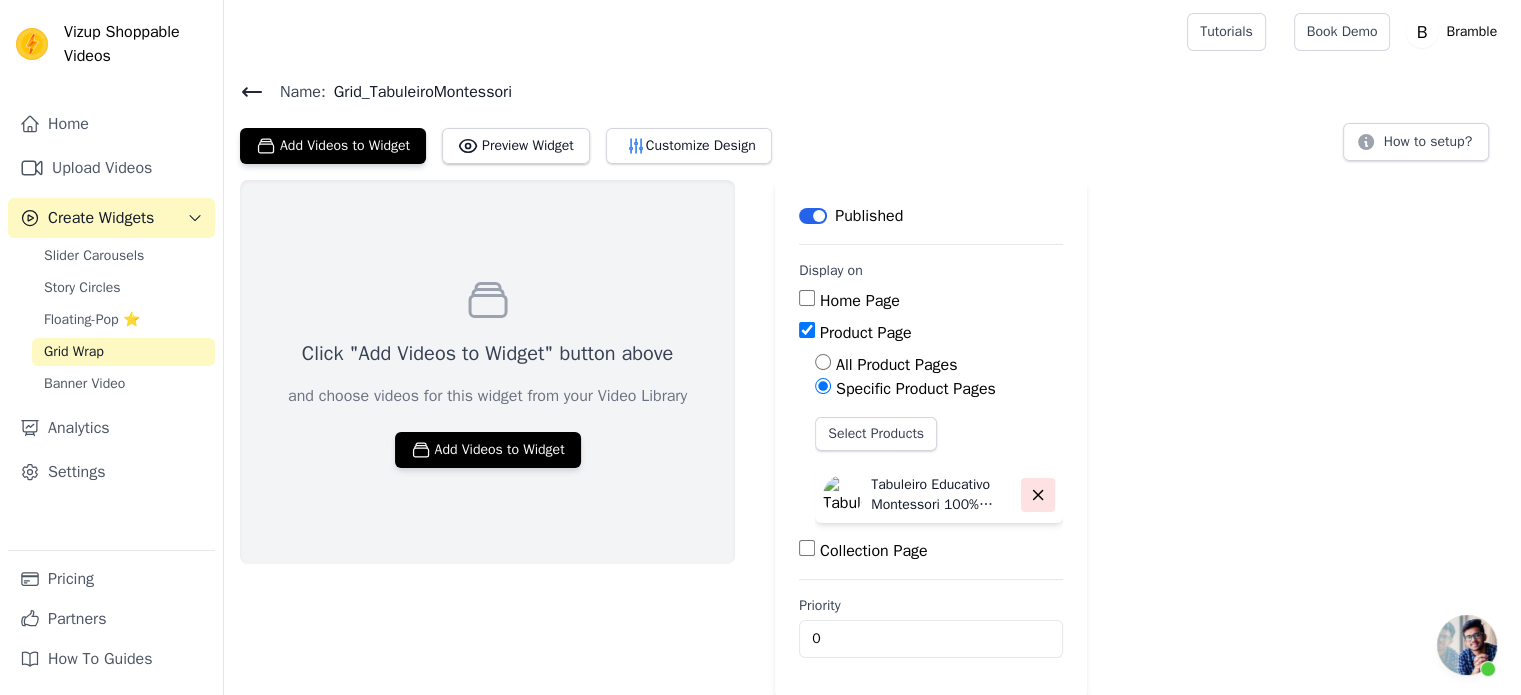 click 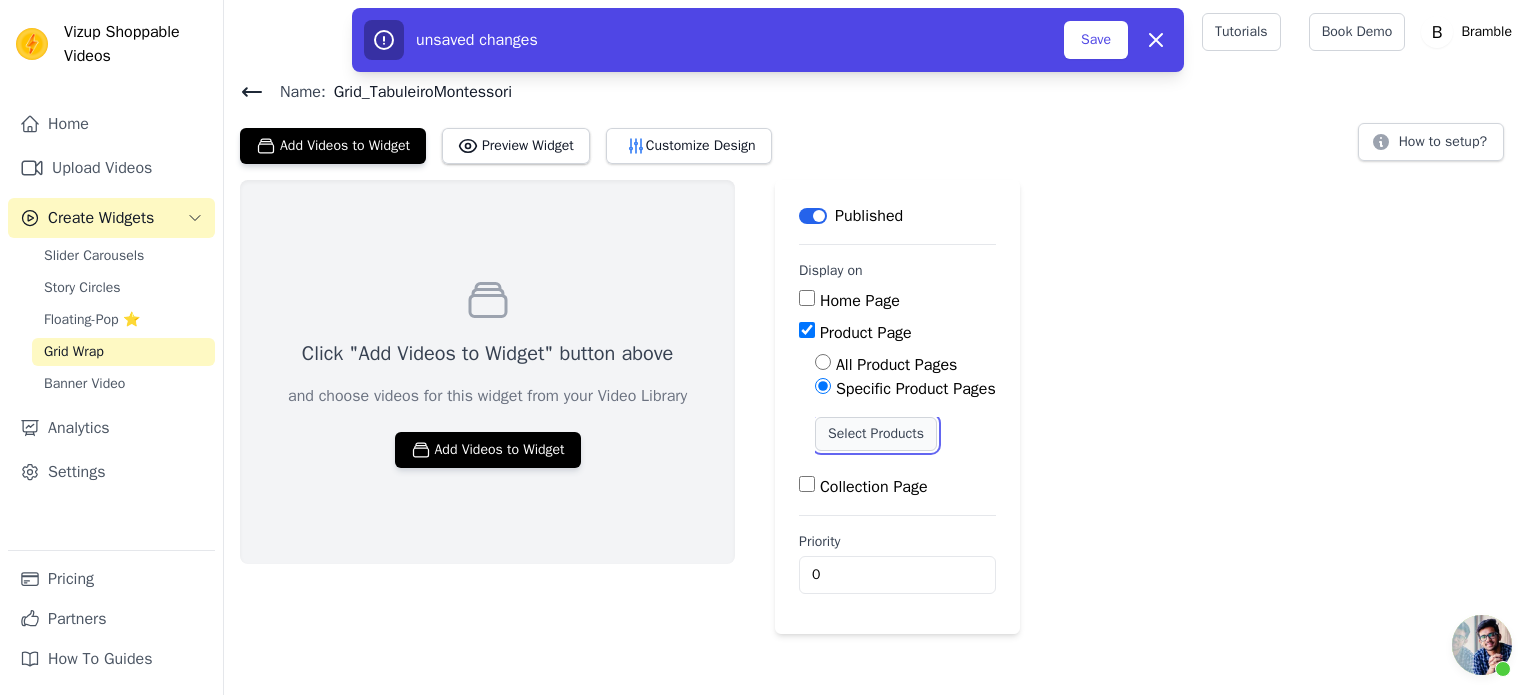 click on "Select Products" at bounding box center (876, 434) 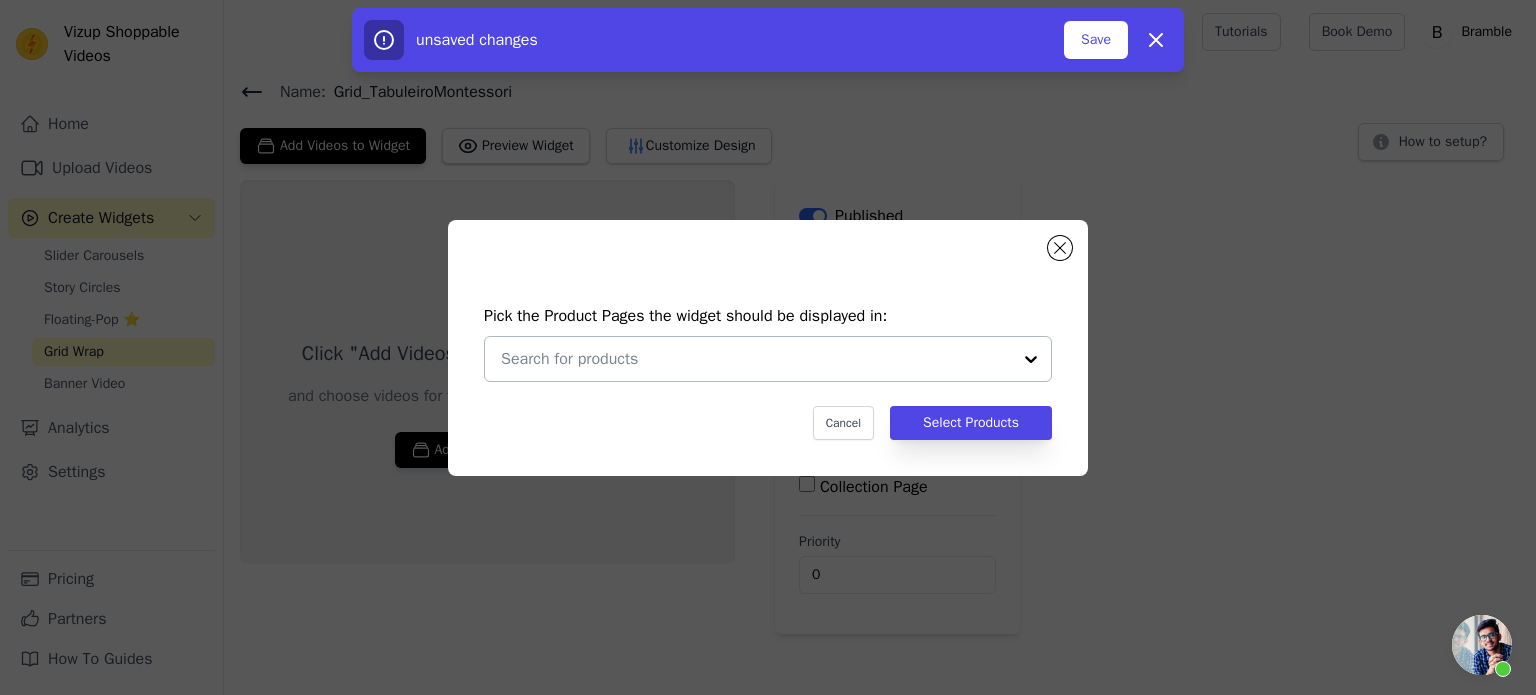 click at bounding box center (756, 359) 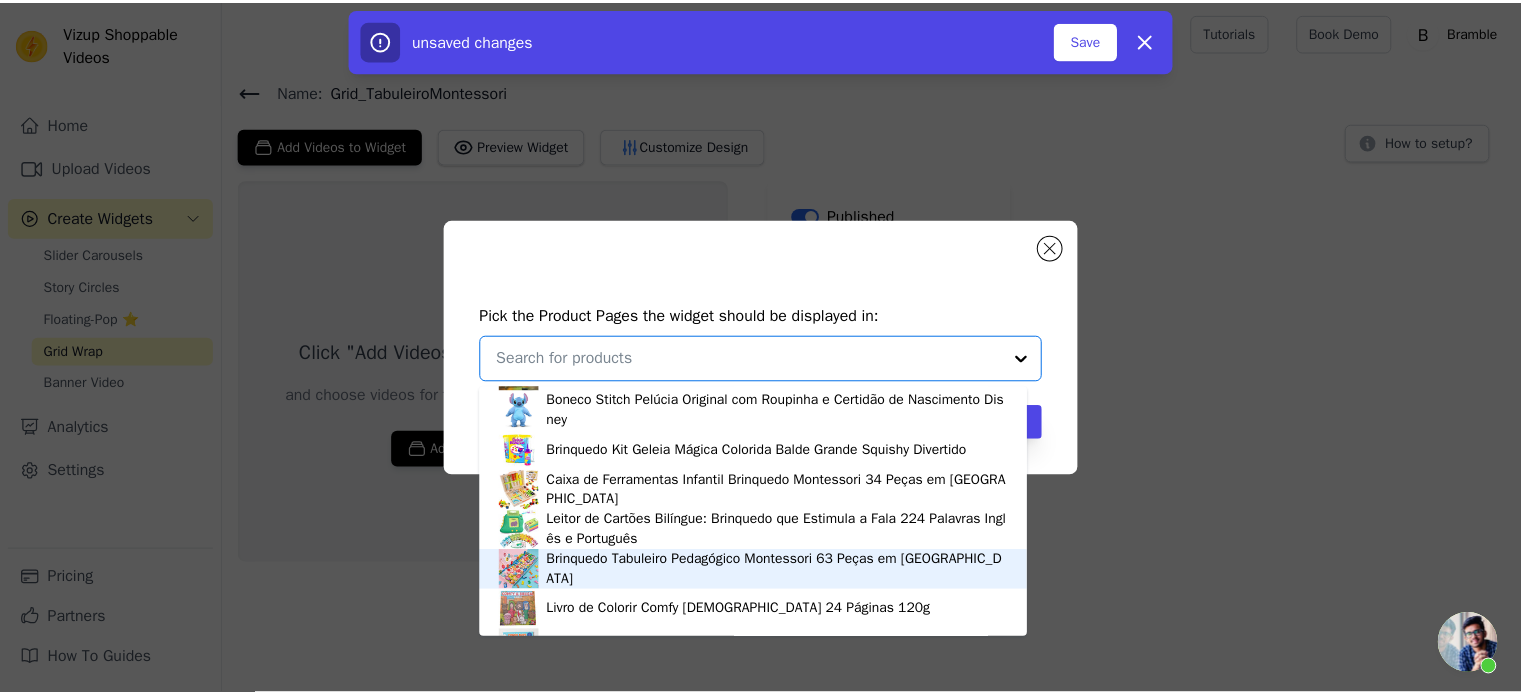 scroll, scrollTop: 600, scrollLeft: 0, axis: vertical 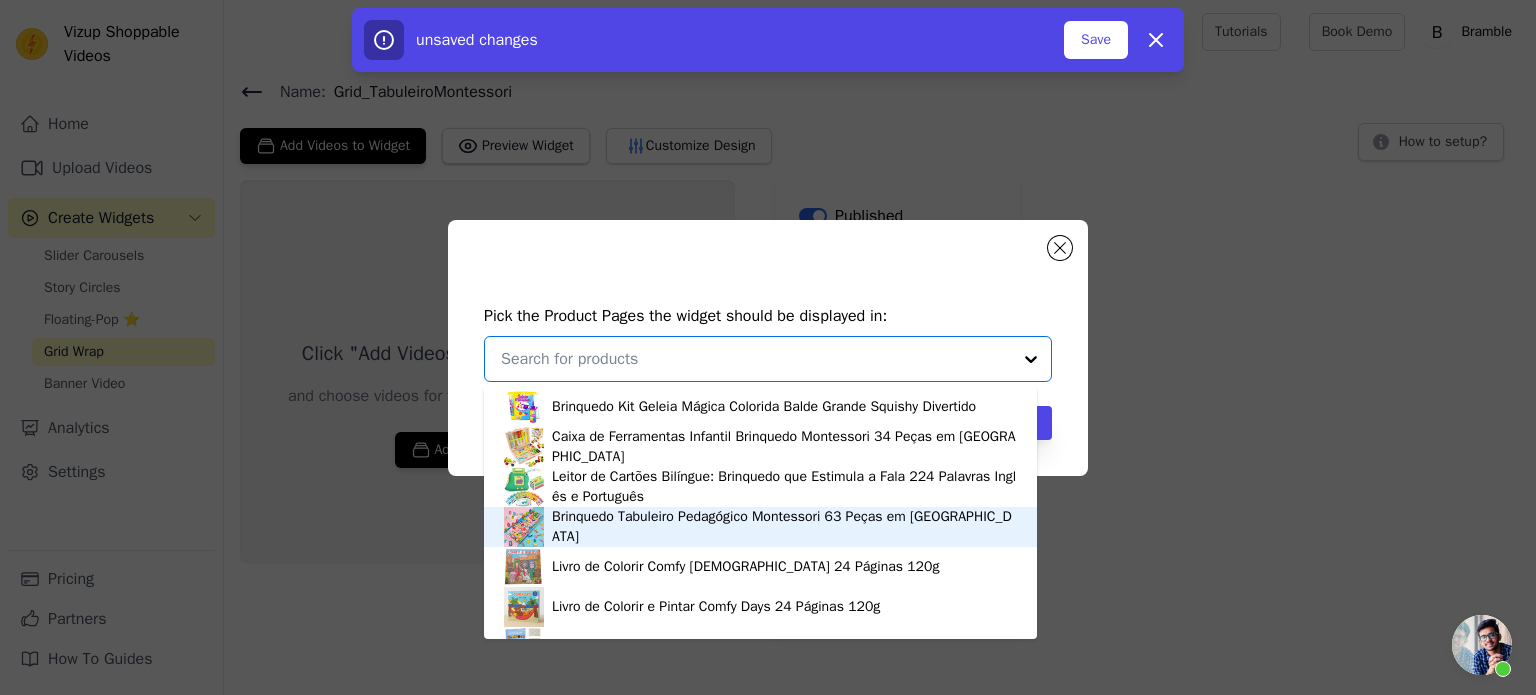 click on "Brinquedo Tabuleiro Pedagógico Montessori 63 Peças em [GEOGRAPHIC_DATA]" at bounding box center (784, 527) 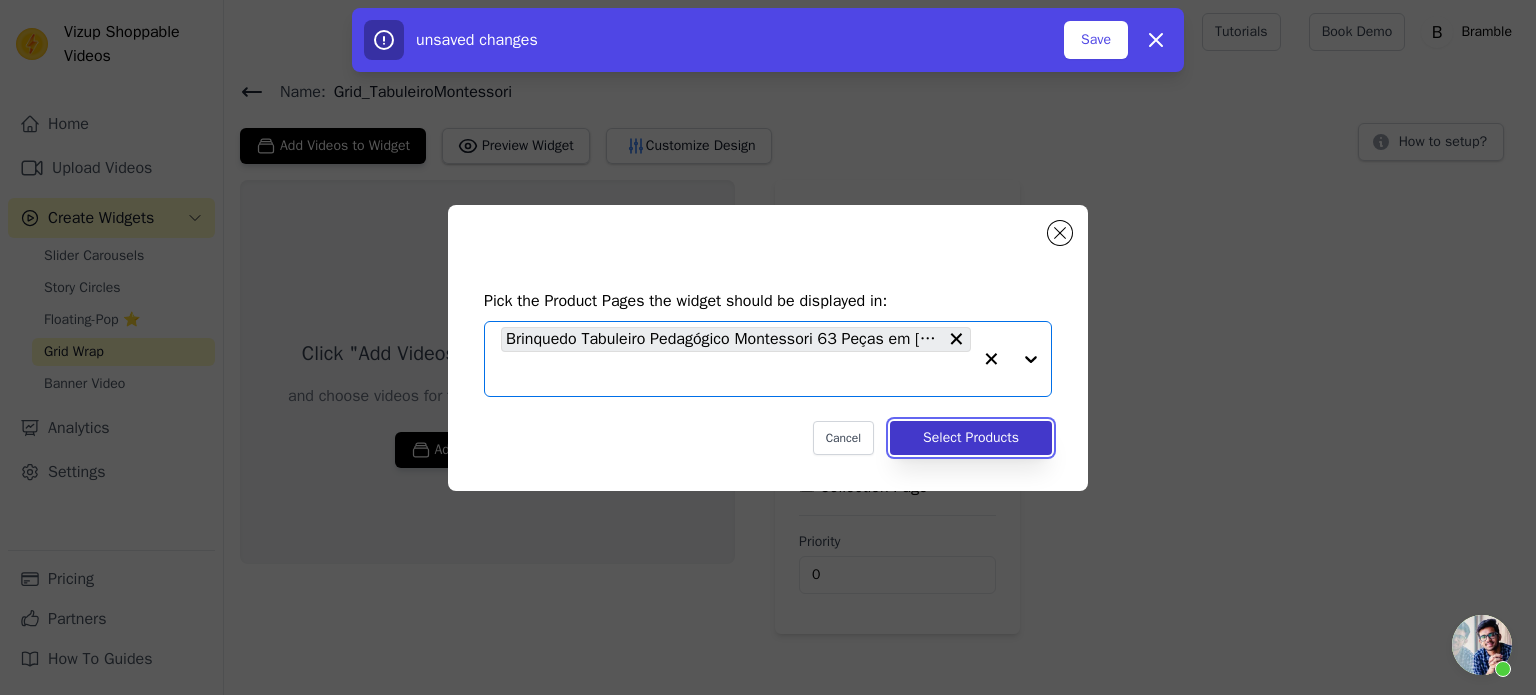 click on "Select Products" at bounding box center [971, 438] 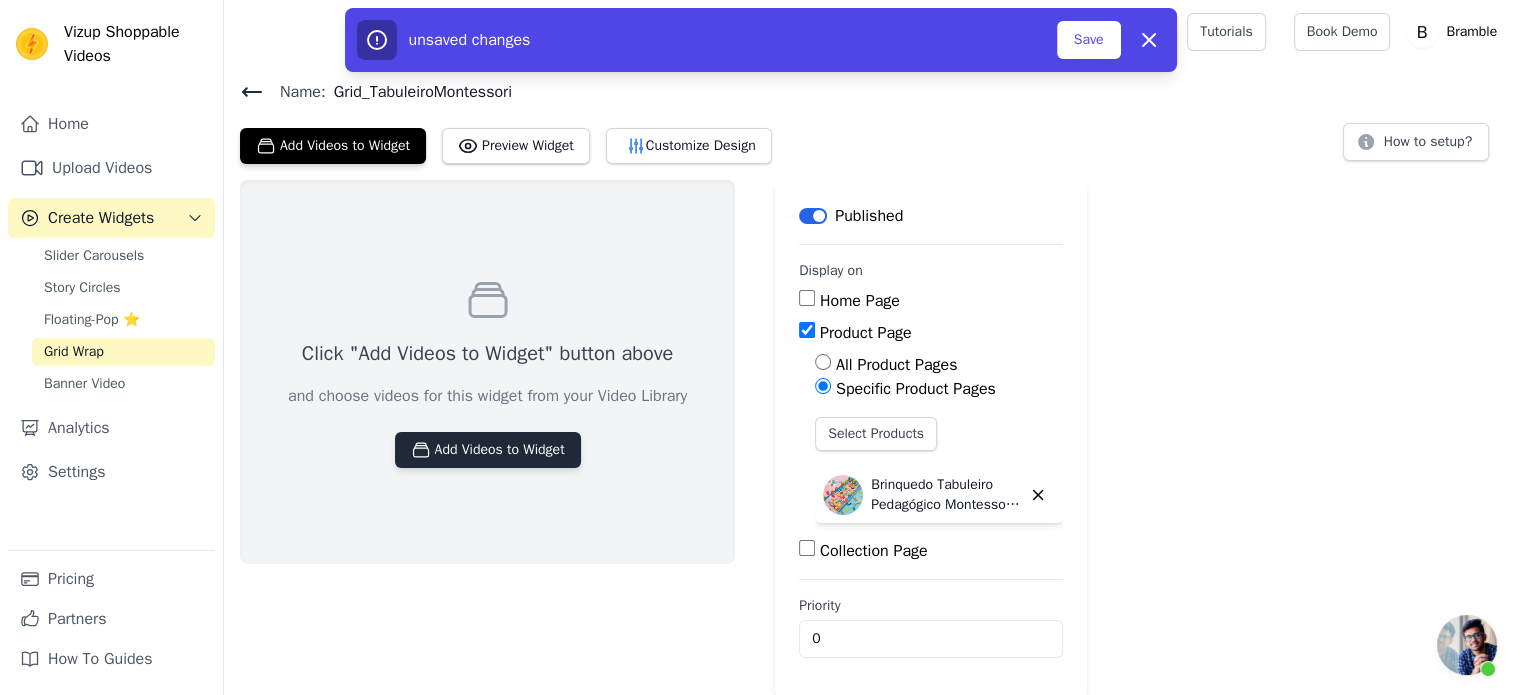 click on "Add Videos to Widget" at bounding box center [488, 450] 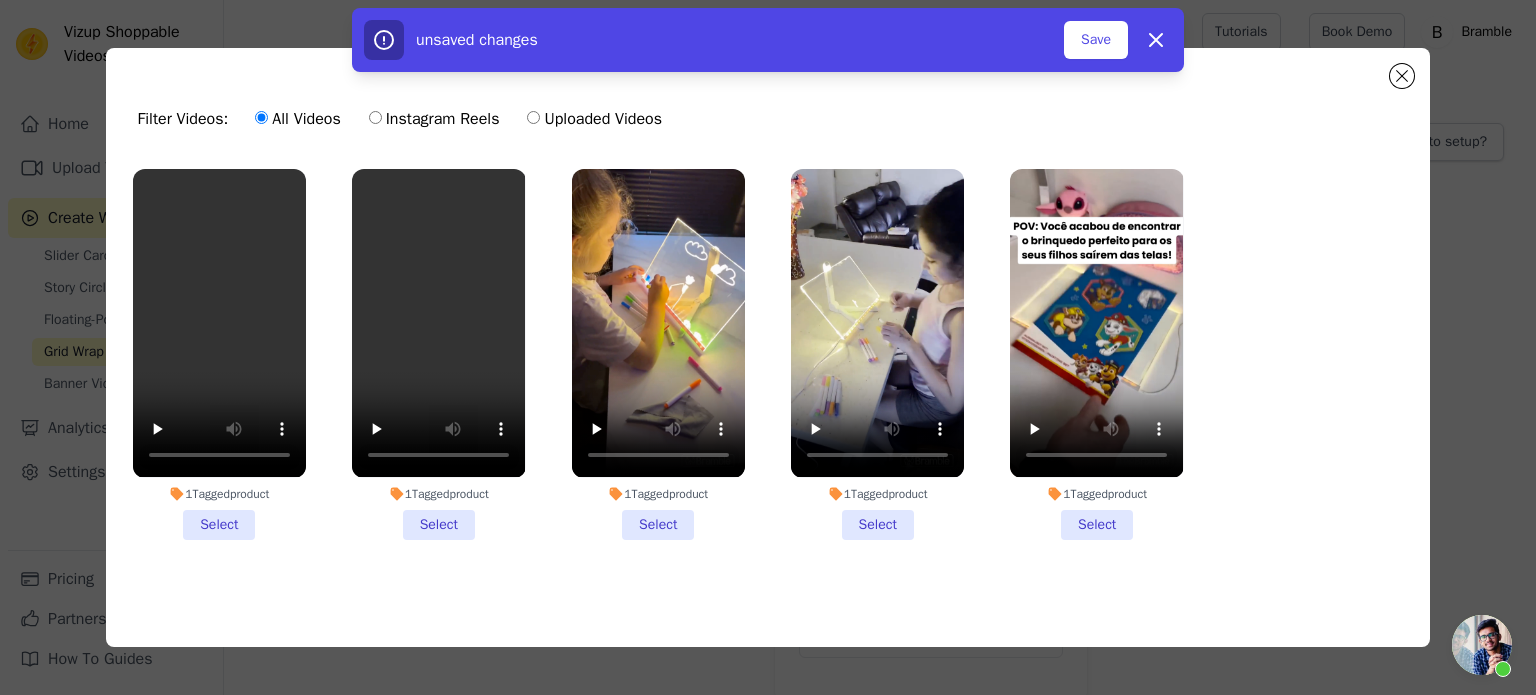 click on "1  Tagged  product     Select" at bounding box center [219, 354] 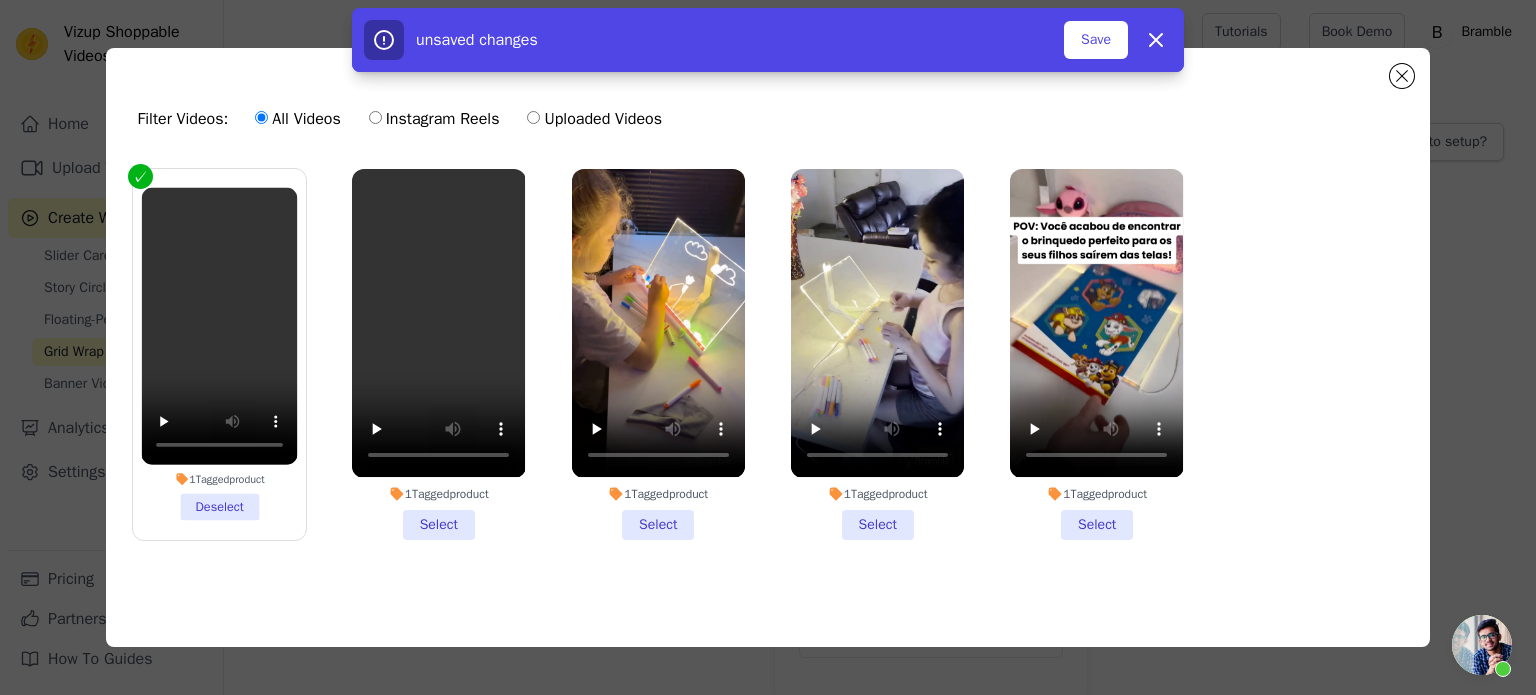 click on "1  Tagged  product     Select" at bounding box center (438, 354) 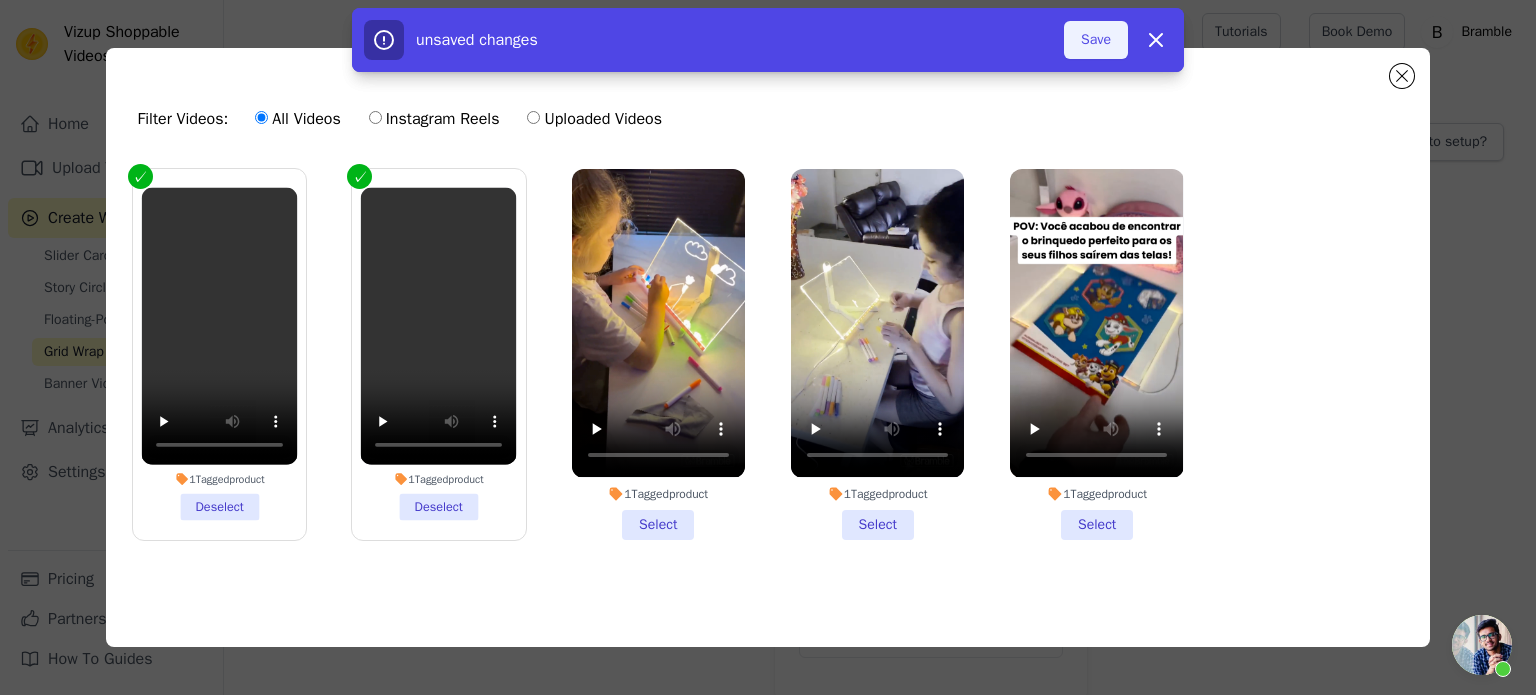 click on "Save" at bounding box center [1096, 40] 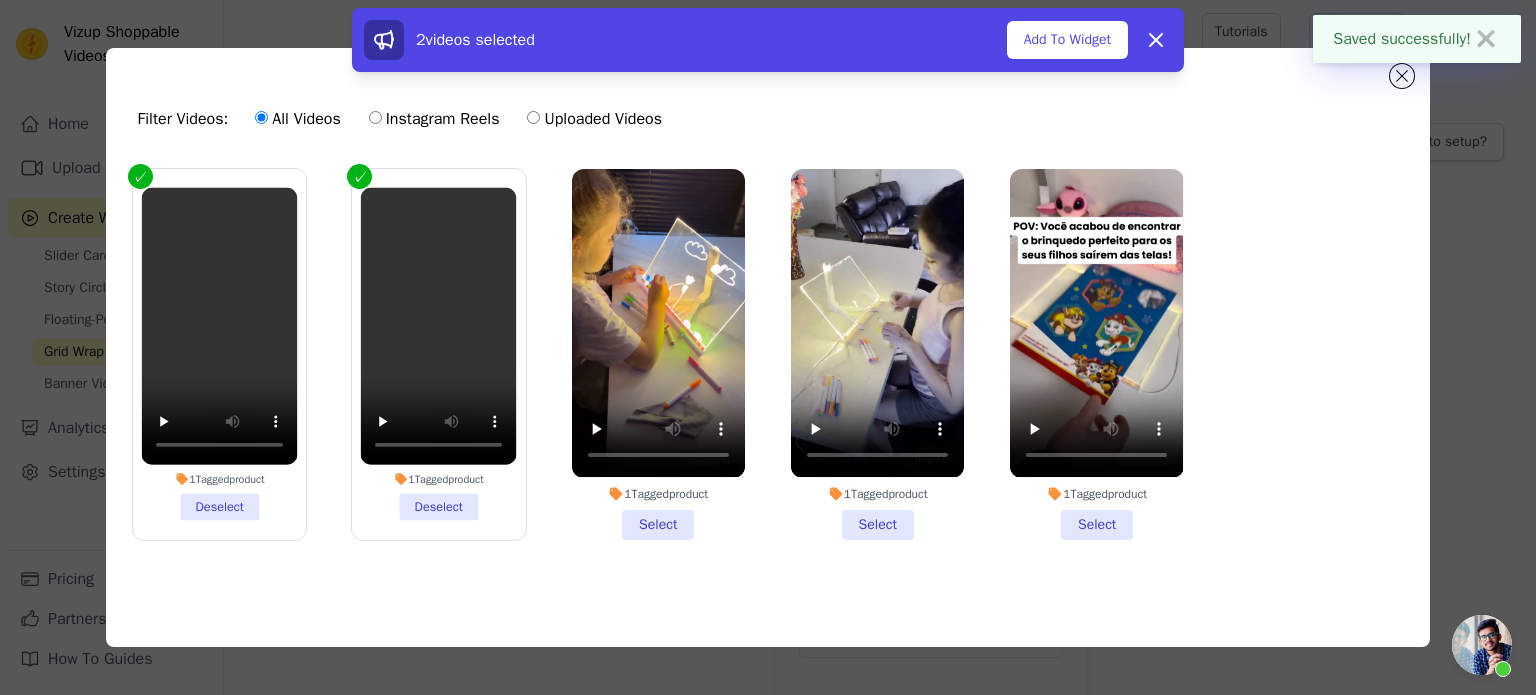 click on "2  videos selected     Add To Widget   Dismiss" at bounding box center (768, 44) 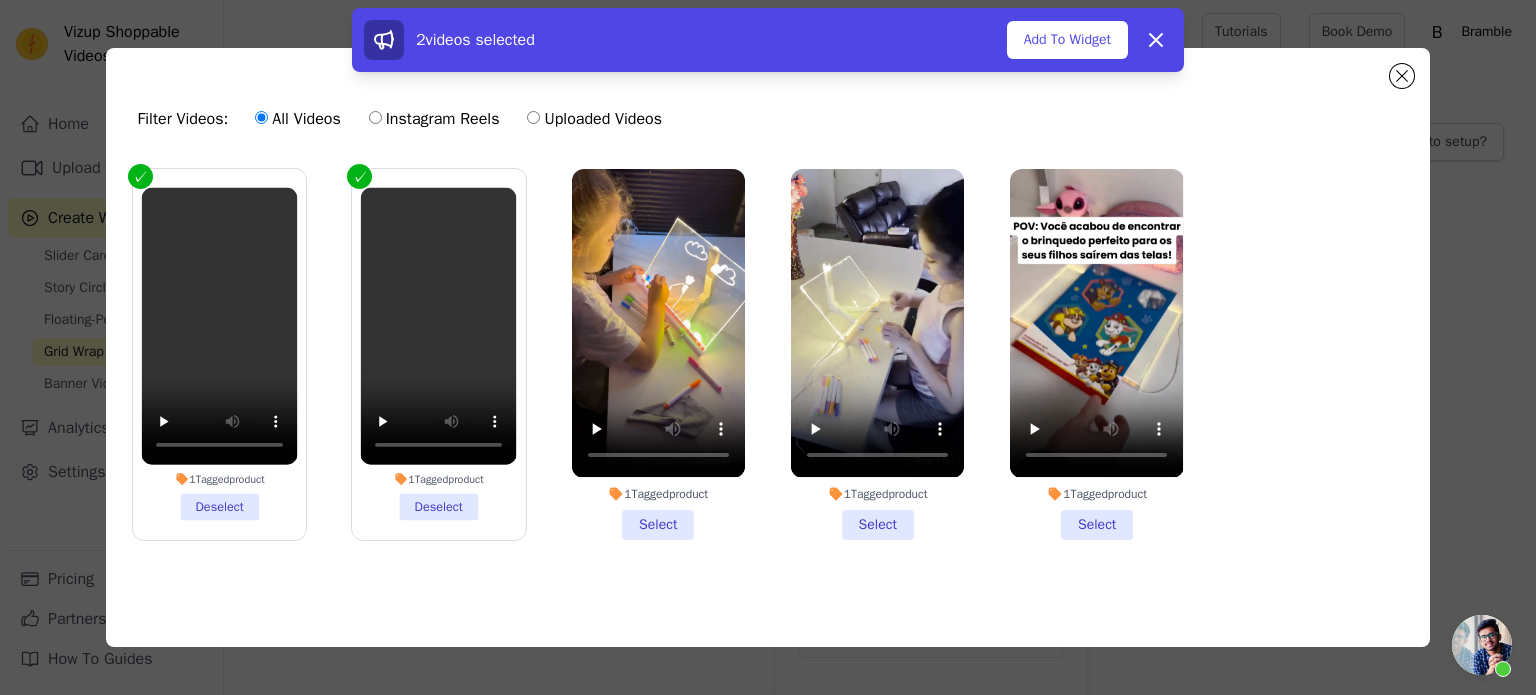 click on "2  videos selected     Add To Widget   Dismiss" at bounding box center (768, 44) 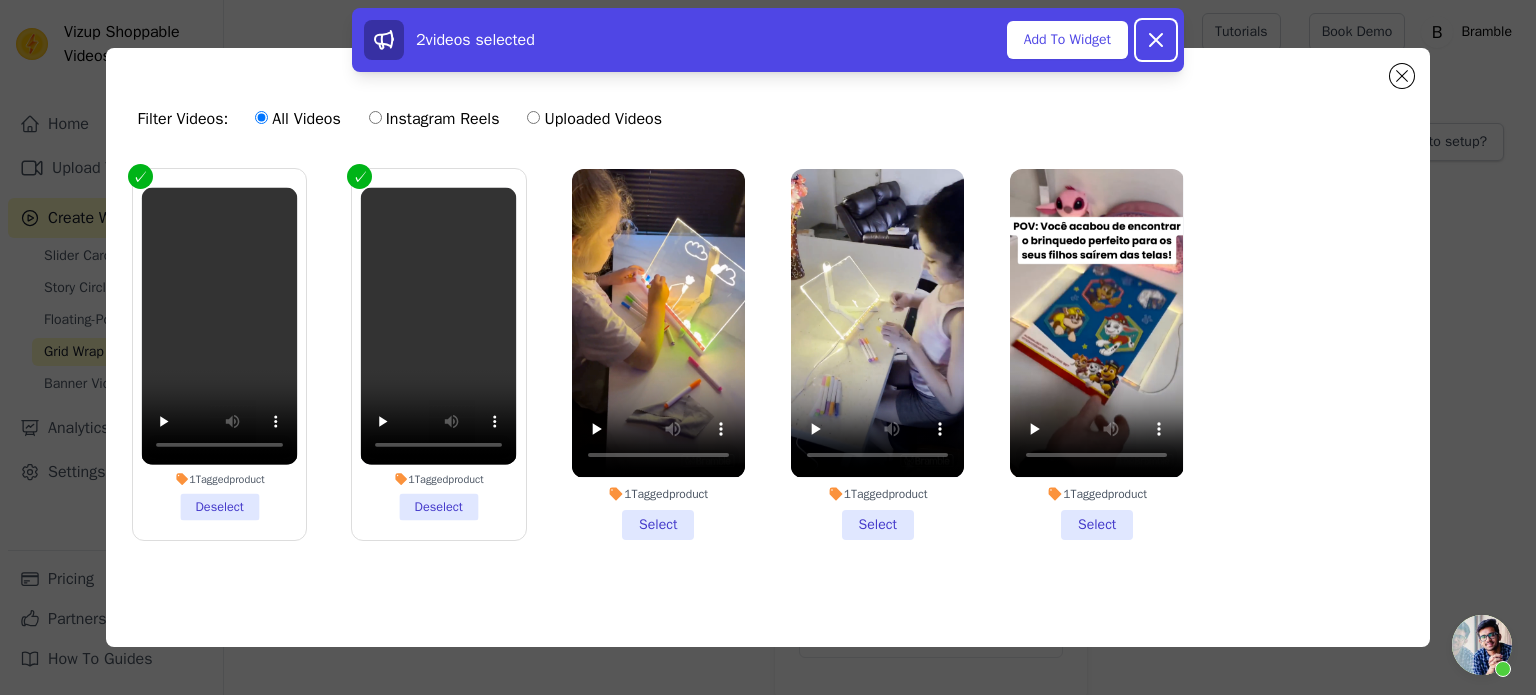 click 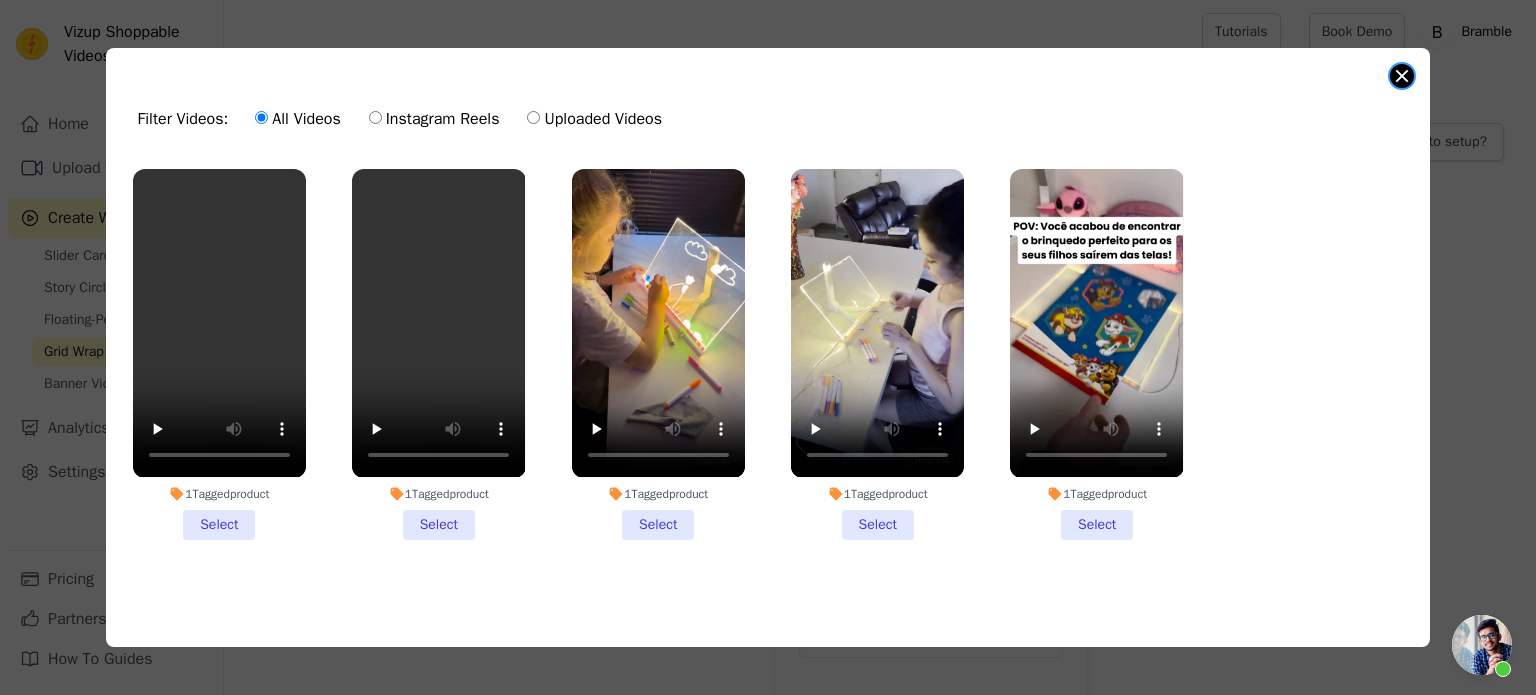 click at bounding box center (1402, 76) 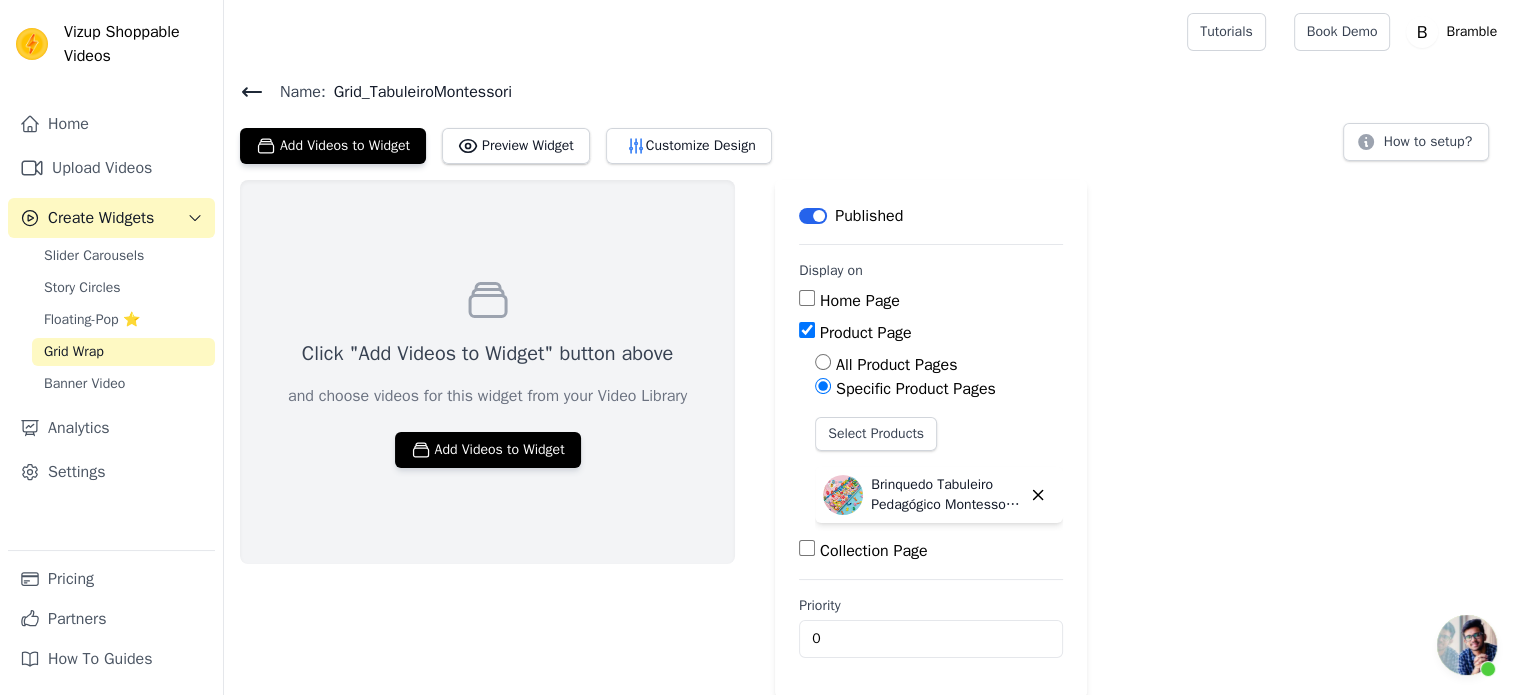 click on "Click "Add Videos to Widget" button above   and choose videos for this widget from your Video Library
Add Videos to Widget" at bounding box center [487, 372] 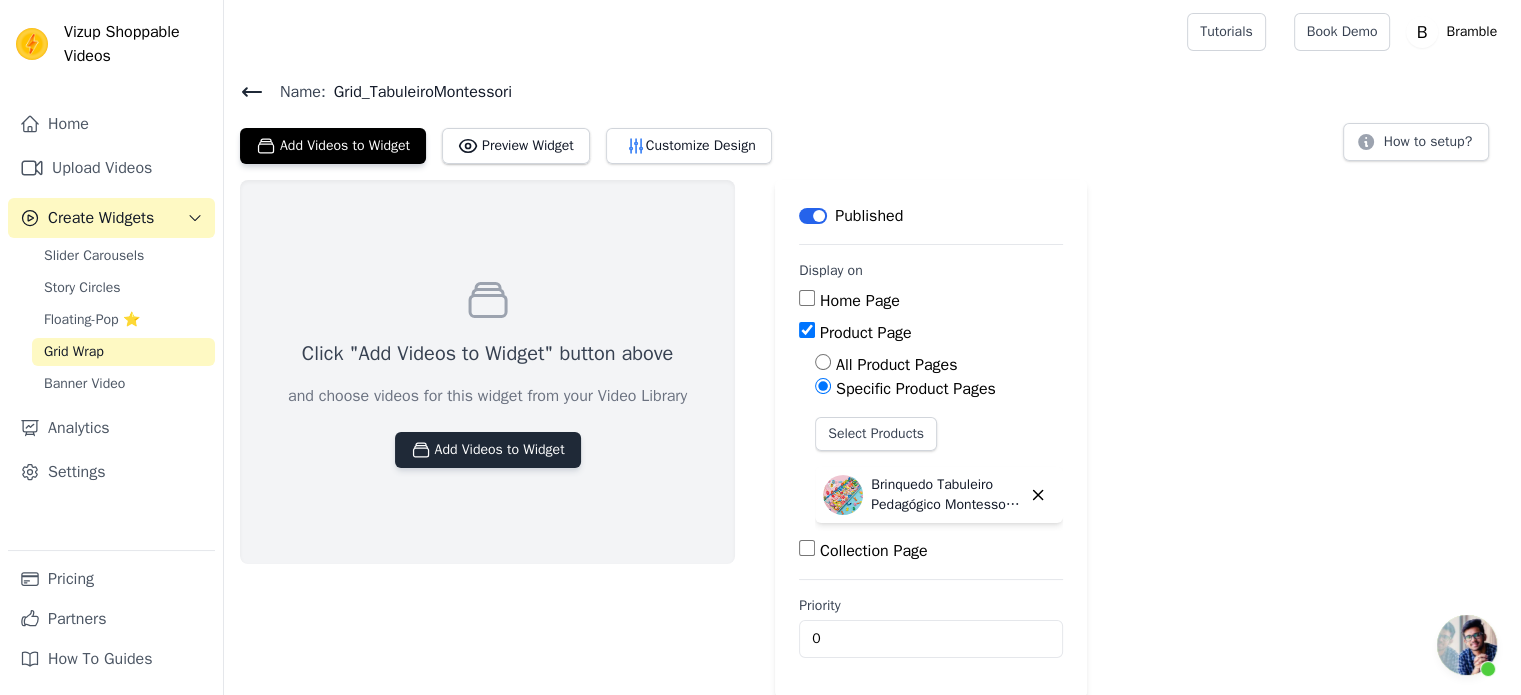 click on "Add Videos to Widget" at bounding box center [488, 450] 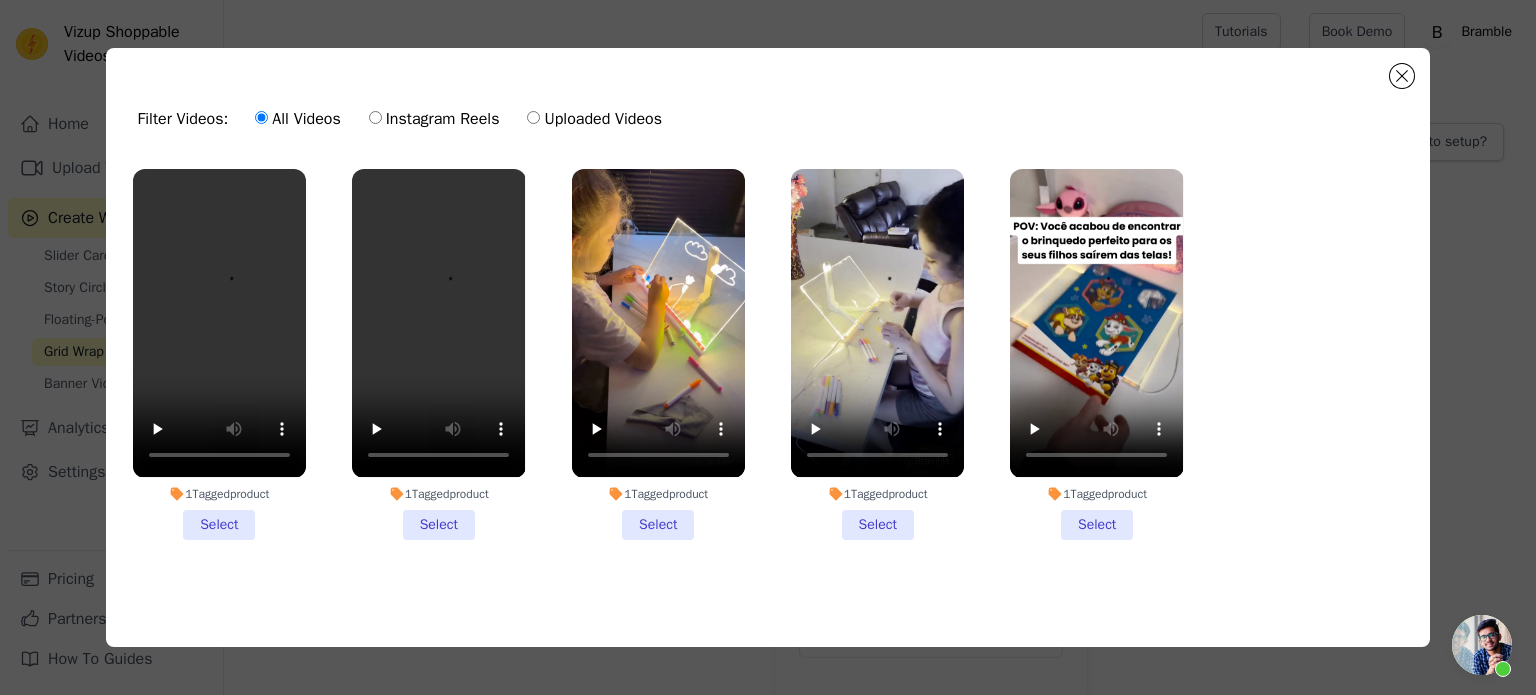drag, startPoint x: 225, startPoint y: 519, endPoint x: 383, endPoint y: 529, distance: 158.31615 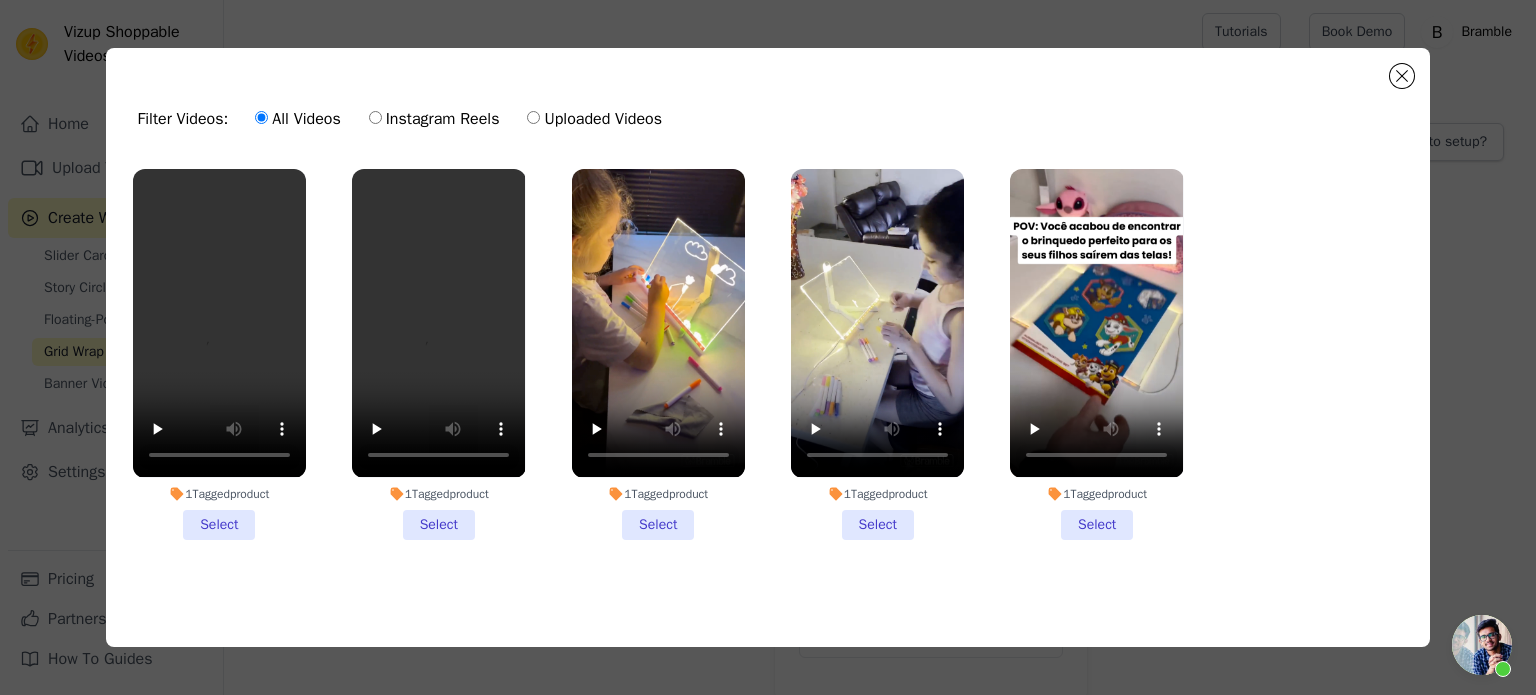click on "1  Tagged  product     Select" at bounding box center [219, 354] 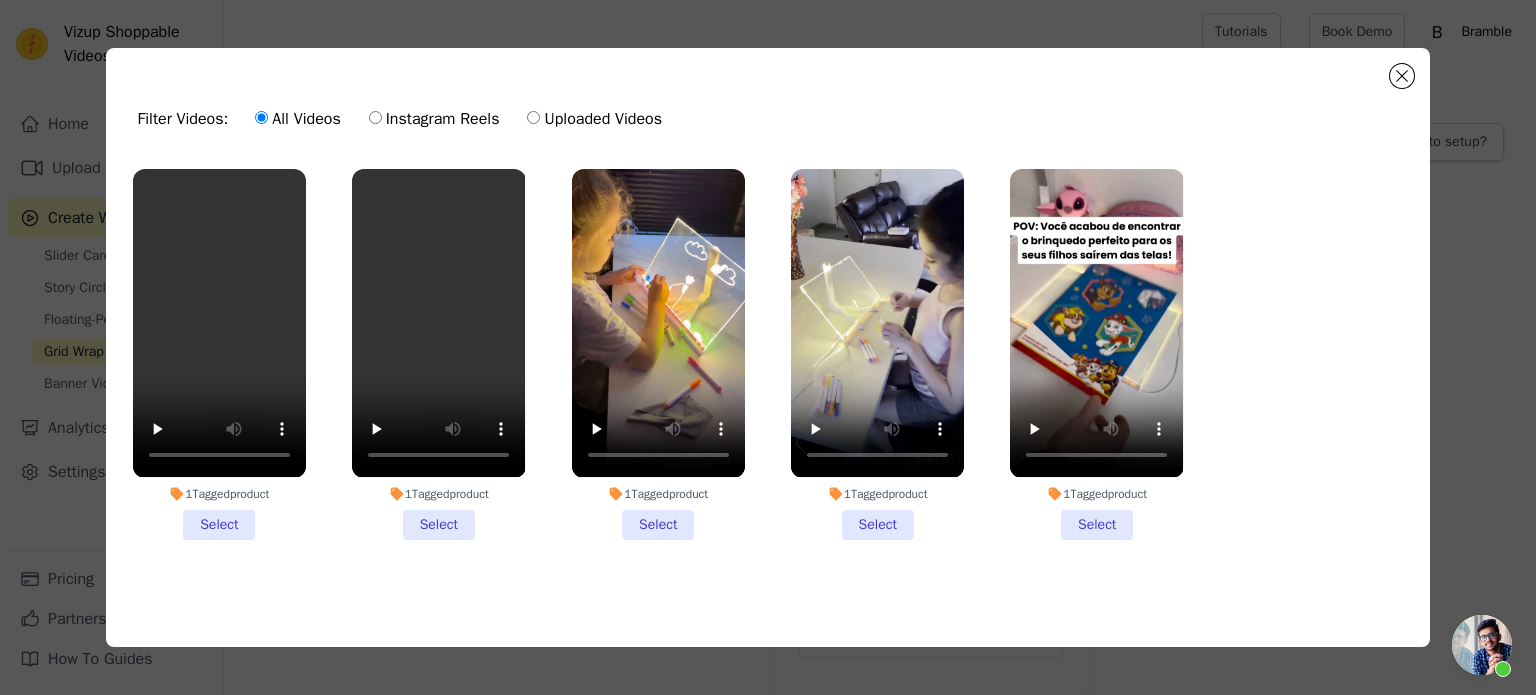 click on "1  Tagged  product     Select" at bounding box center (0, 0) 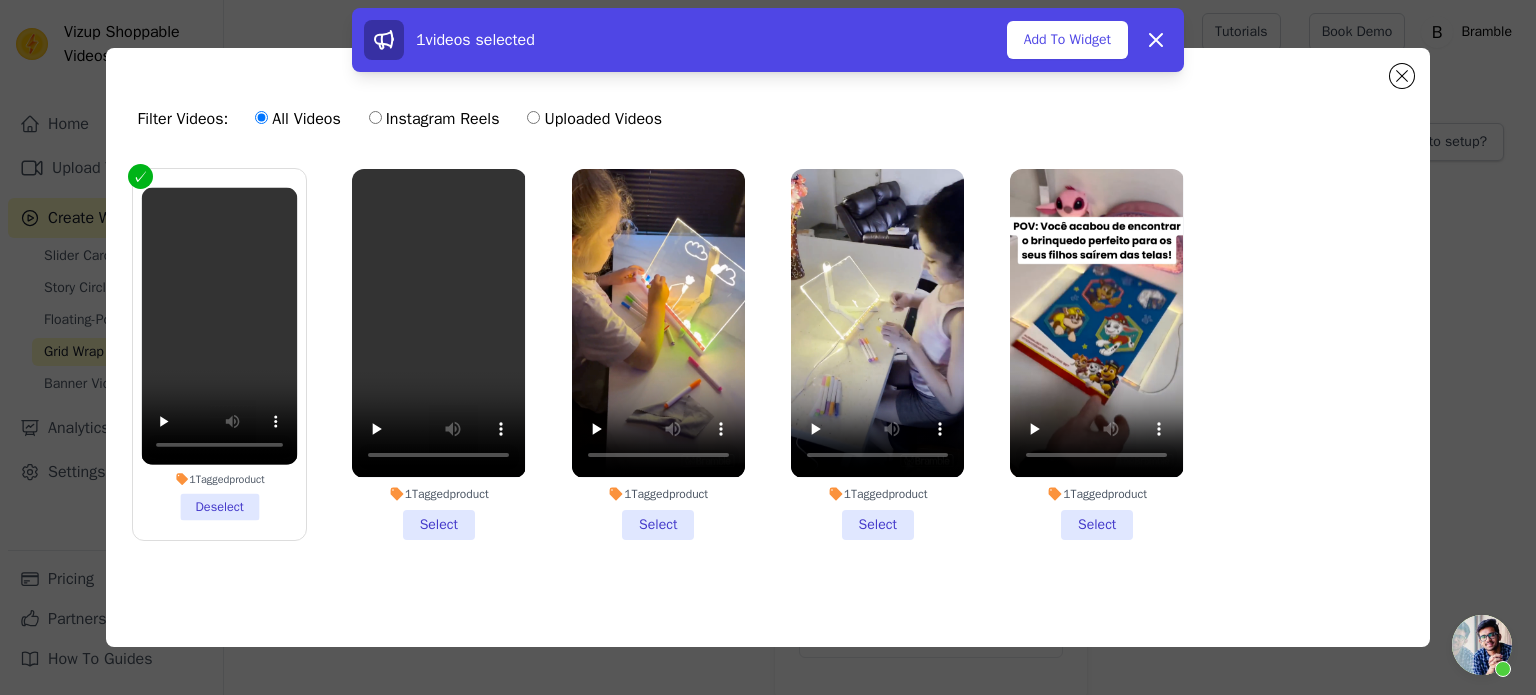 click on "1  Tagged  product     Select" at bounding box center (438, 354) 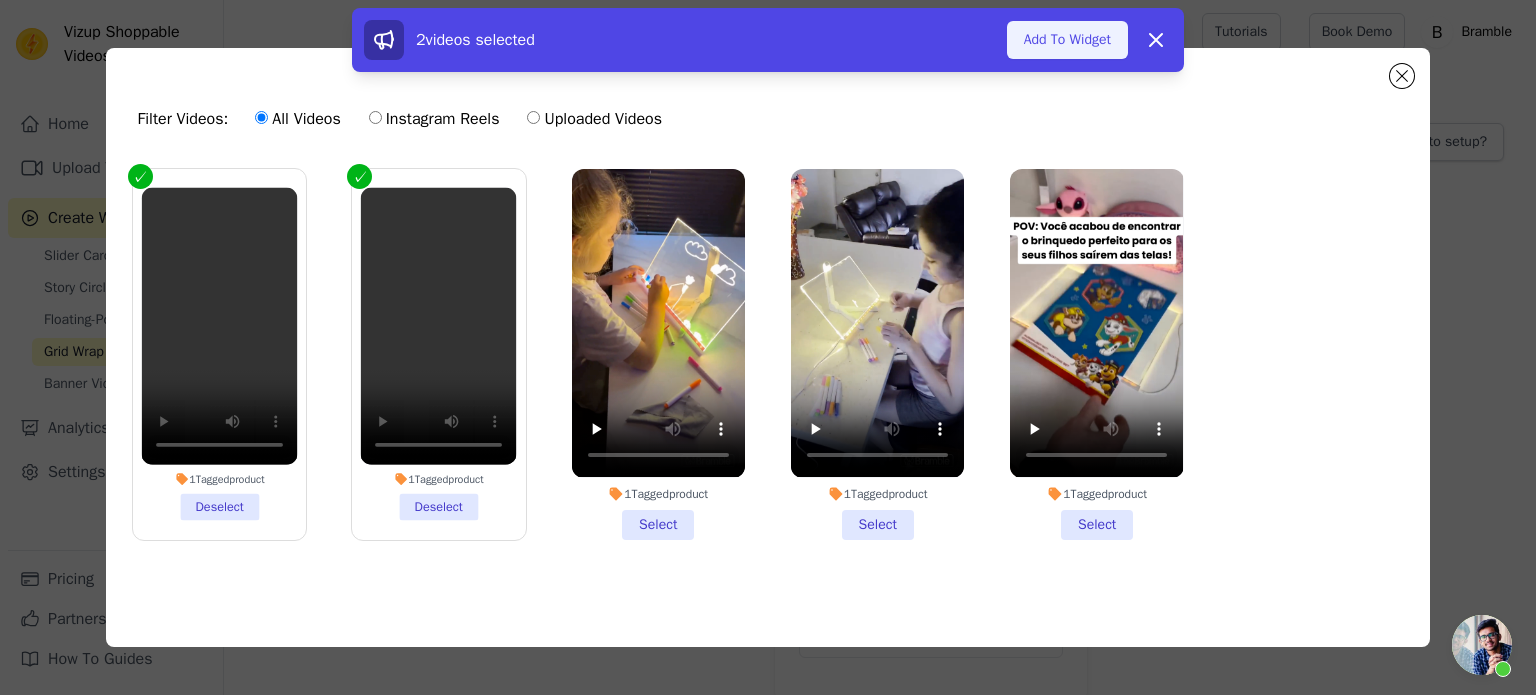 click on "Add To Widget" at bounding box center [1067, 40] 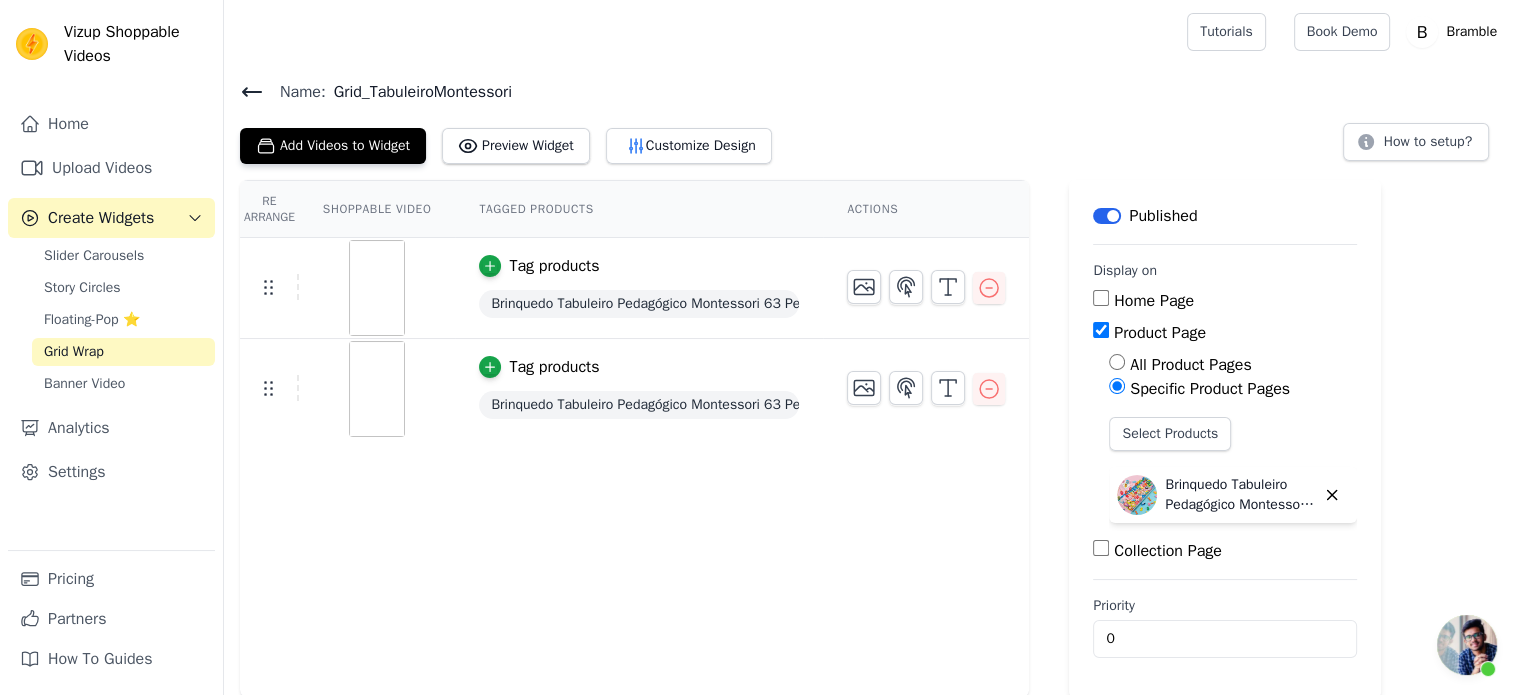 click at bounding box center (377, 288) 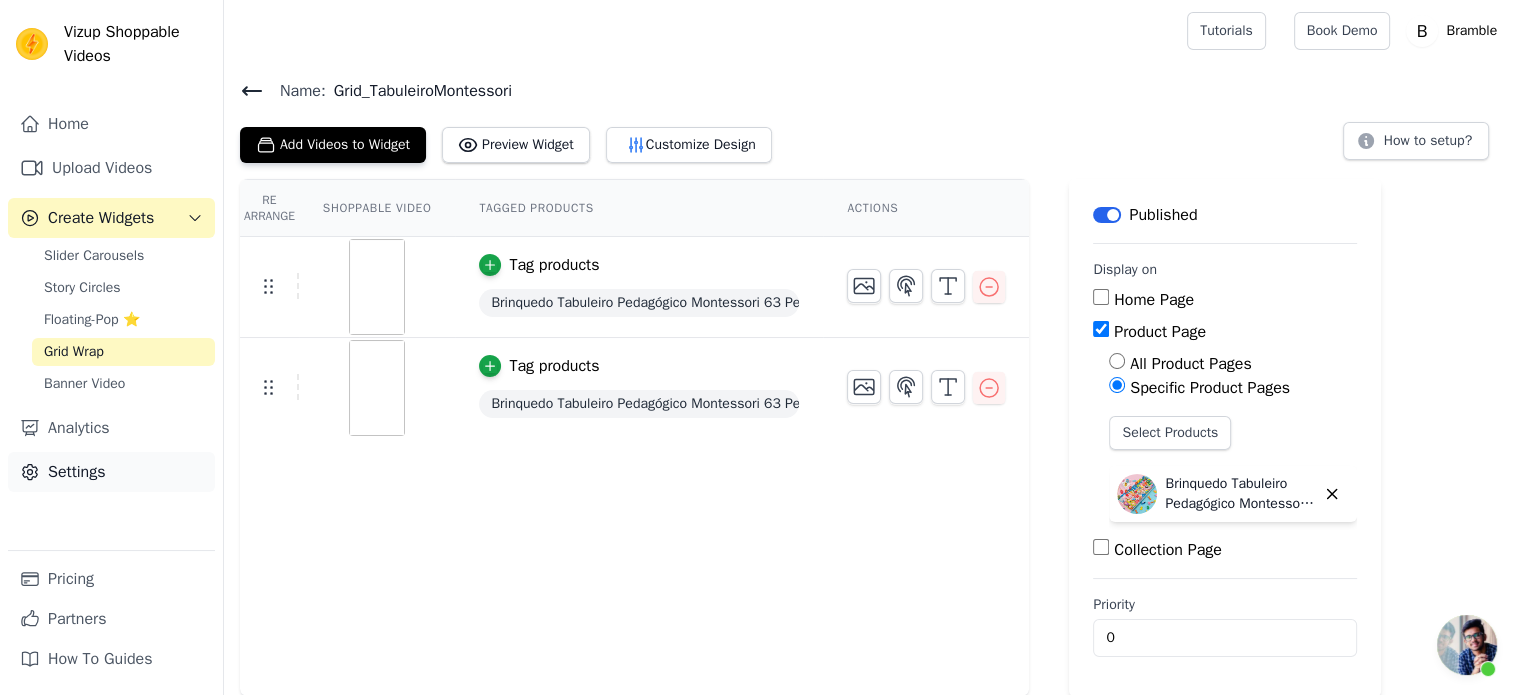 click on "Settings" at bounding box center (111, 472) 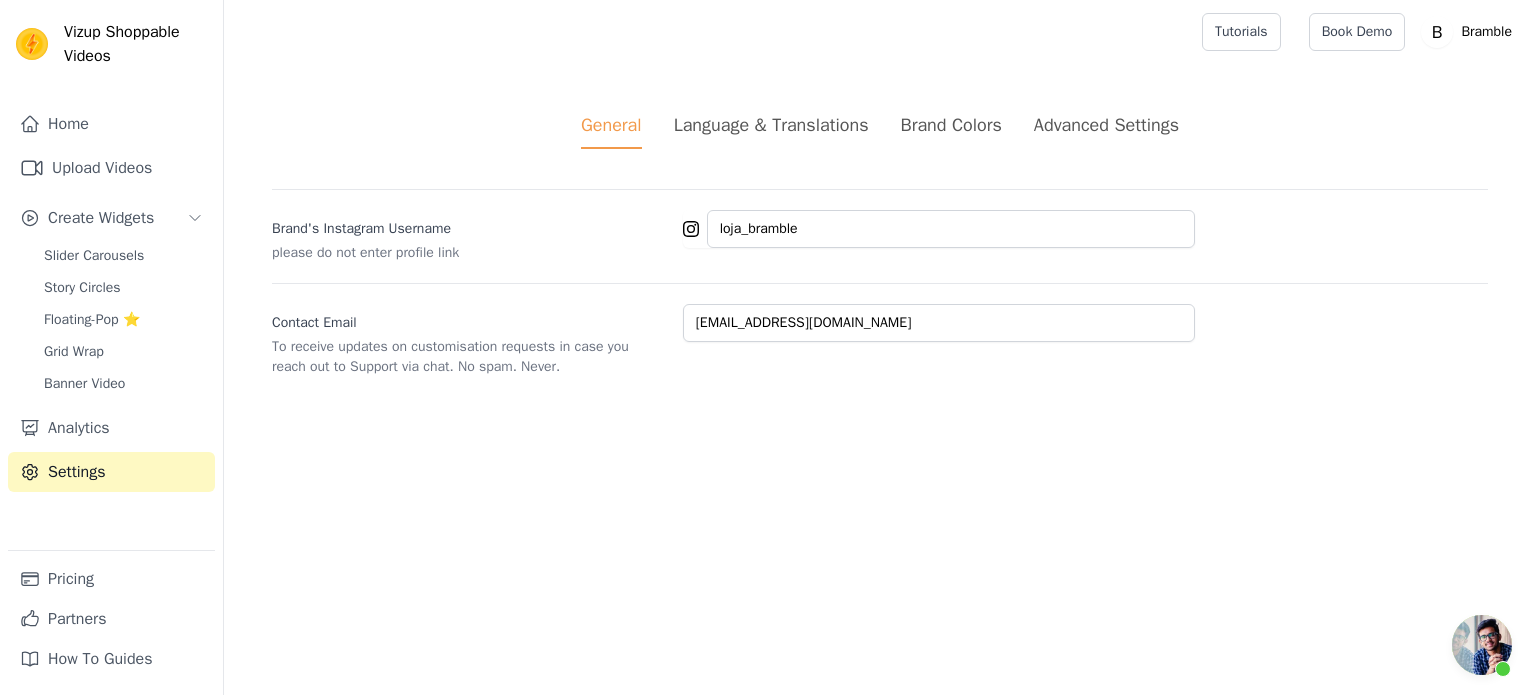 click on "Advanced Settings" at bounding box center (1106, 125) 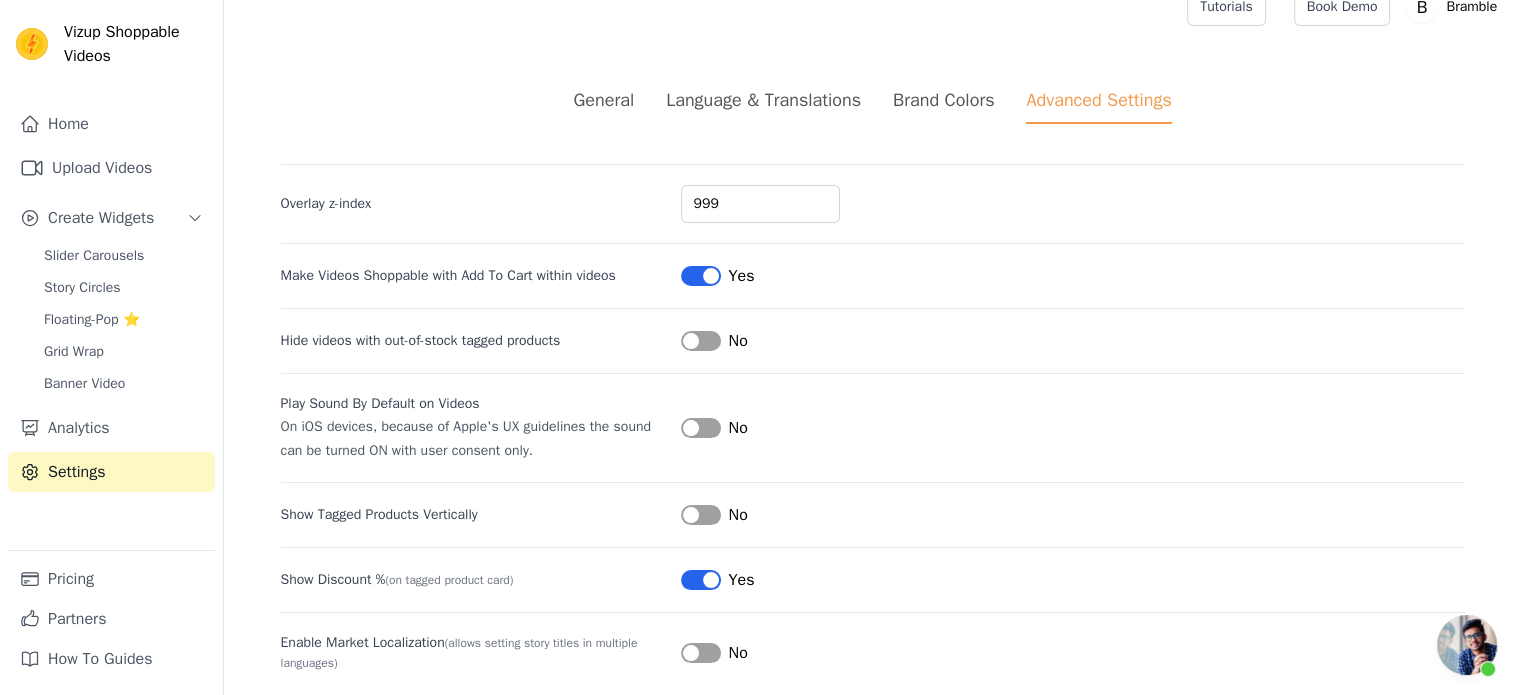 scroll, scrollTop: 48, scrollLeft: 0, axis: vertical 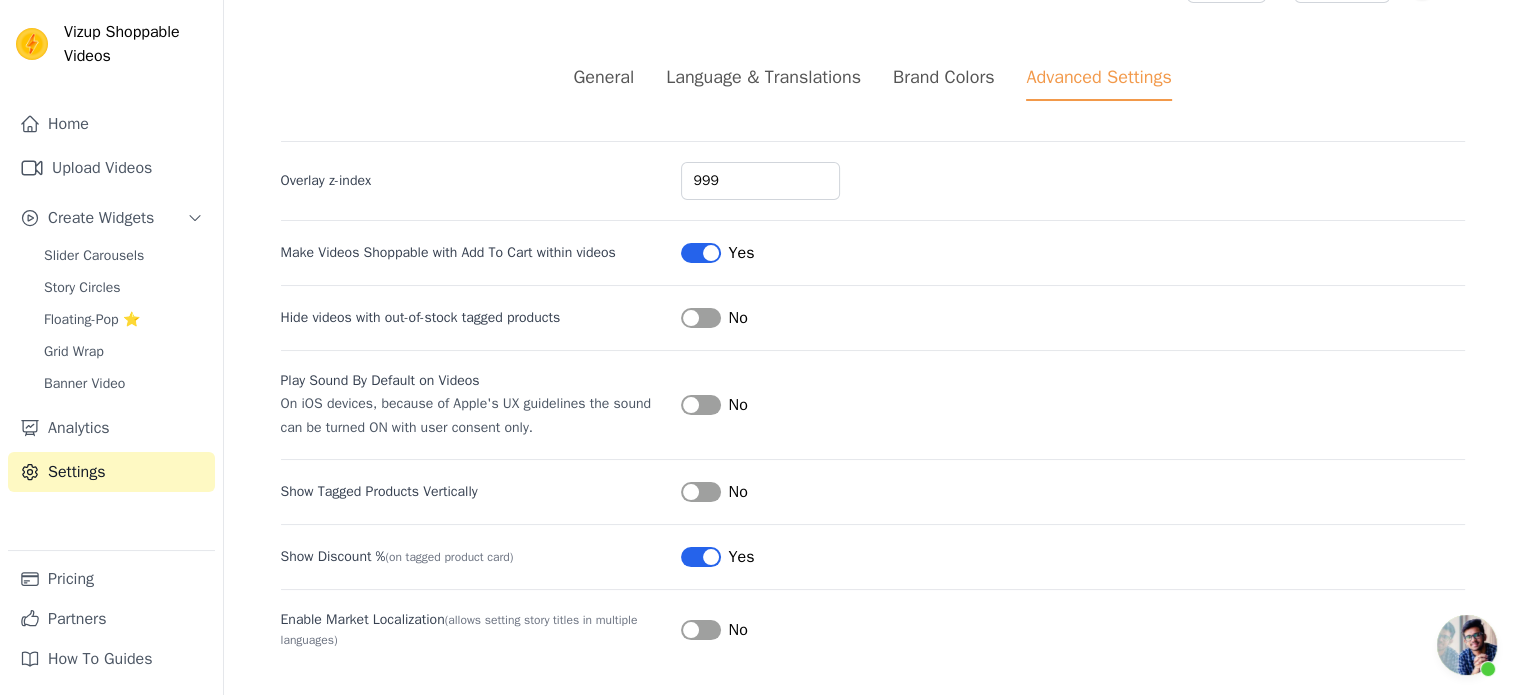 click on "Label" at bounding box center (701, 405) 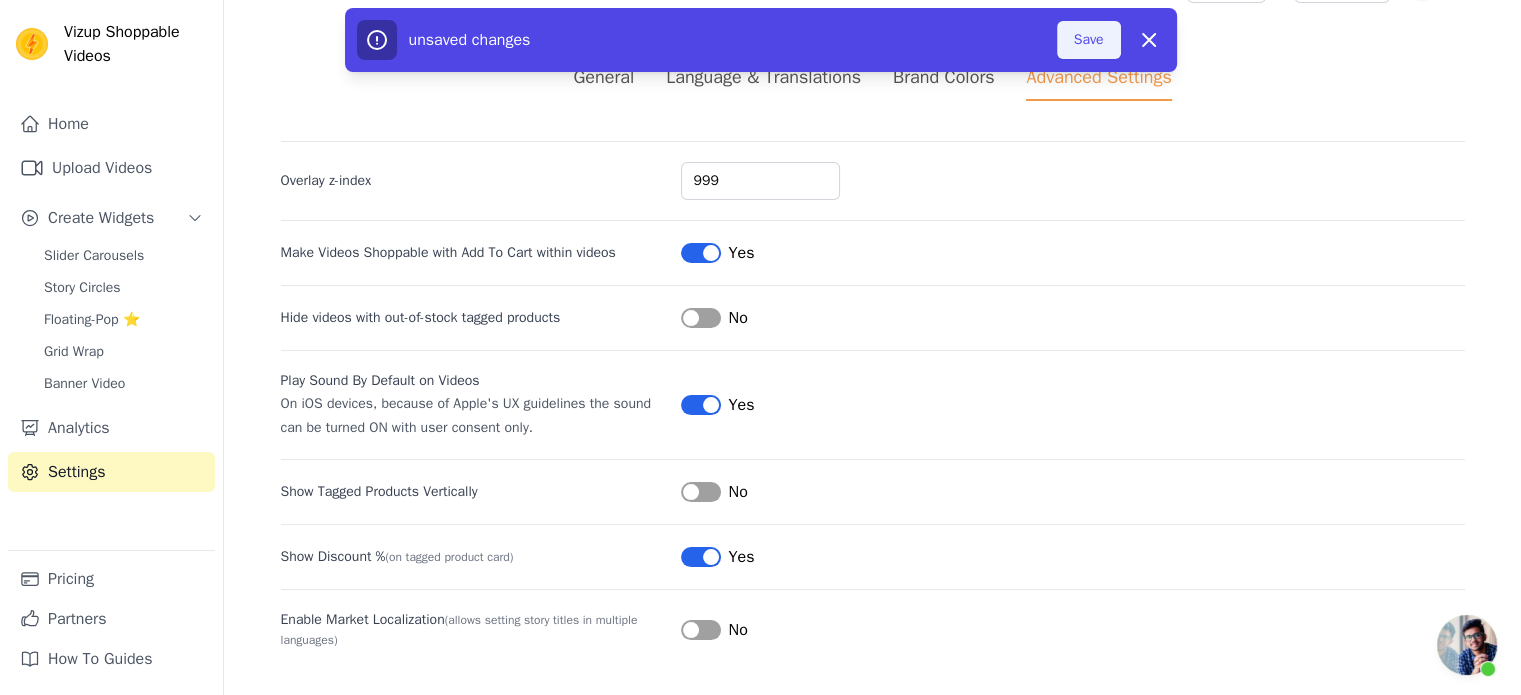 click on "Save" at bounding box center [1089, 40] 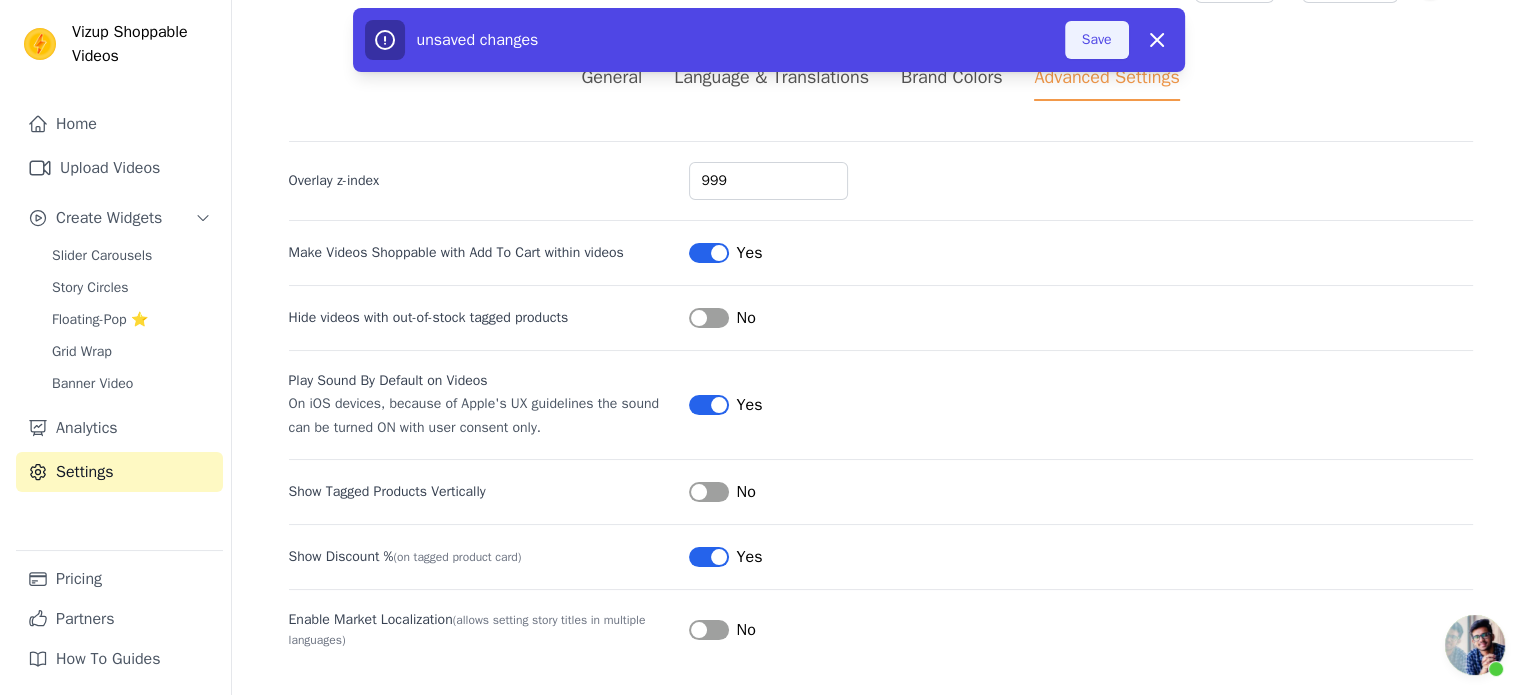 scroll, scrollTop: 0, scrollLeft: 0, axis: both 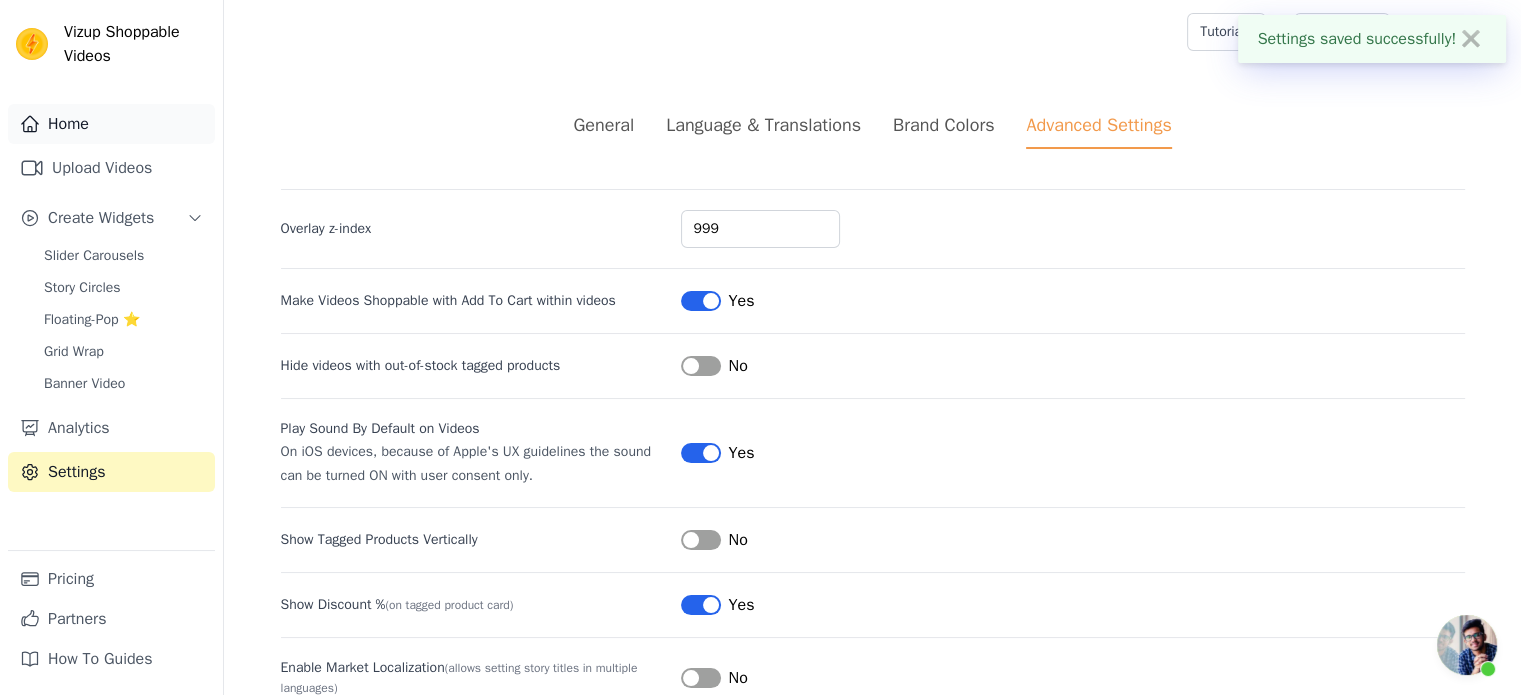 click on "Home" at bounding box center (111, 124) 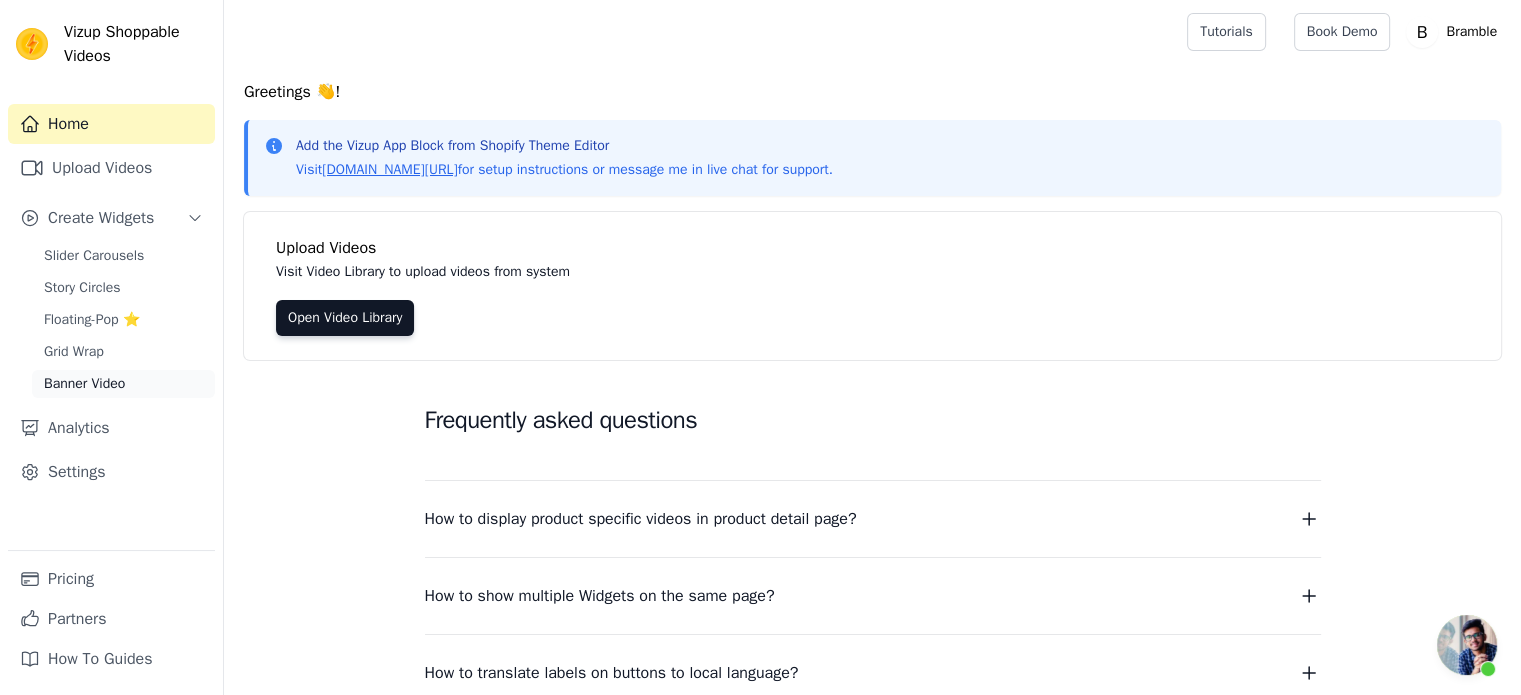 click on "Banner Video" at bounding box center [84, 384] 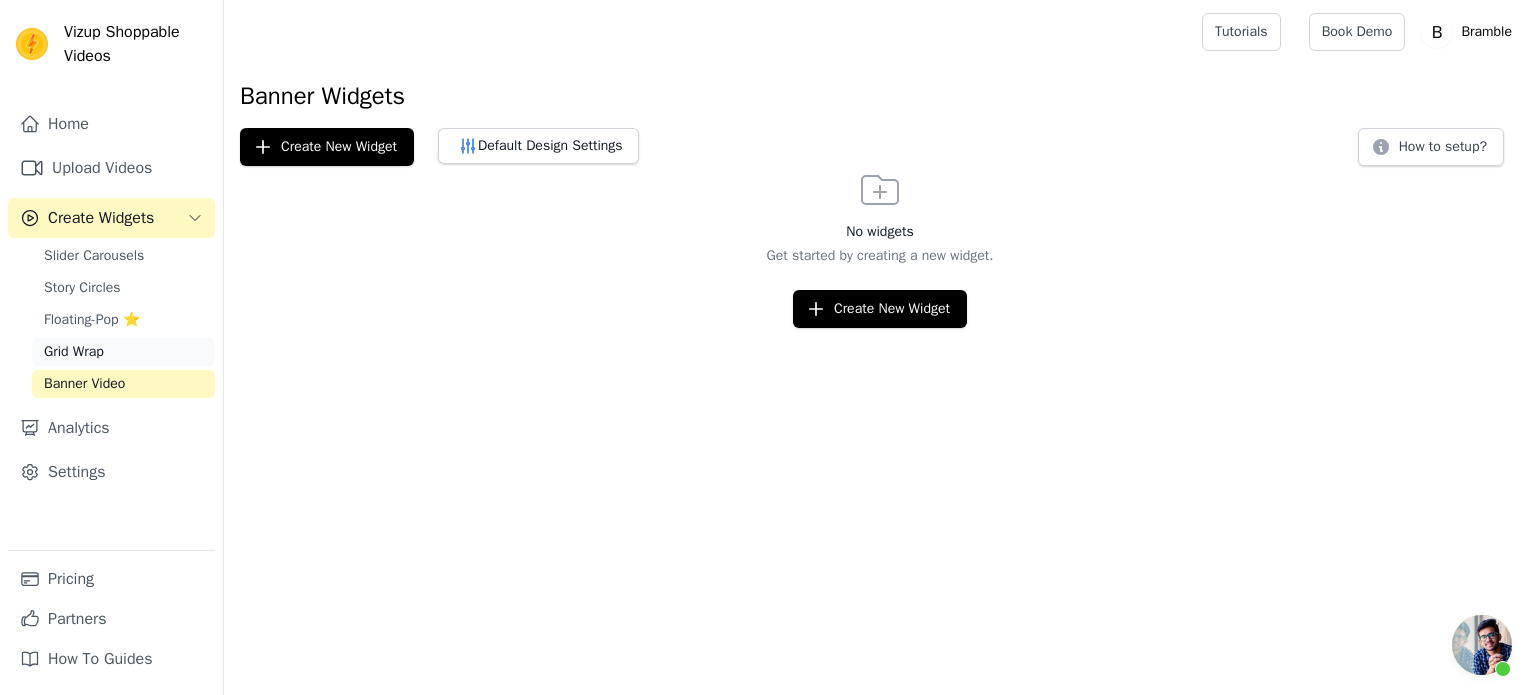 click on "Grid Wrap" at bounding box center [74, 352] 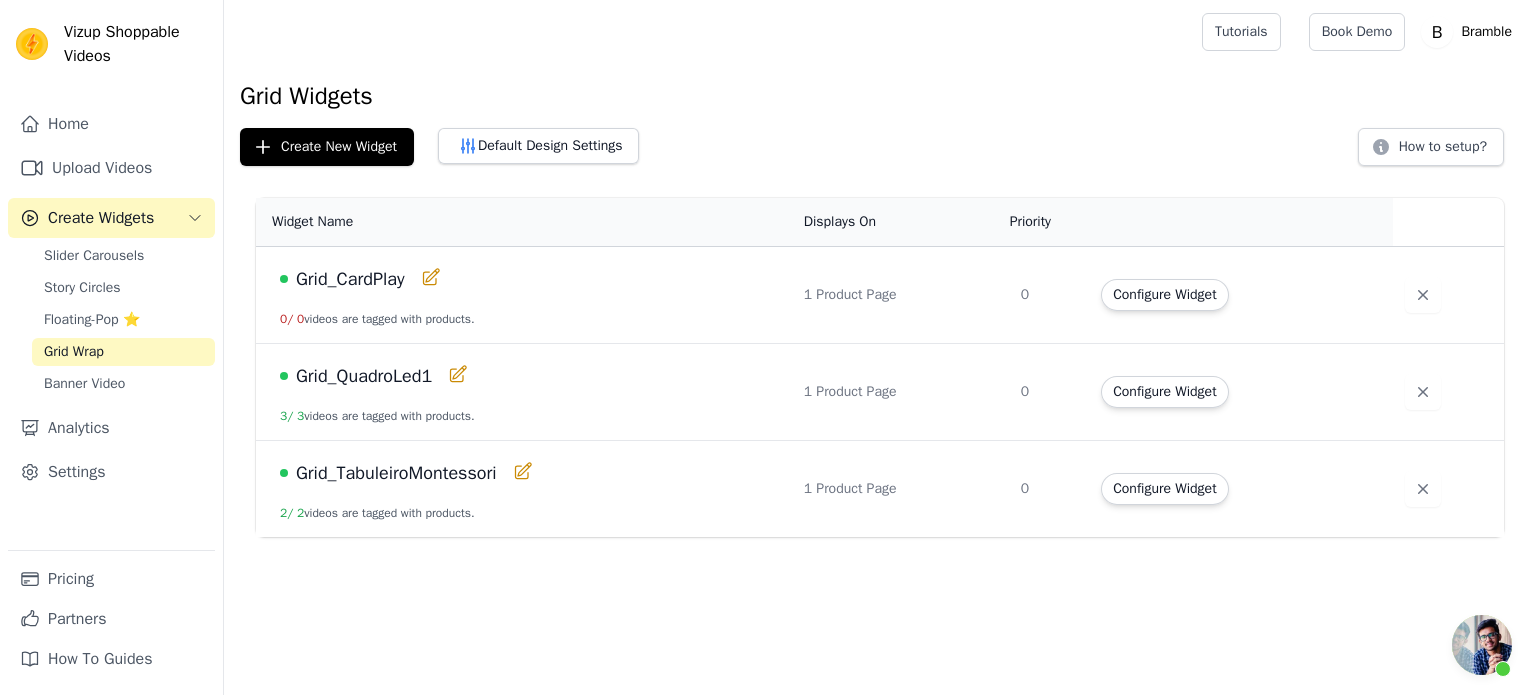 click on "Grid_CardPlay" at bounding box center [350, 279] 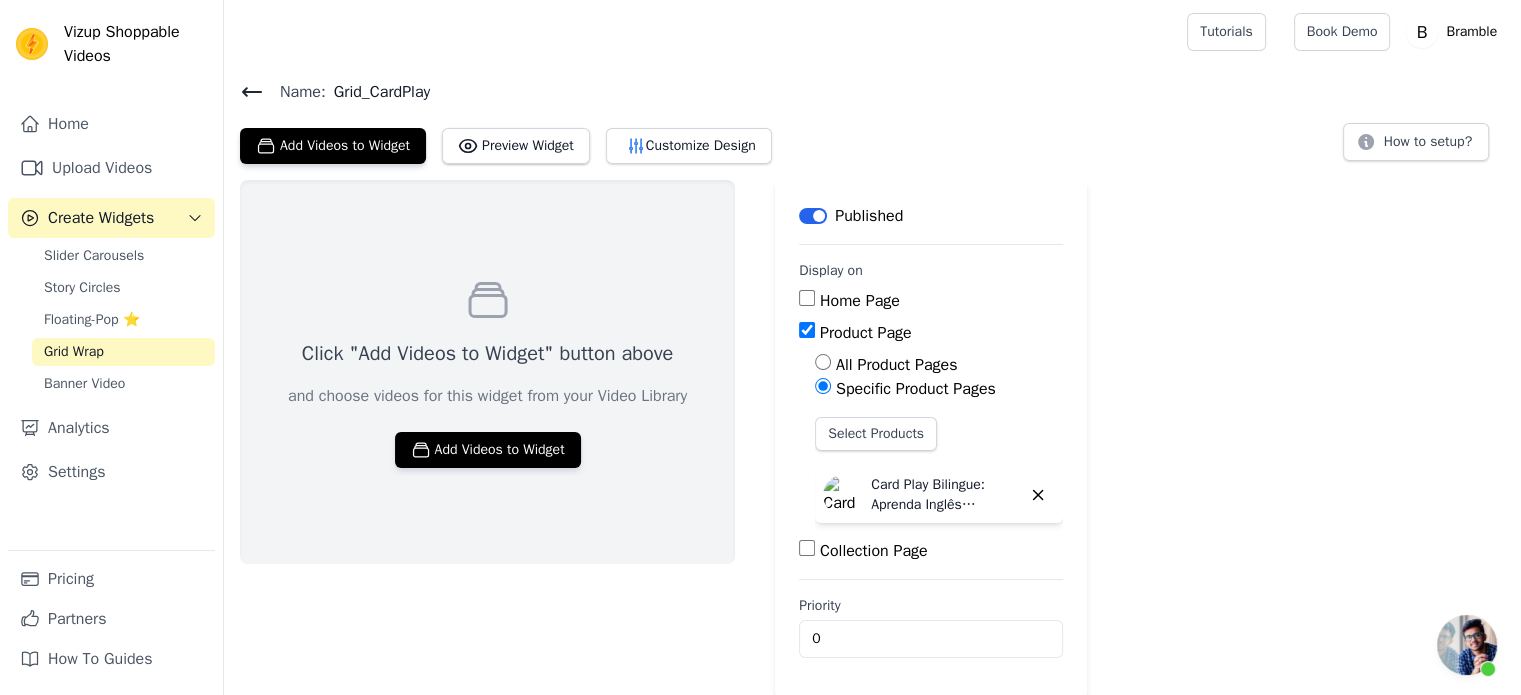 click on "Label" at bounding box center (813, 216) 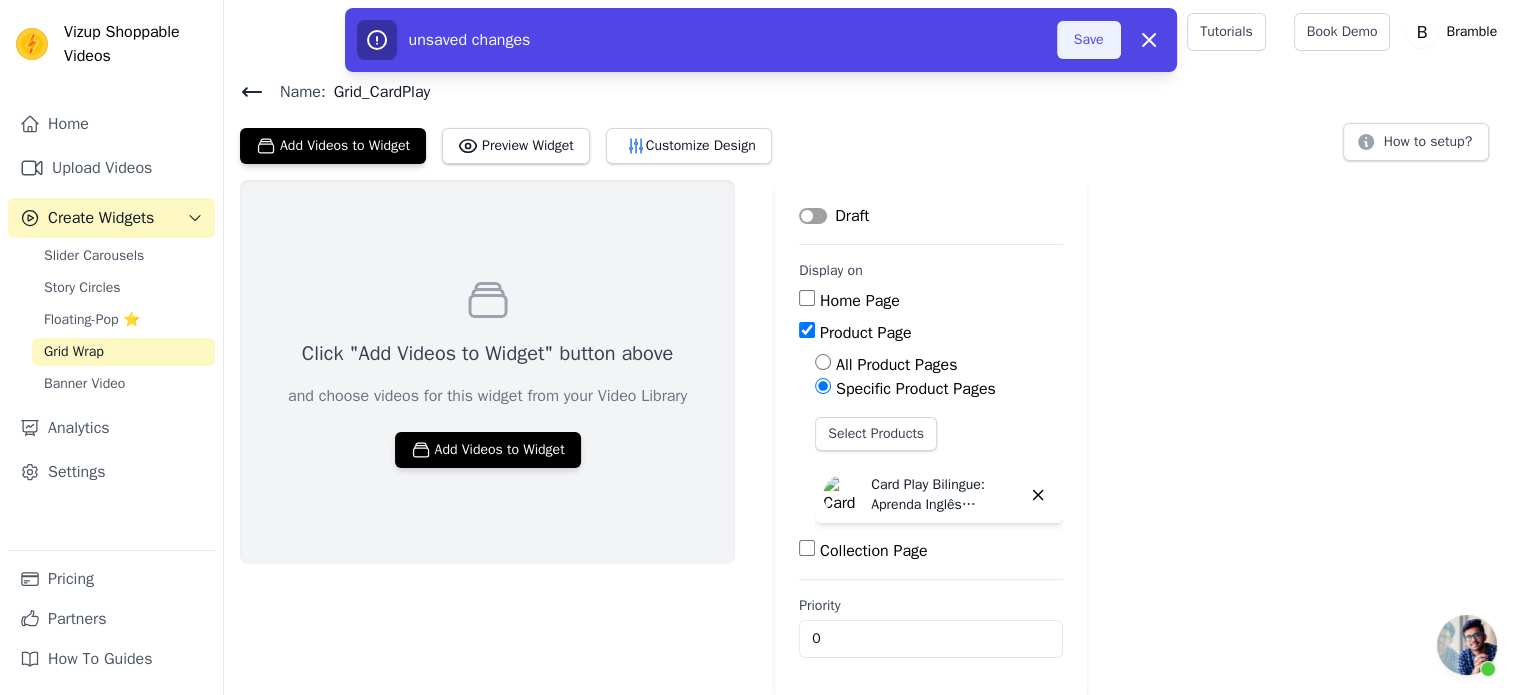 click on "Save" at bounding box center [1089, 40] 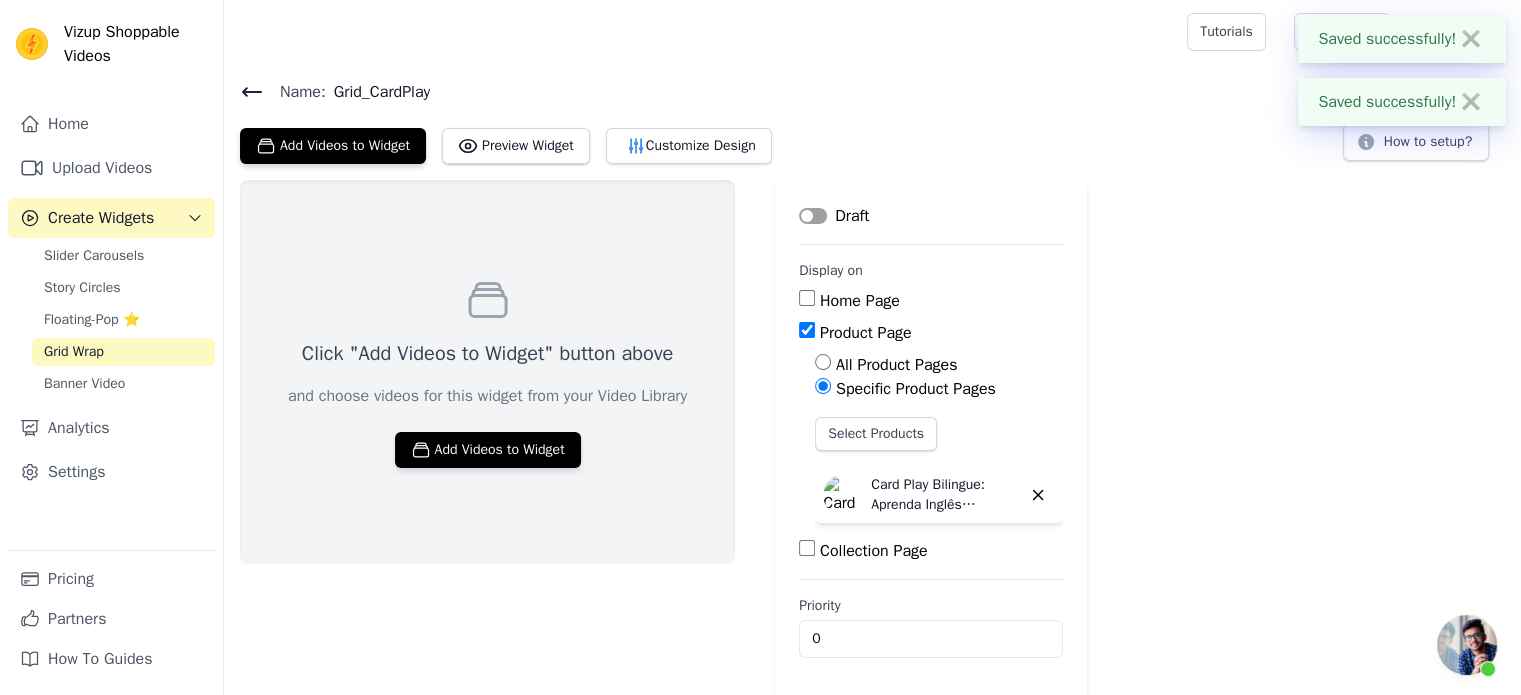 click 